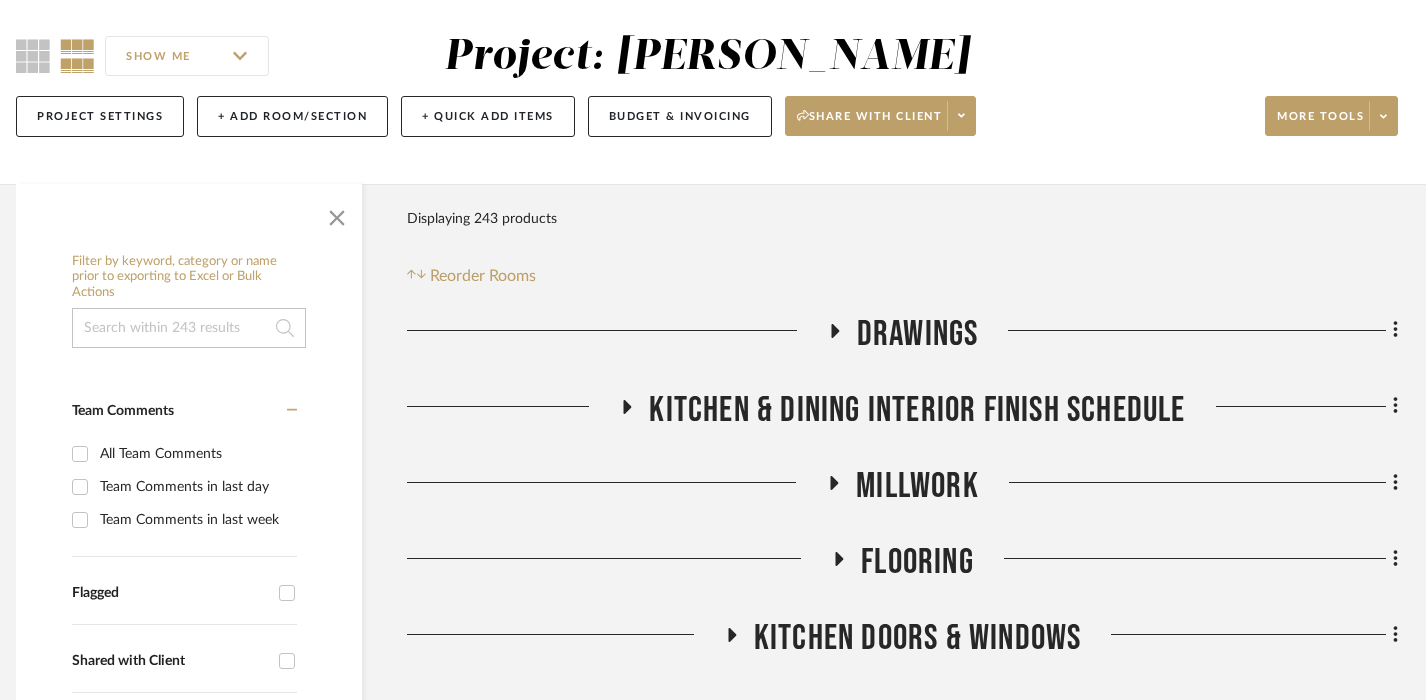 scroll, scrollTop: 0, scrollLeft: 0, axis: both 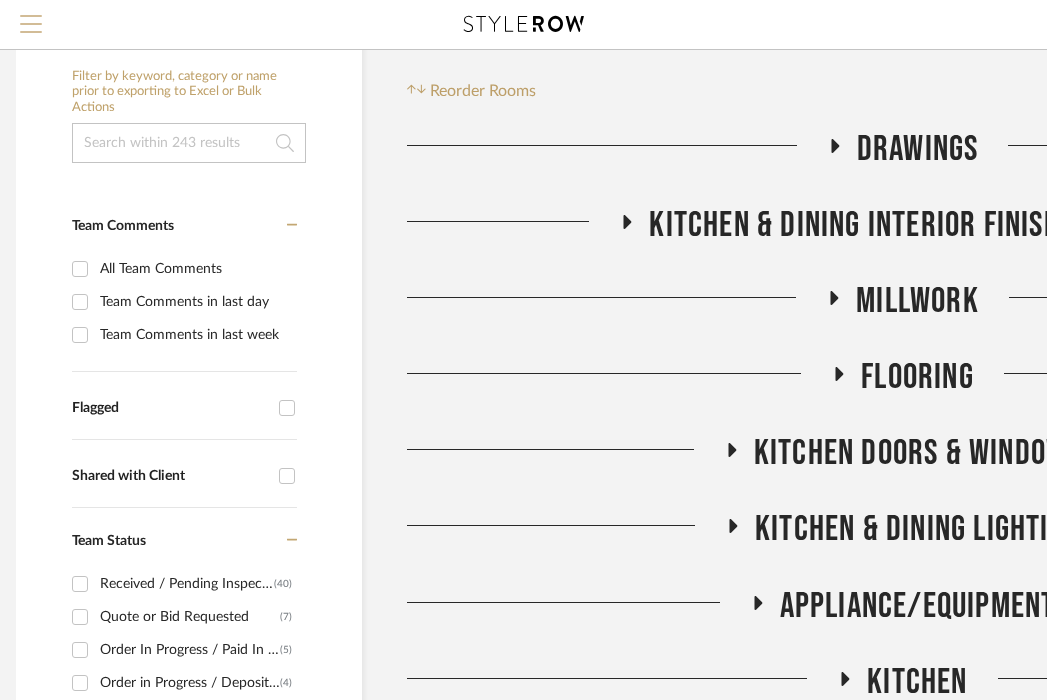 click at bounding box center (31, 24) 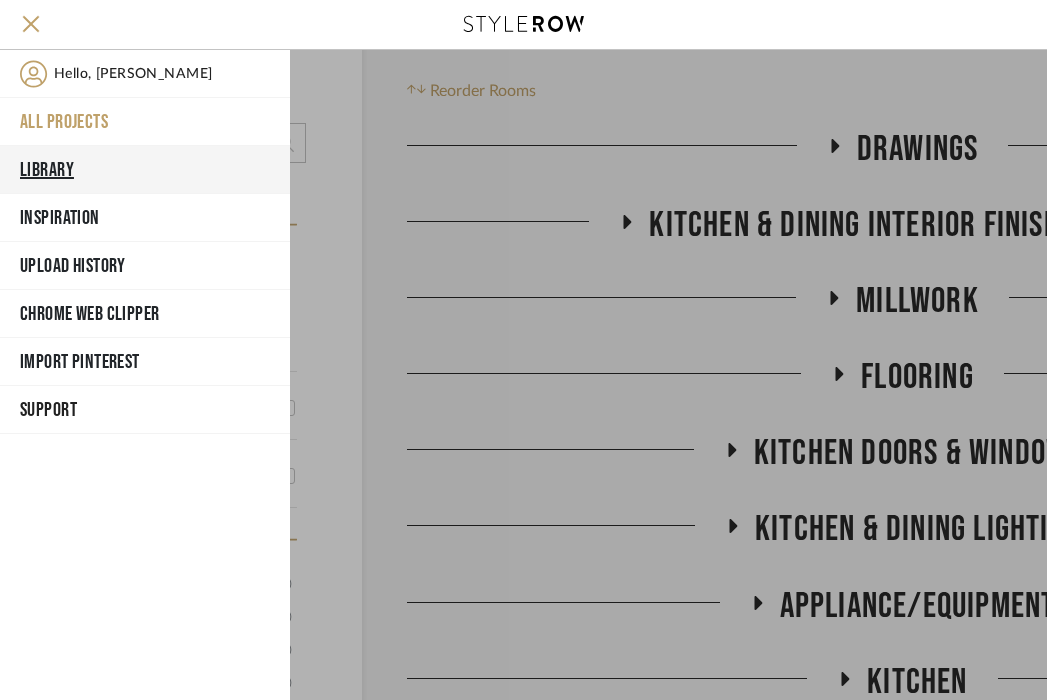 click on "Library" at bounding box center (145, 170) 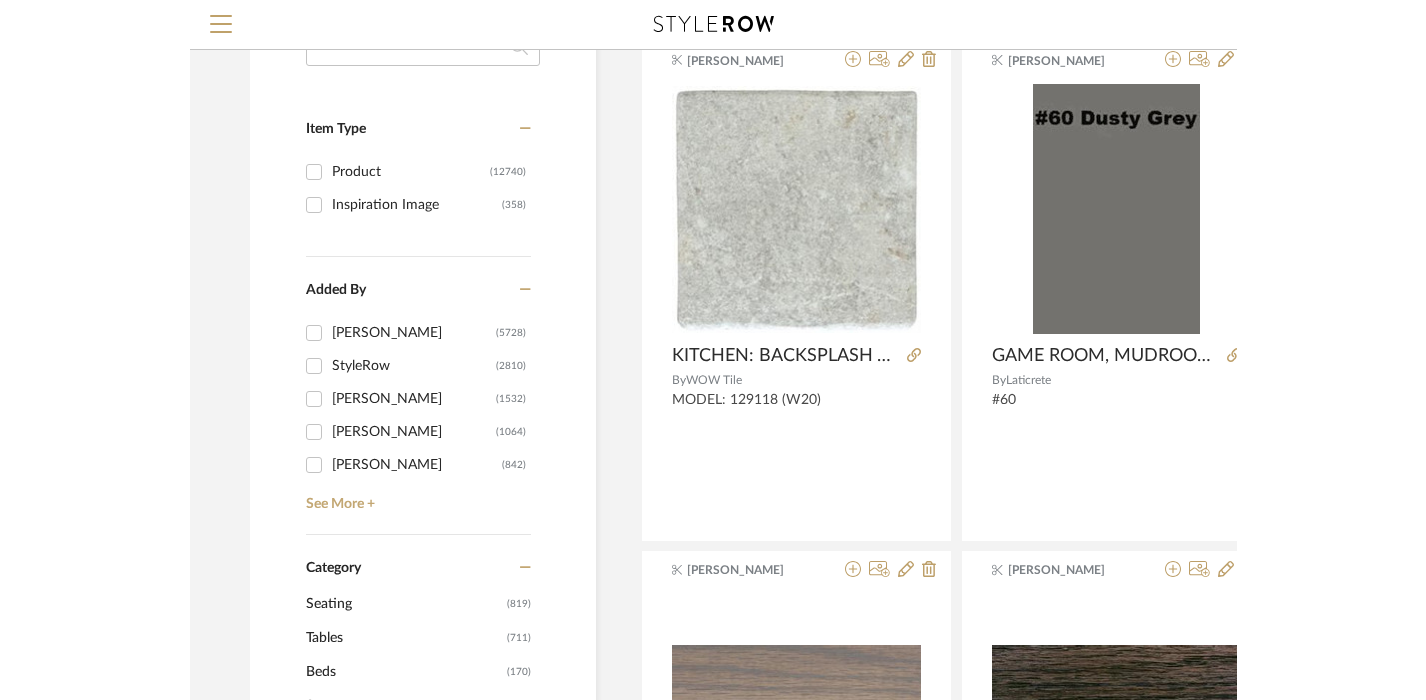 scroll, scrollTop: 0, scrollLeft: 14, axis: horizontal 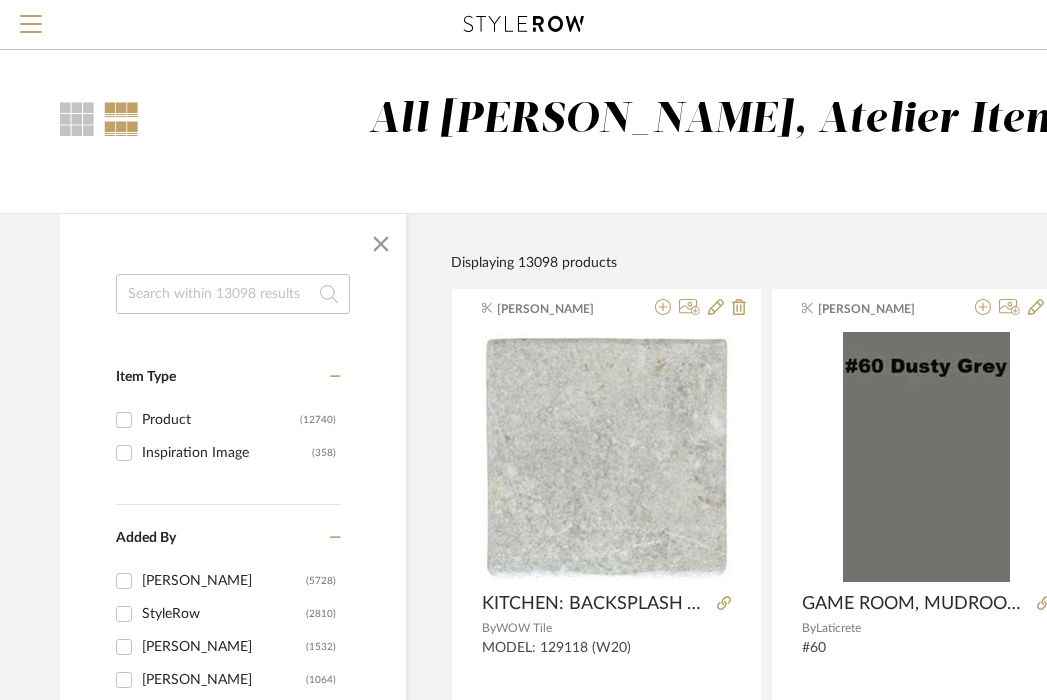 click 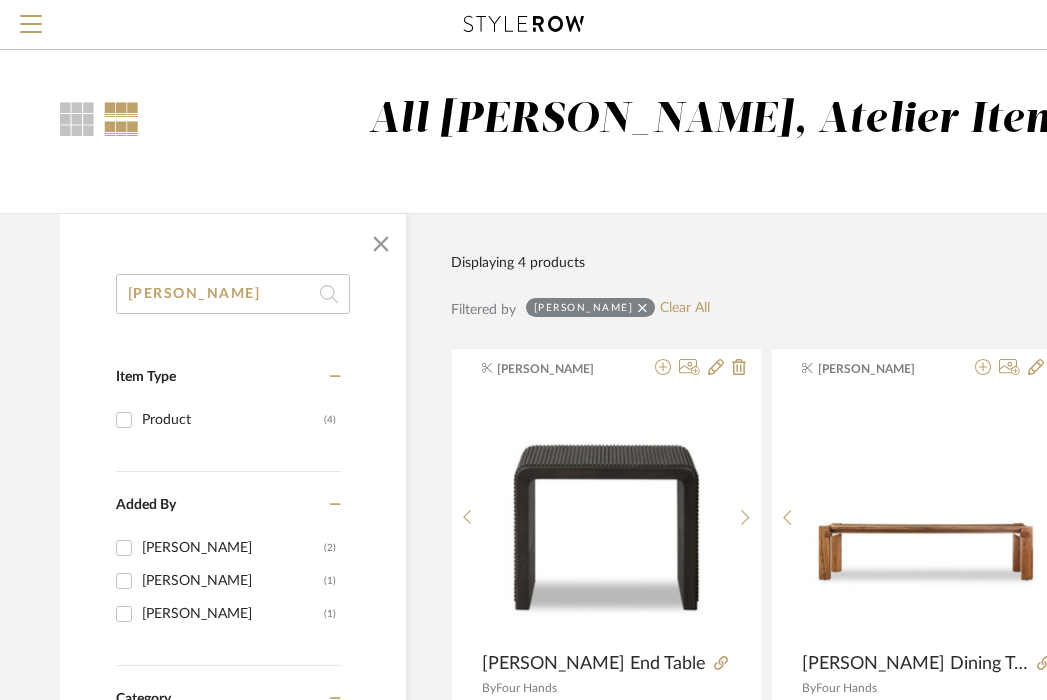 type on "[PERSON_NAME]" 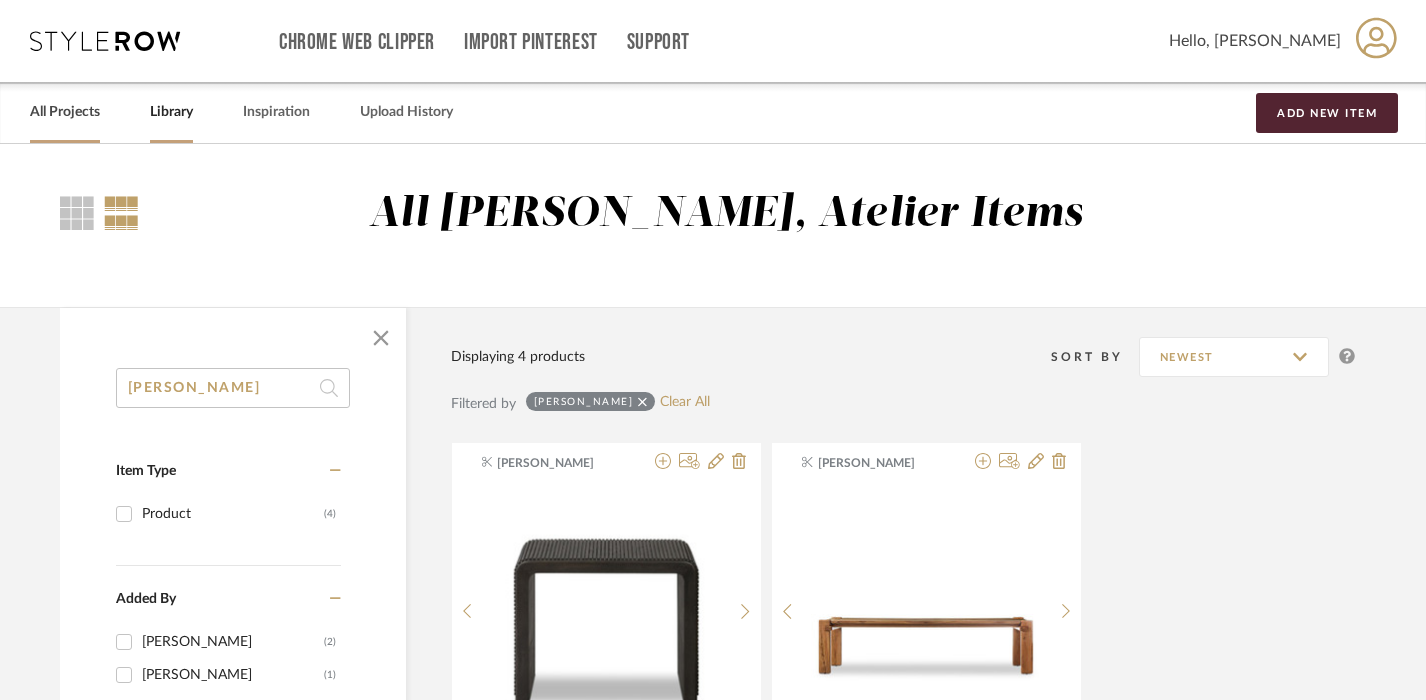 click on "All Projects" at bounding box center [65, 112] 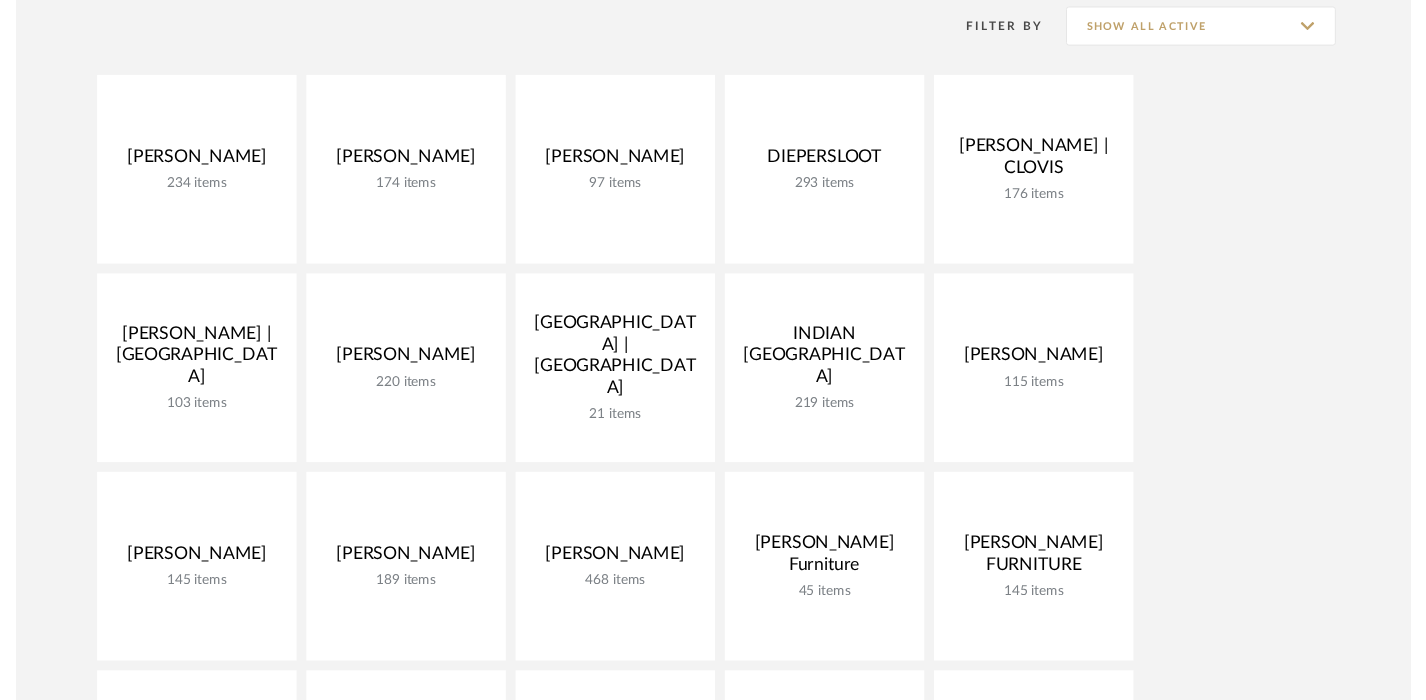 scroll, scrollTop: 421, scrollLeft: 0, axis: vertical 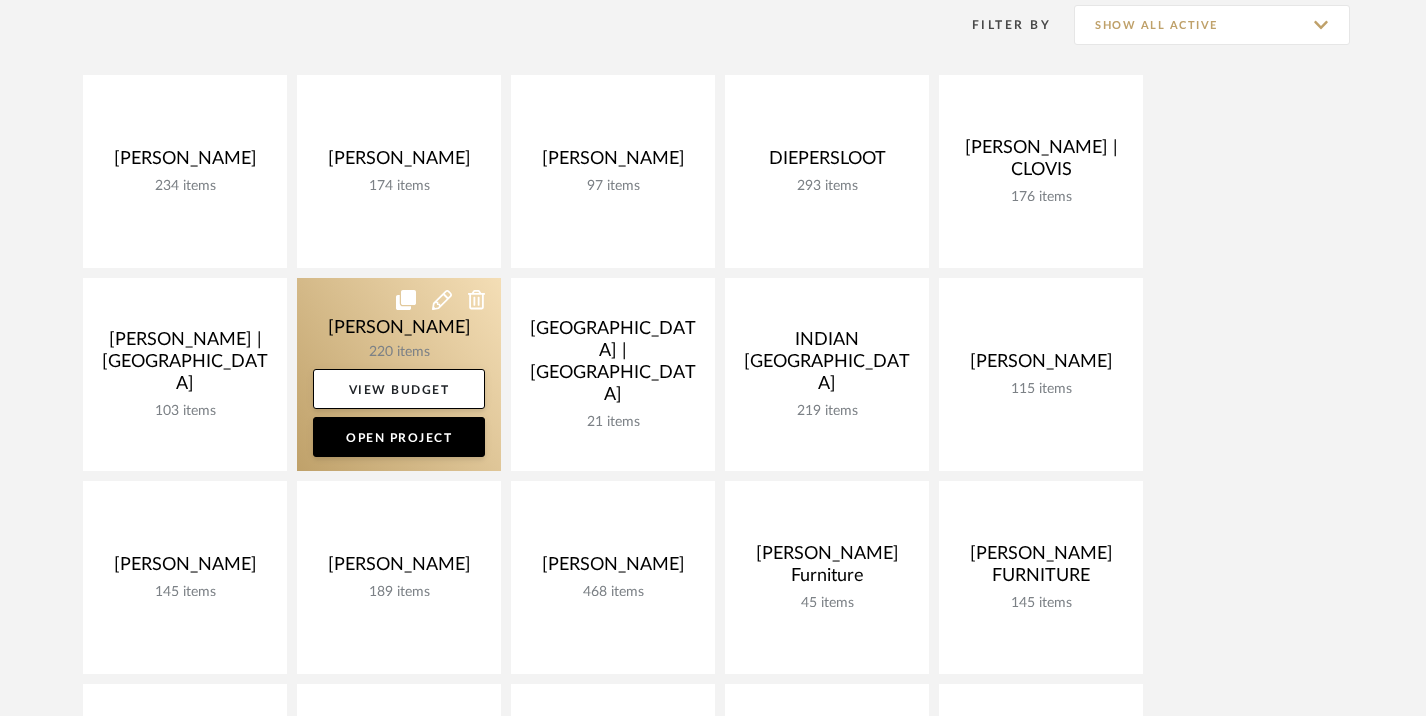 click 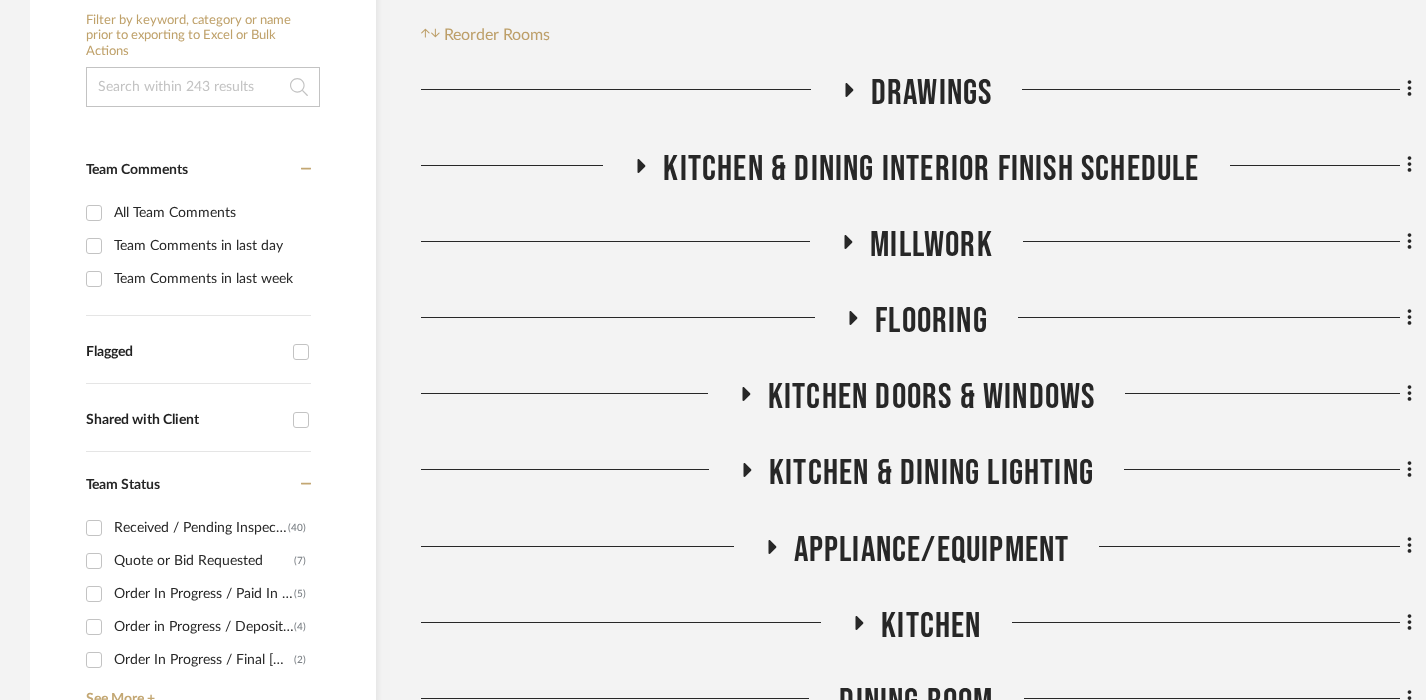 scroll, scrollTop: 480, scrollLeft: 0, axis: vertical 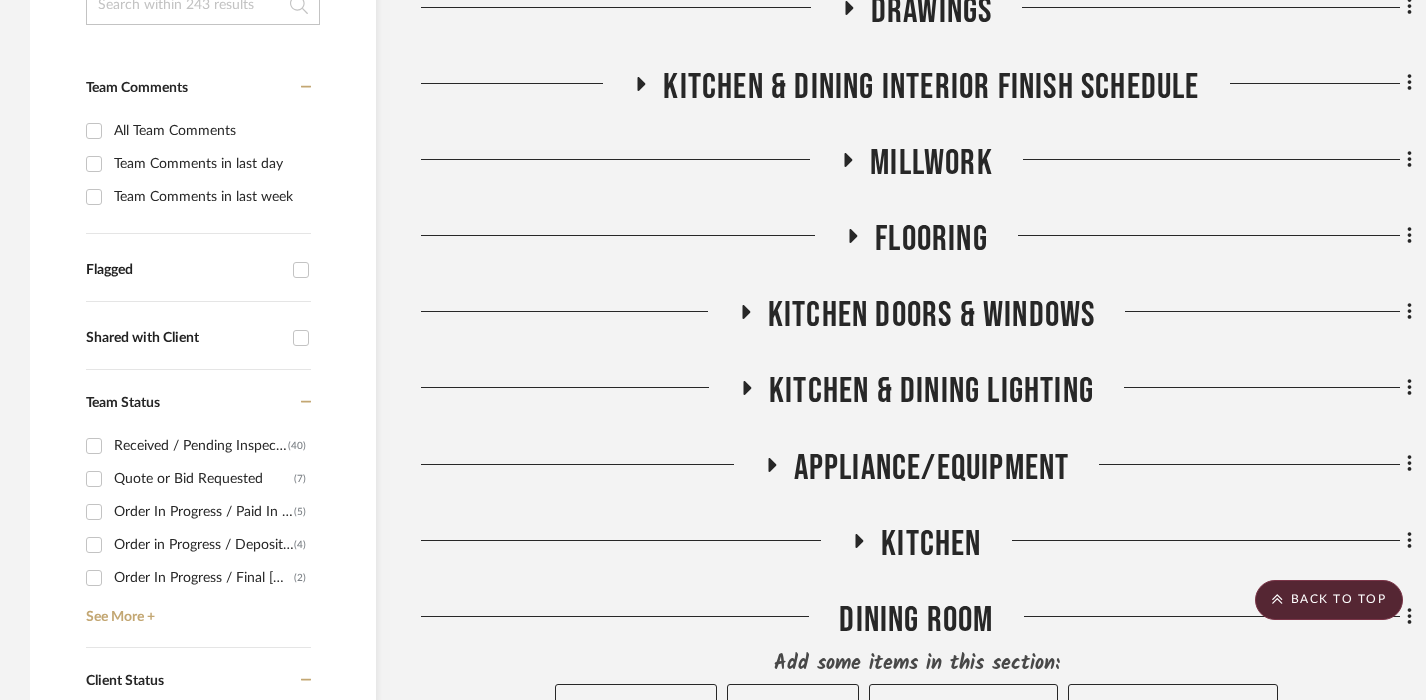 click on "KITCHEN & DINING LIGHTING" 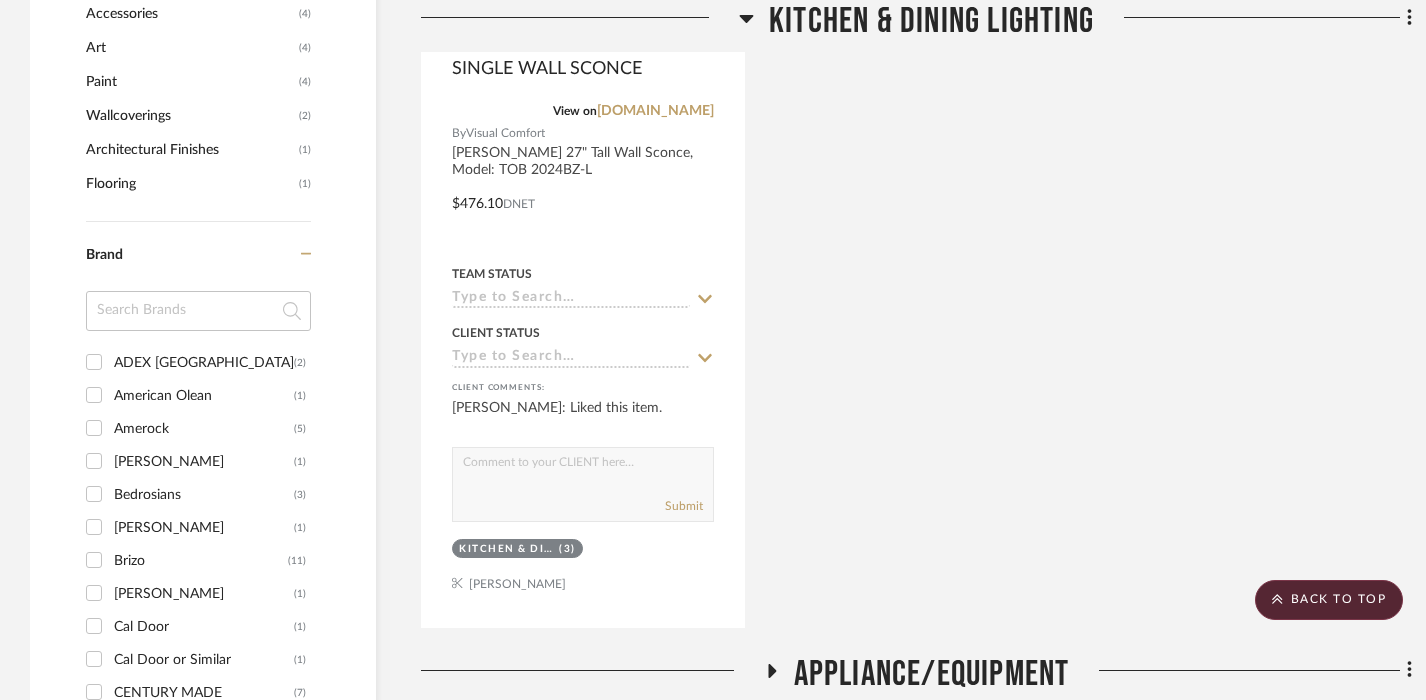 scroll, scrollTop: 2201, scrollLeft: 0, axis: vertical 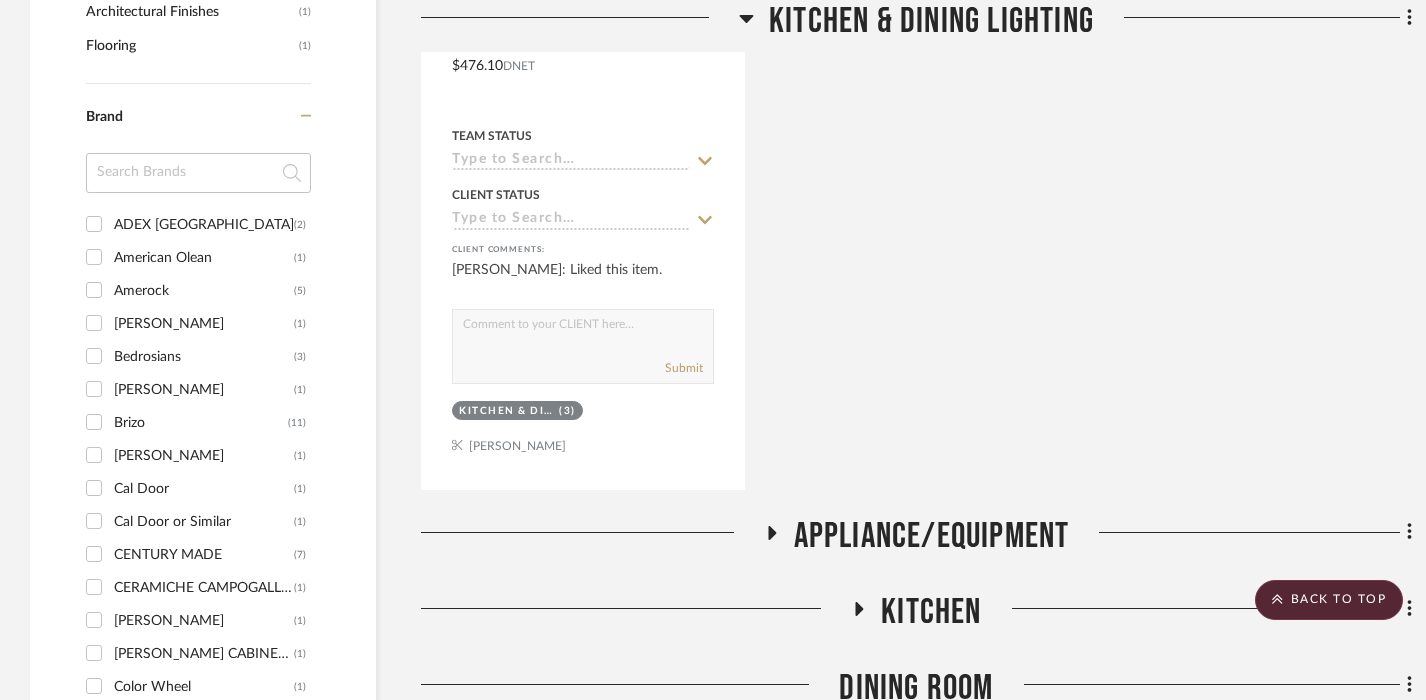 click on "KITCHEN & DINING LIGHTING" 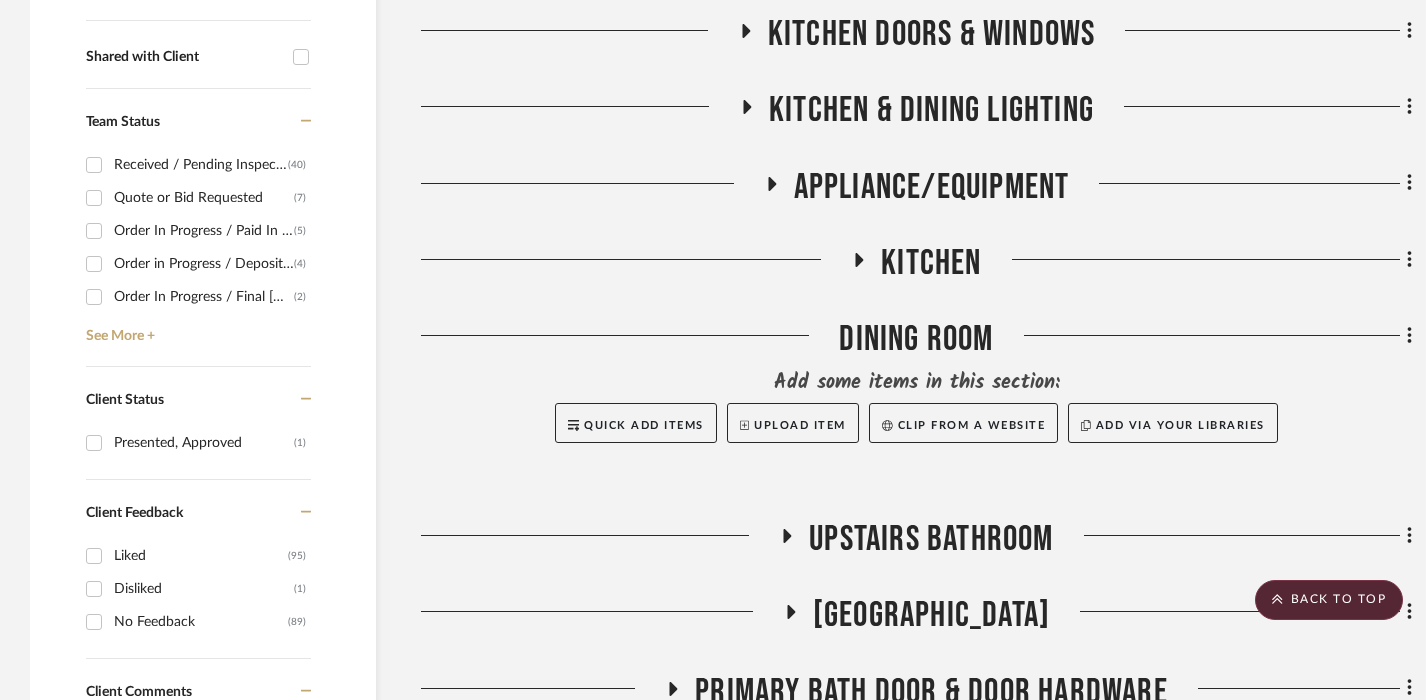 scroll, scrollTop: 756, scrollLeft: 0, axis: vertical 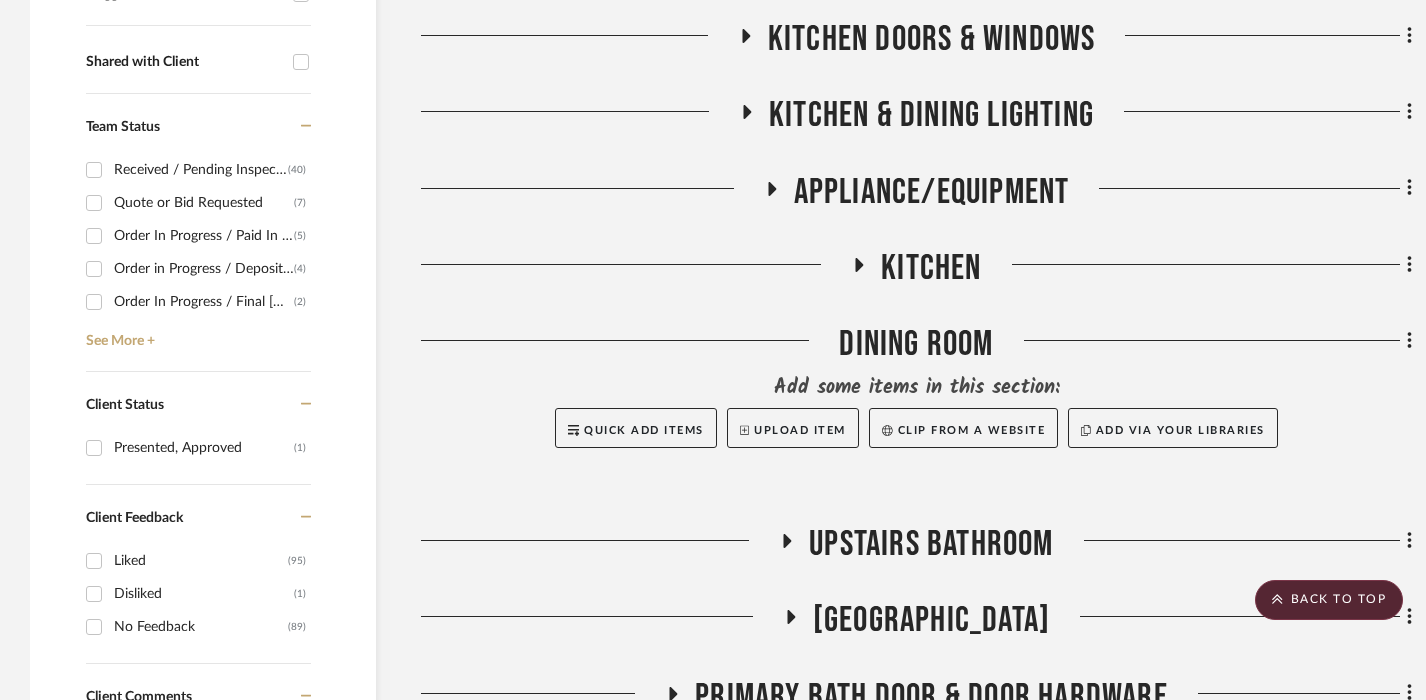 click on "Drawings KITCHEN & DINING INTERIOR FINISH SCHEDULE MILLWORK FLOORING KITCHEN DOORS & WINDOWS KITCHEN & DINING LIGHTING APPLIANCE/EQUIPMENT Kitchen Dining Room Add some items in this section: Quick Add Items  Upload Item   Clip from a website   Add via your libraries  Upstairs Bathroom Primary Bedroom Hallway PRIMARY BATH DOOR & DOOR HARDWARE Primary Bathroom Laundry Room Downstairs Bathroom Powder Room Products For Consideration Items here will not be shown in the Client Dashboard, move them up into a room to allow sharing.  Sorry, we can’t find any products that match your search criteria.   GO TO LIBRARIES" 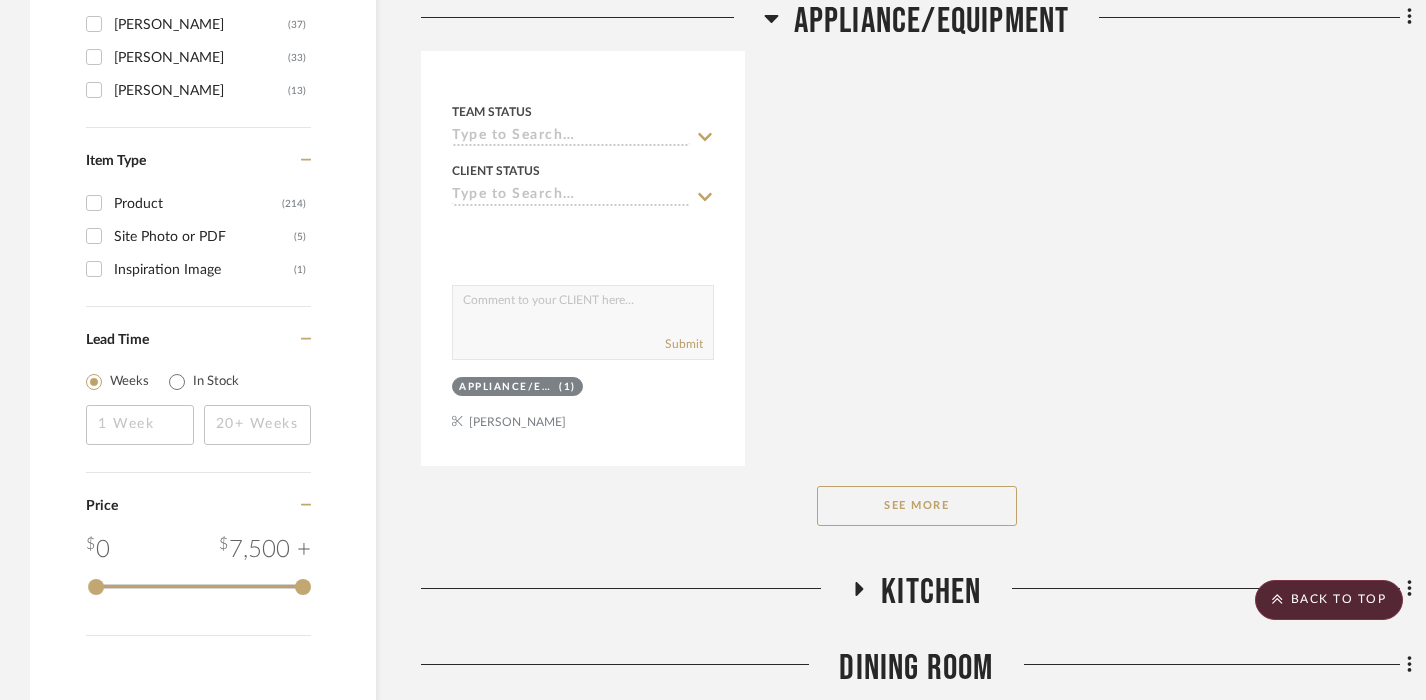 scroll, scrollTop: 3237, scrollLeft: 0, axis: vertical 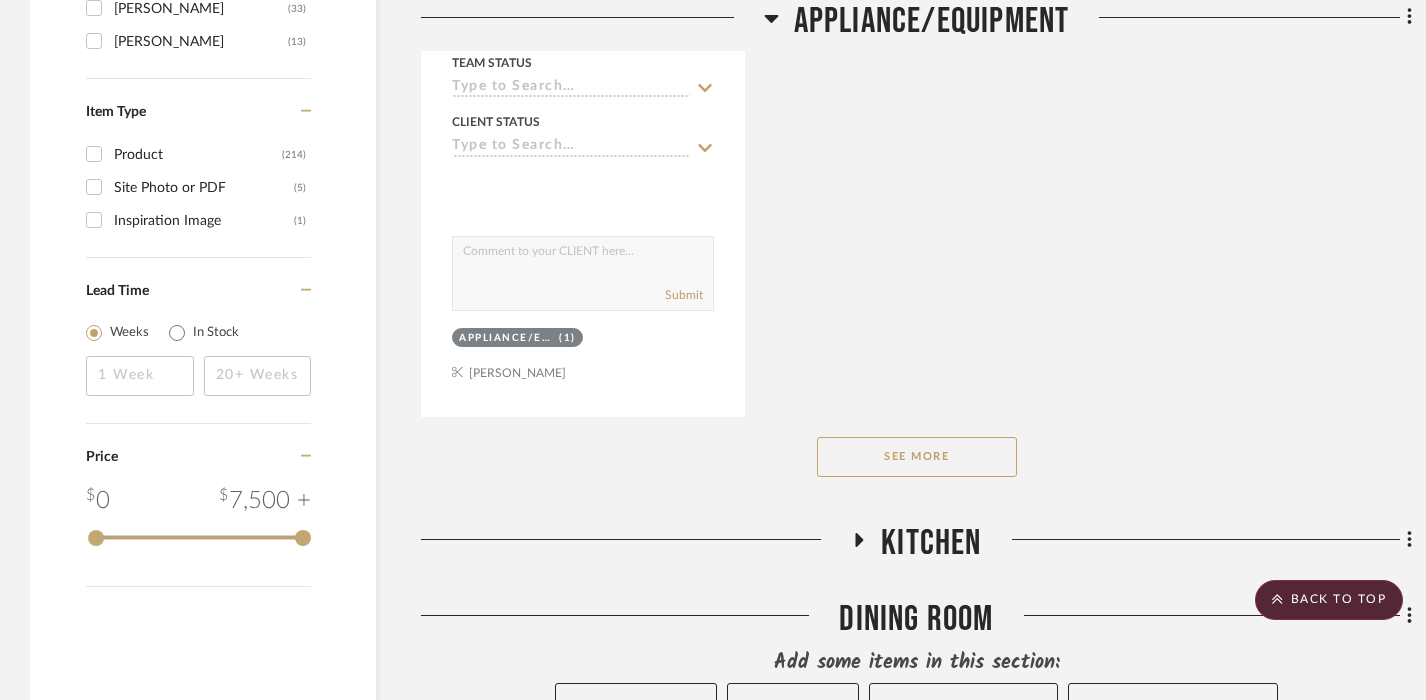 click on "See More" 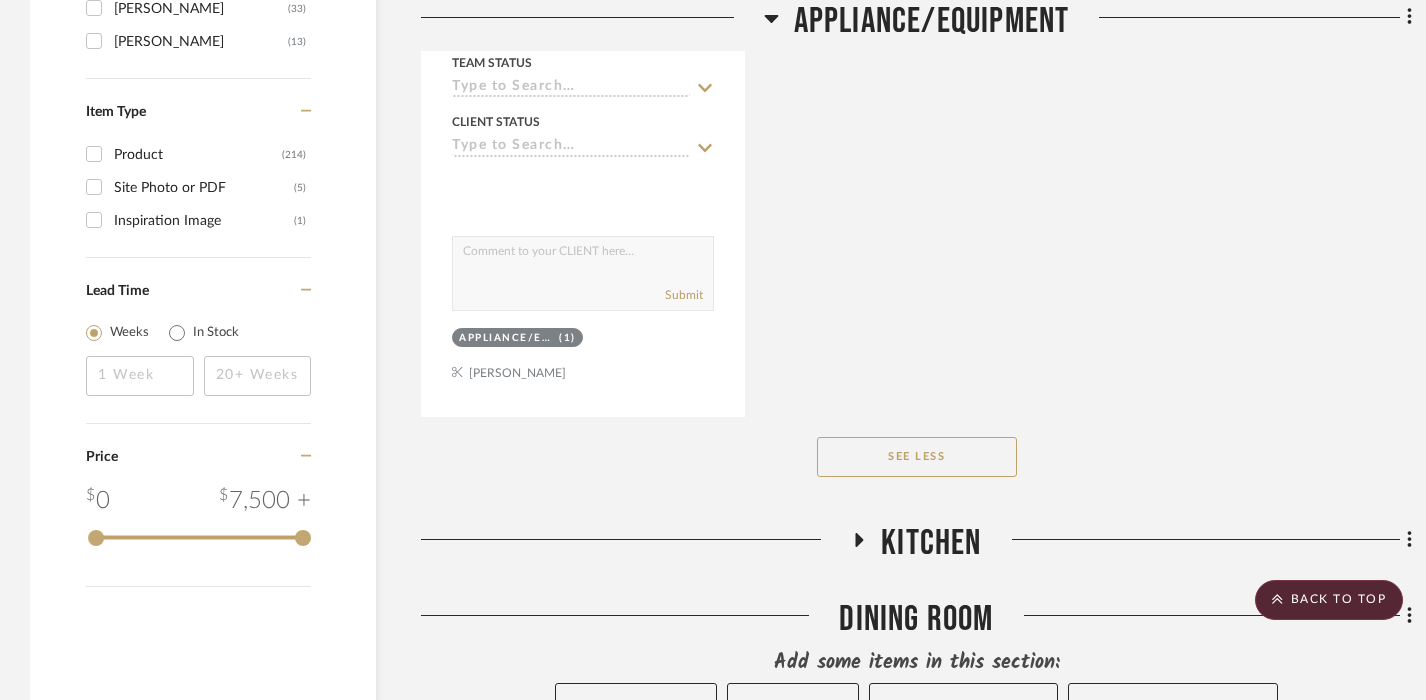 click on "APPLIANCE/EQUIPMENT" 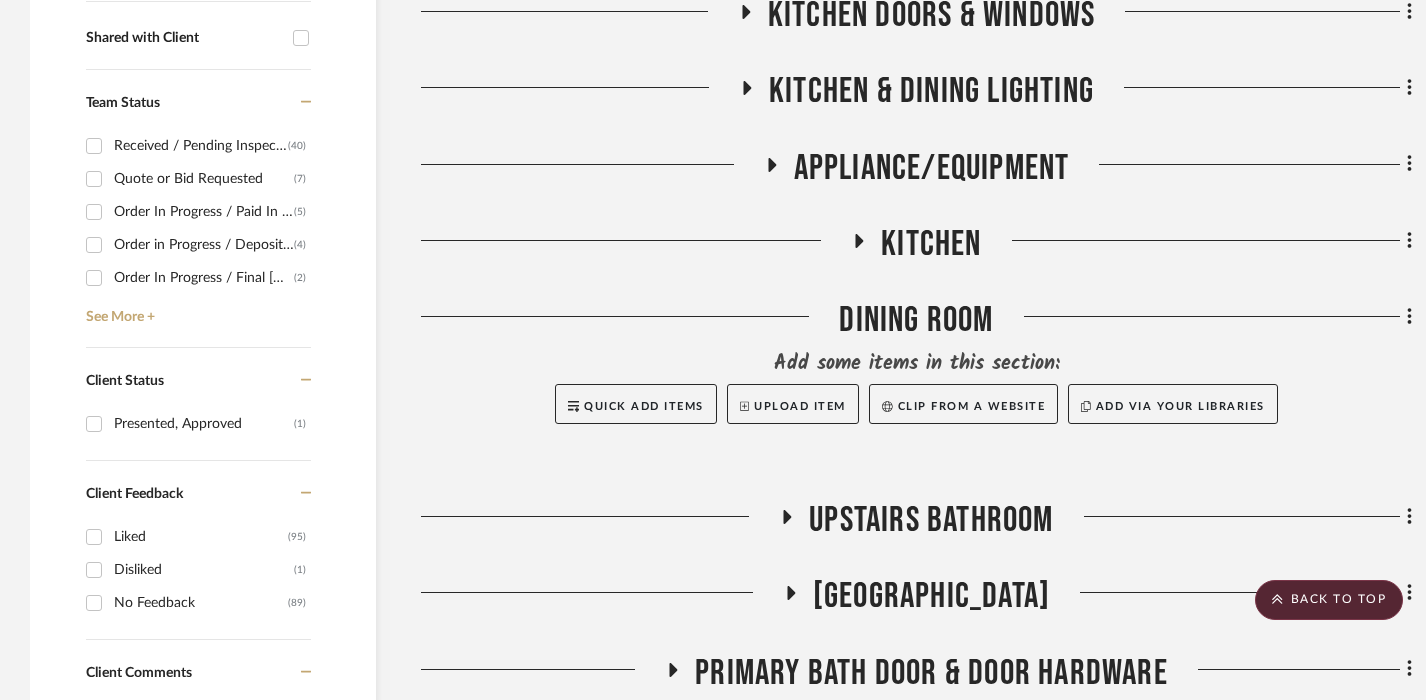 scroll, scrollTop: 786, scrollLeft: 0, axis: vertical 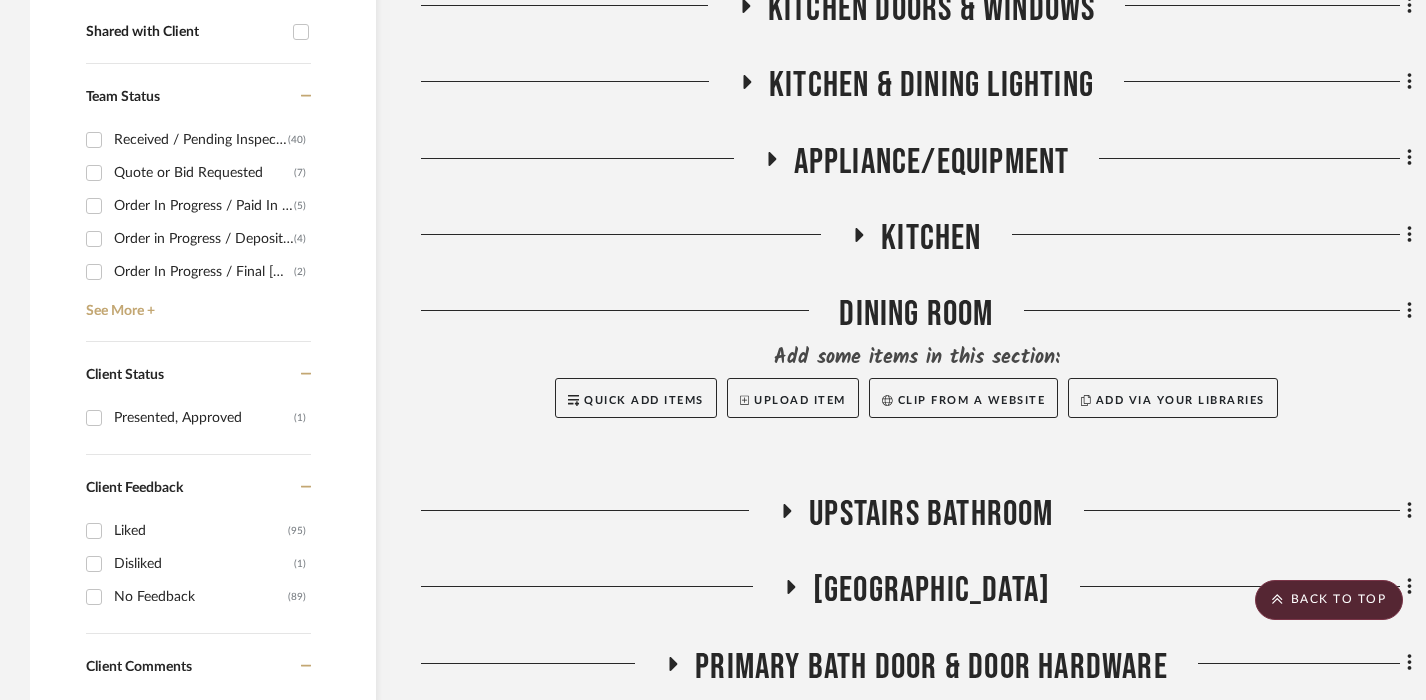 click on "Kitchen" 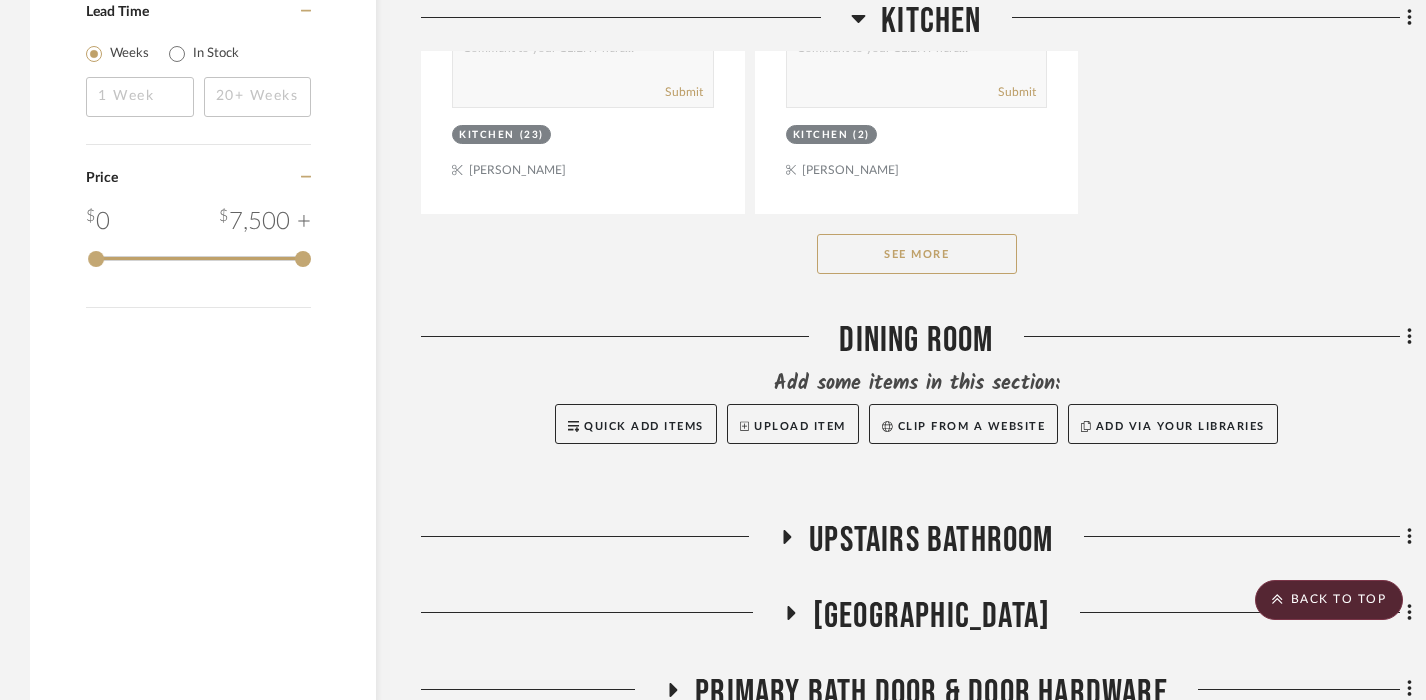 scroll, scrollTop: 3522, scrollLeft: 0, axis: vertical 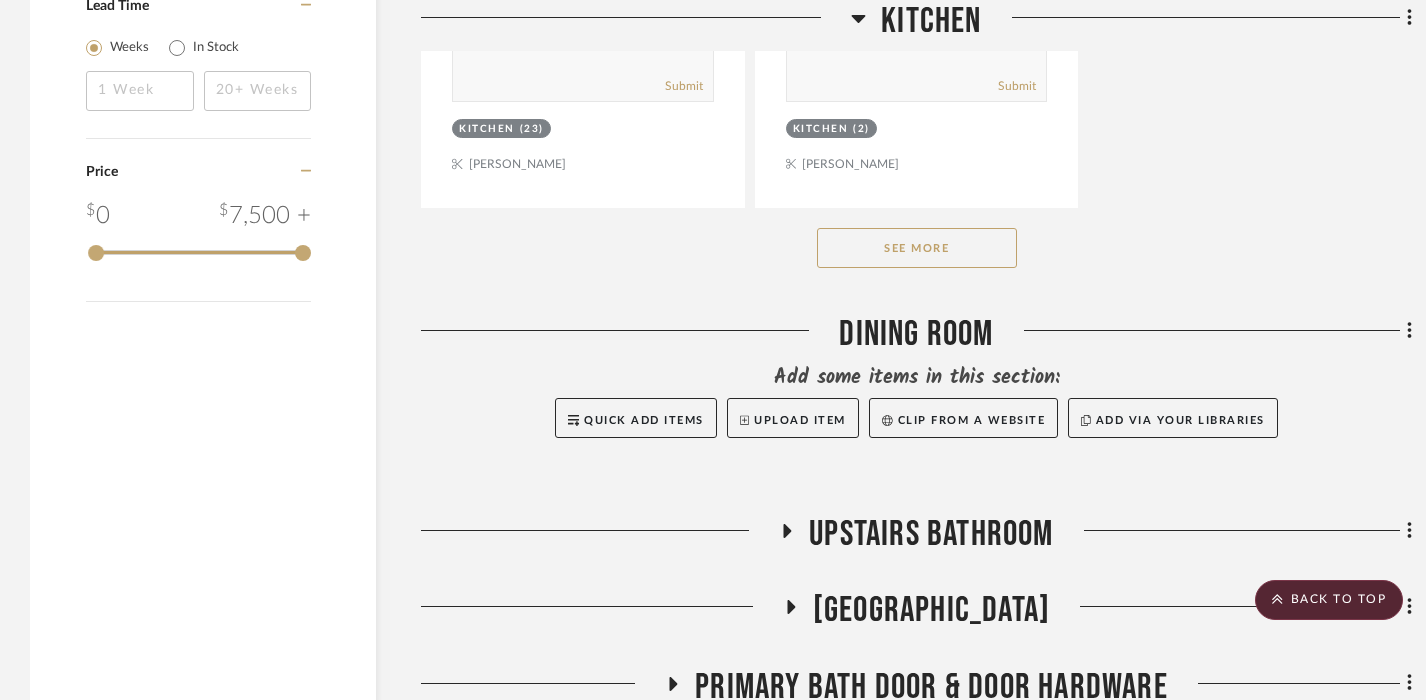 click on "See More" 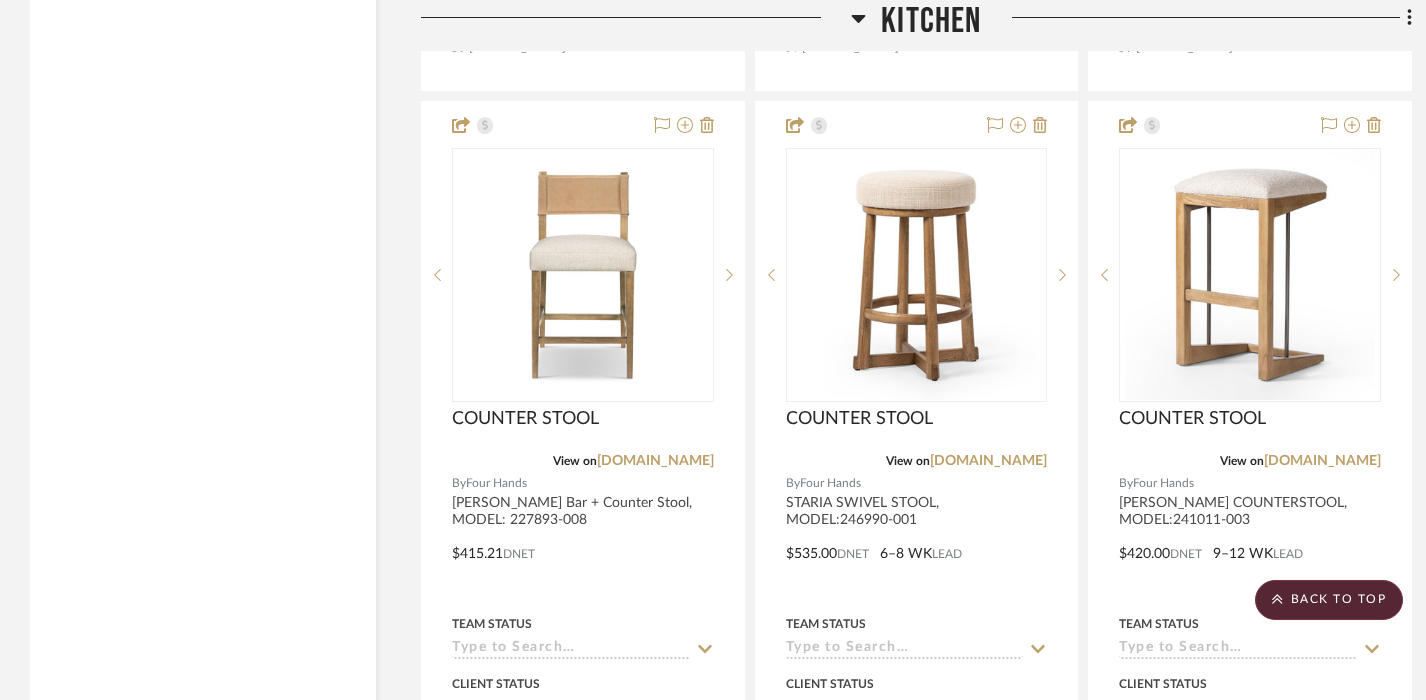 scroll, scrollTop: 17494, scrollLeft: 0, axis: vertical 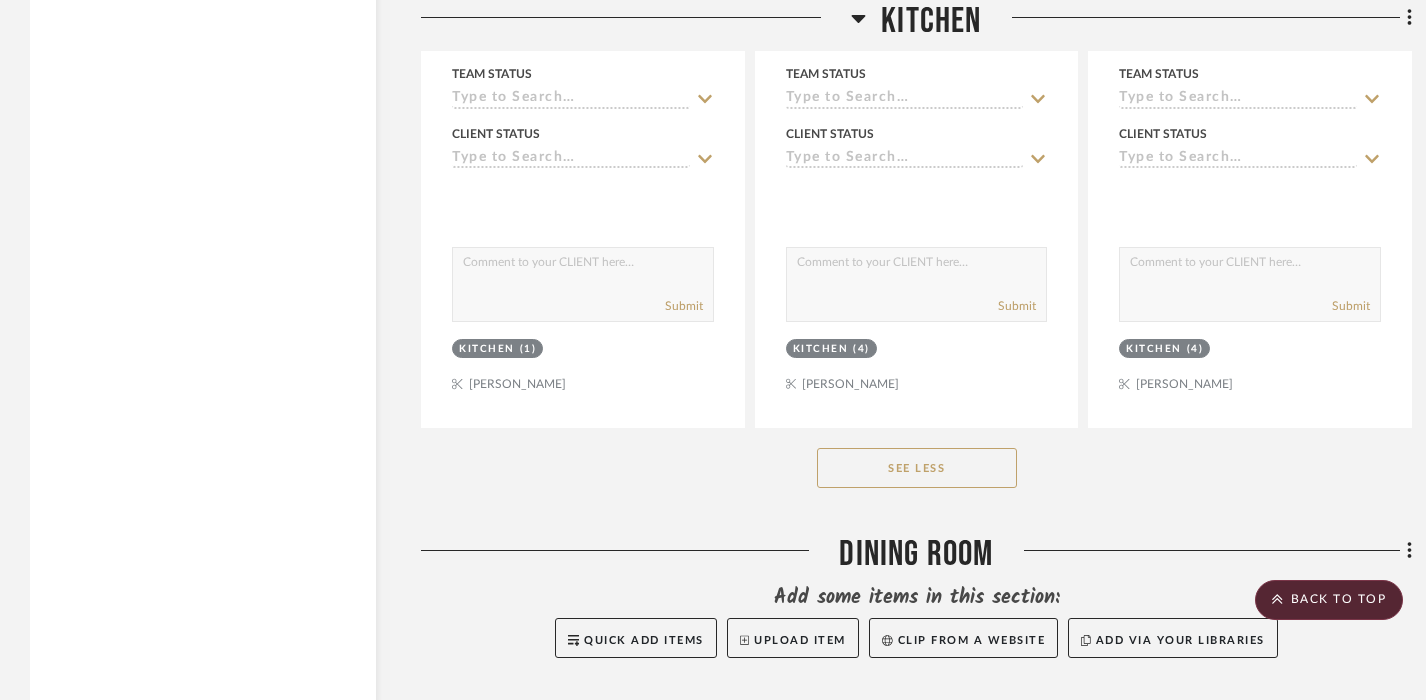 click on "Kitchen" 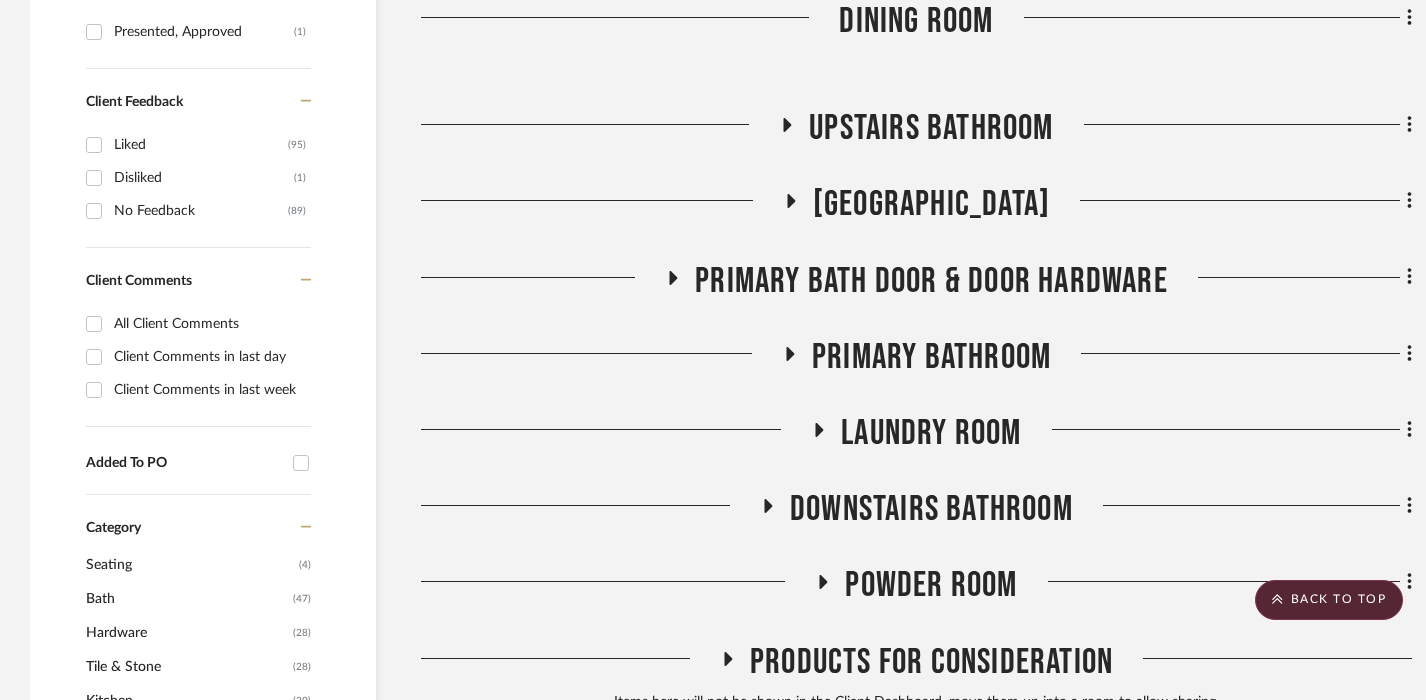 scroll, scrollTop: 1199, scrollLeft: 0, axis: vertical 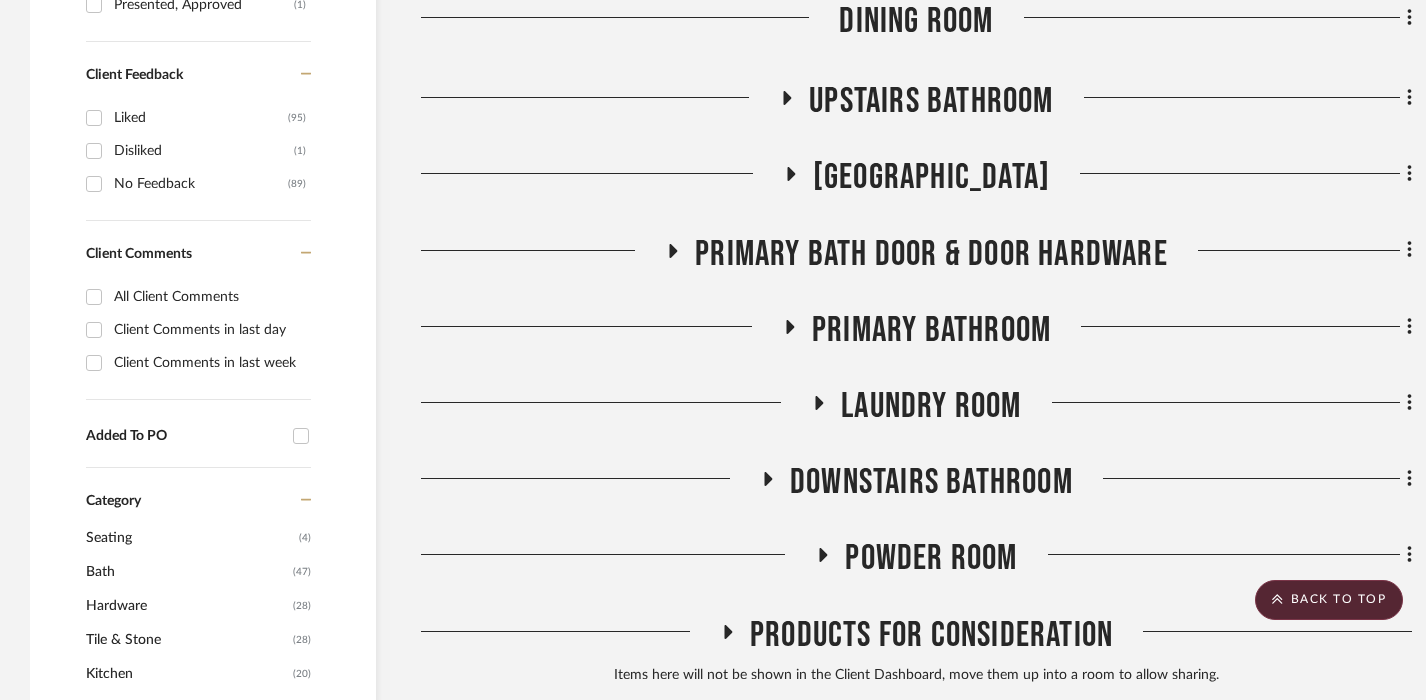 click on "Upstairs Bathroom" 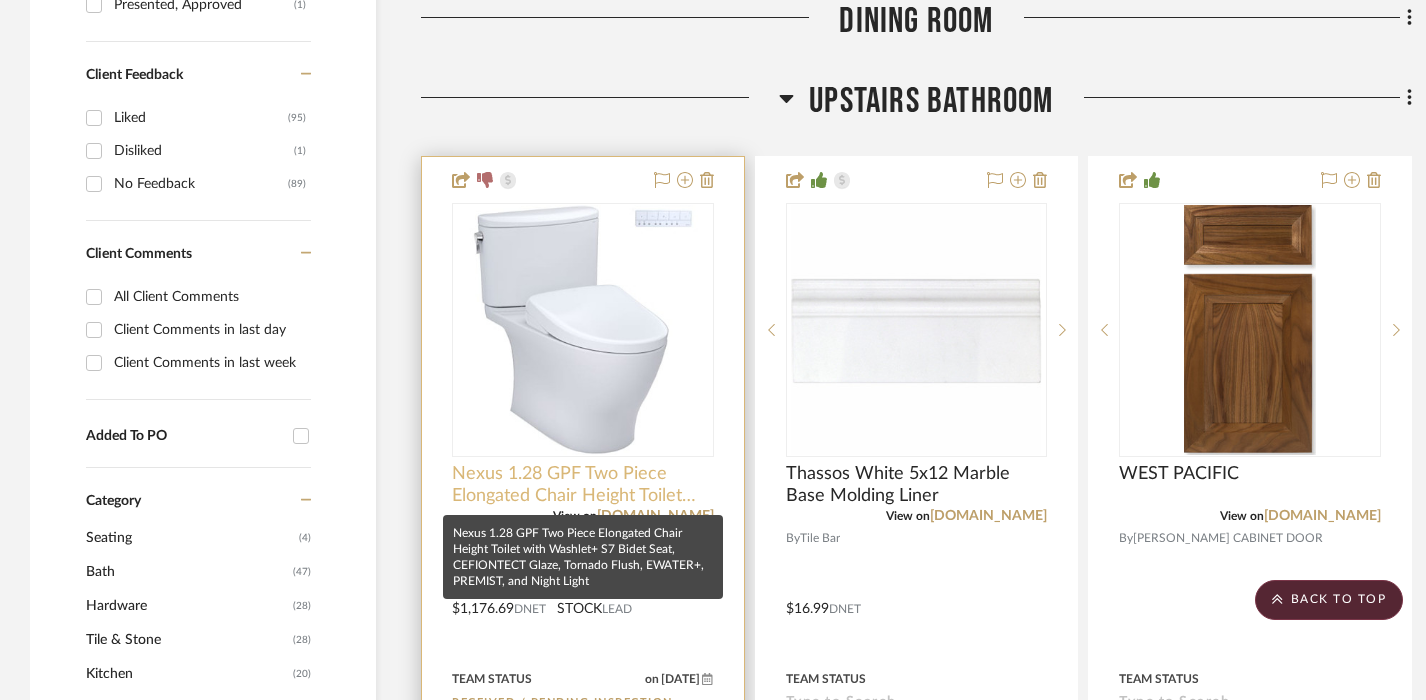 click on "Nexus 1.28 GPF Two Piece Elongated Chair Height Toilet with Washlet+ S7 Bidet Seat, CEFIONTECT Glaze, Tornado Flush, EWATER+, PREMIST, and Night Light" at bounding box center (583, 485) 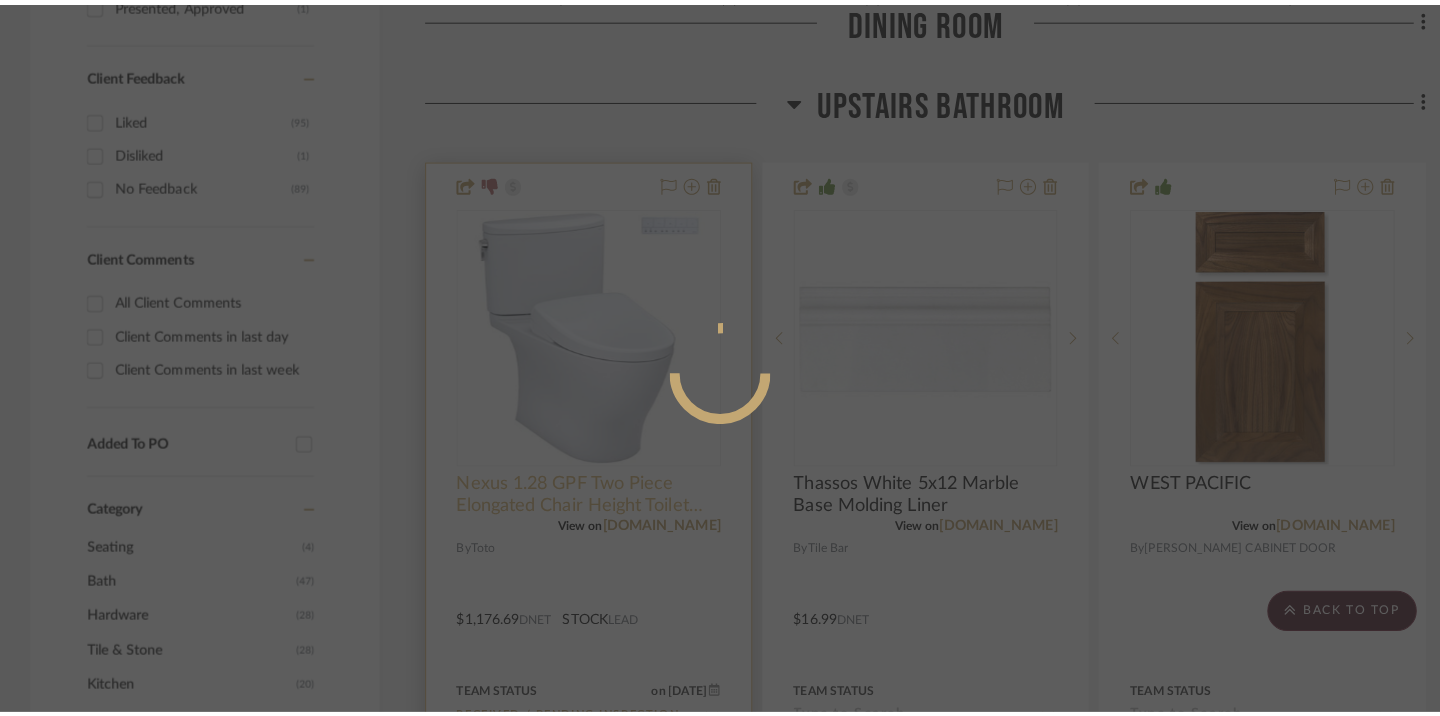 scroll, scrollTop: 0, scrollLeft: 0, axis: both 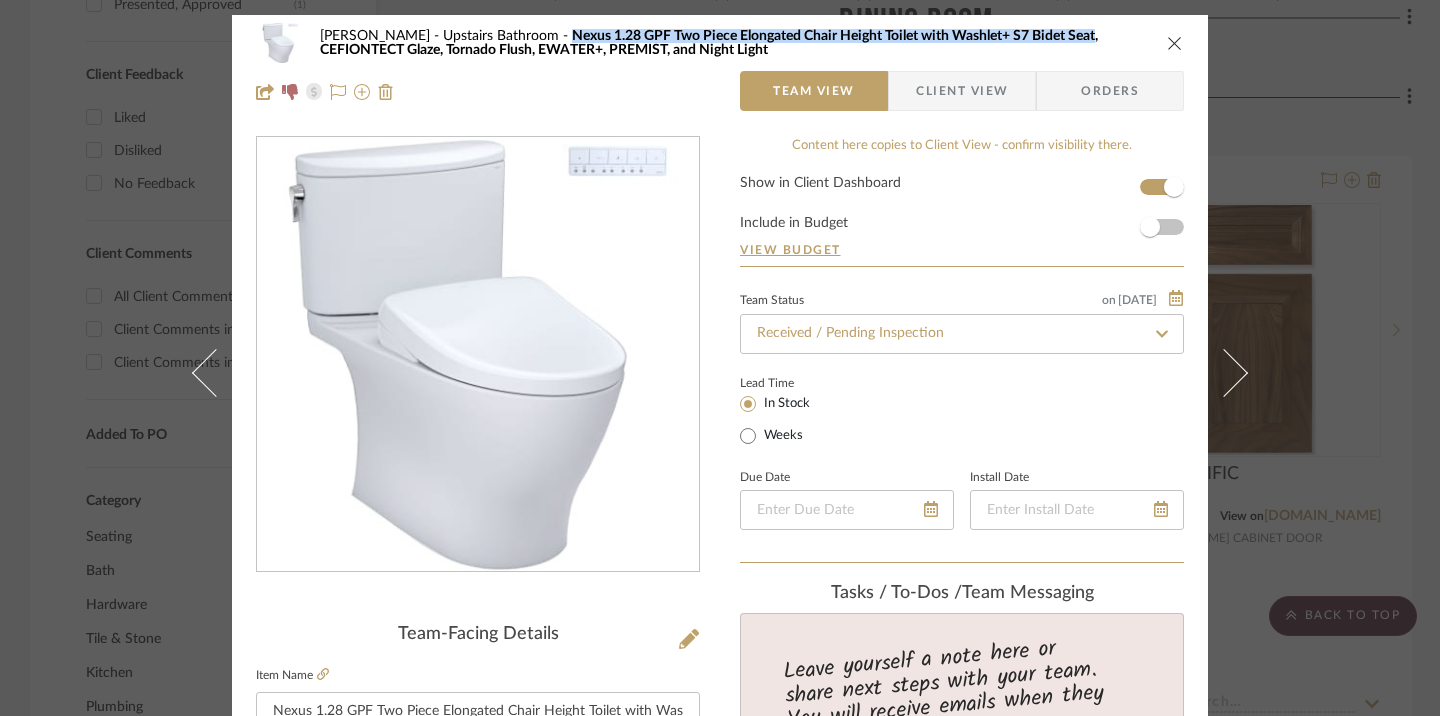 copy on "Nexus 1.28 GPF Two Piece Elongated Chair Height Toilet with Washlet+ S7 Bidet Seat" 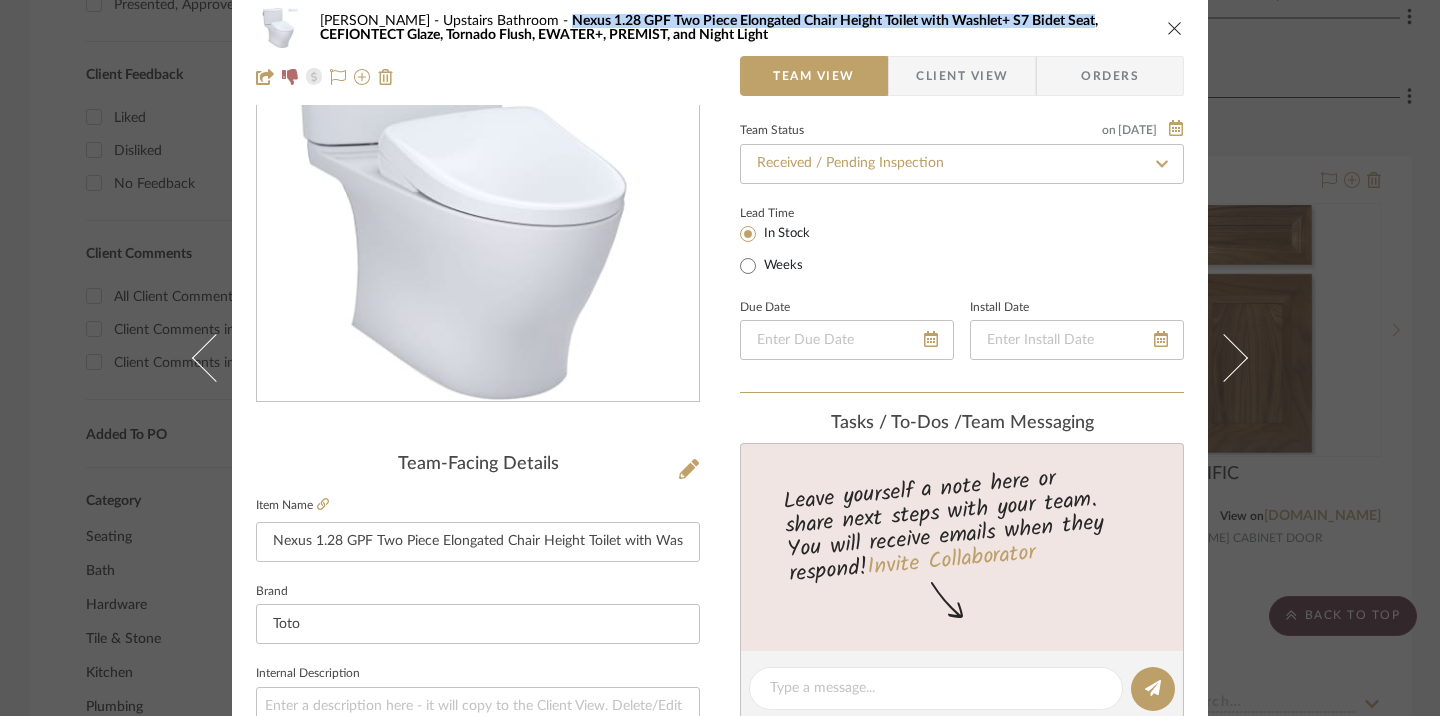 scroll, scrollTop: 0, scrollLeft: 0, axis: both 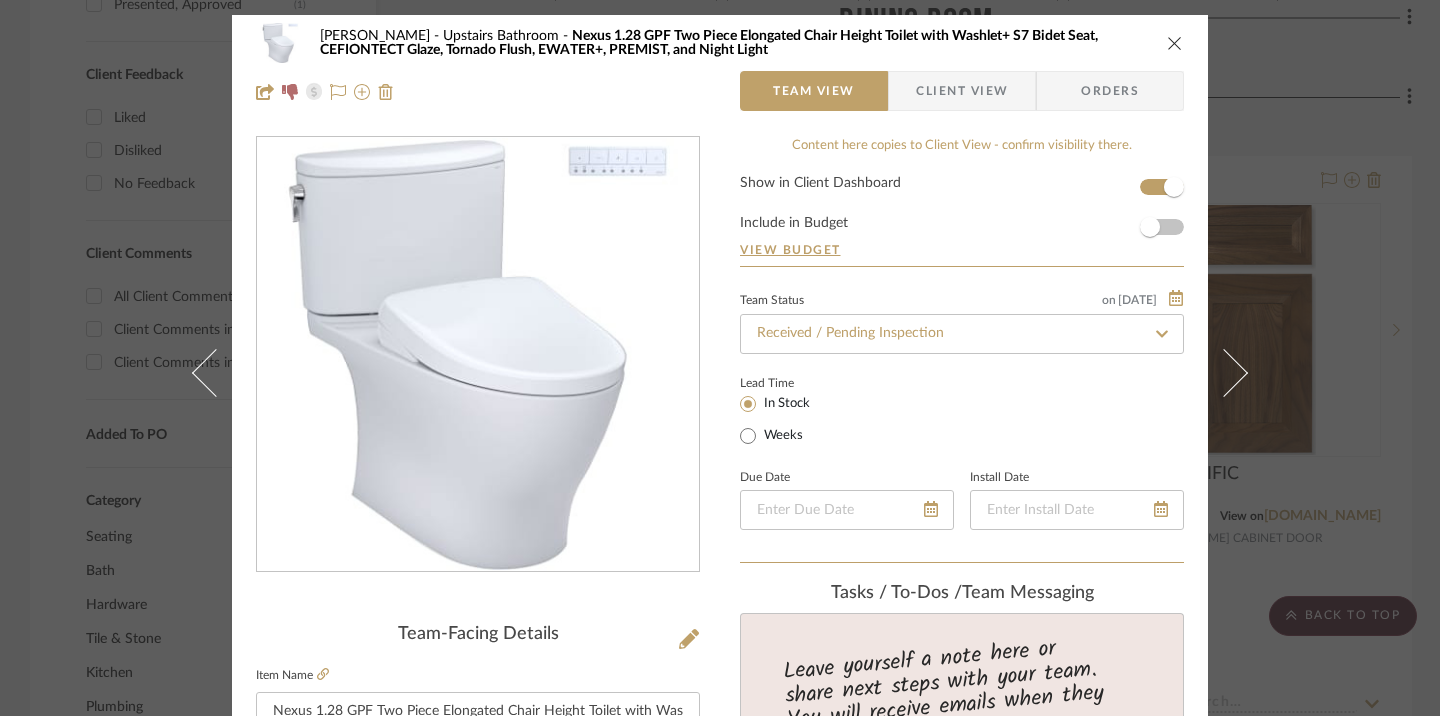 click at bounding box center [478, 91] 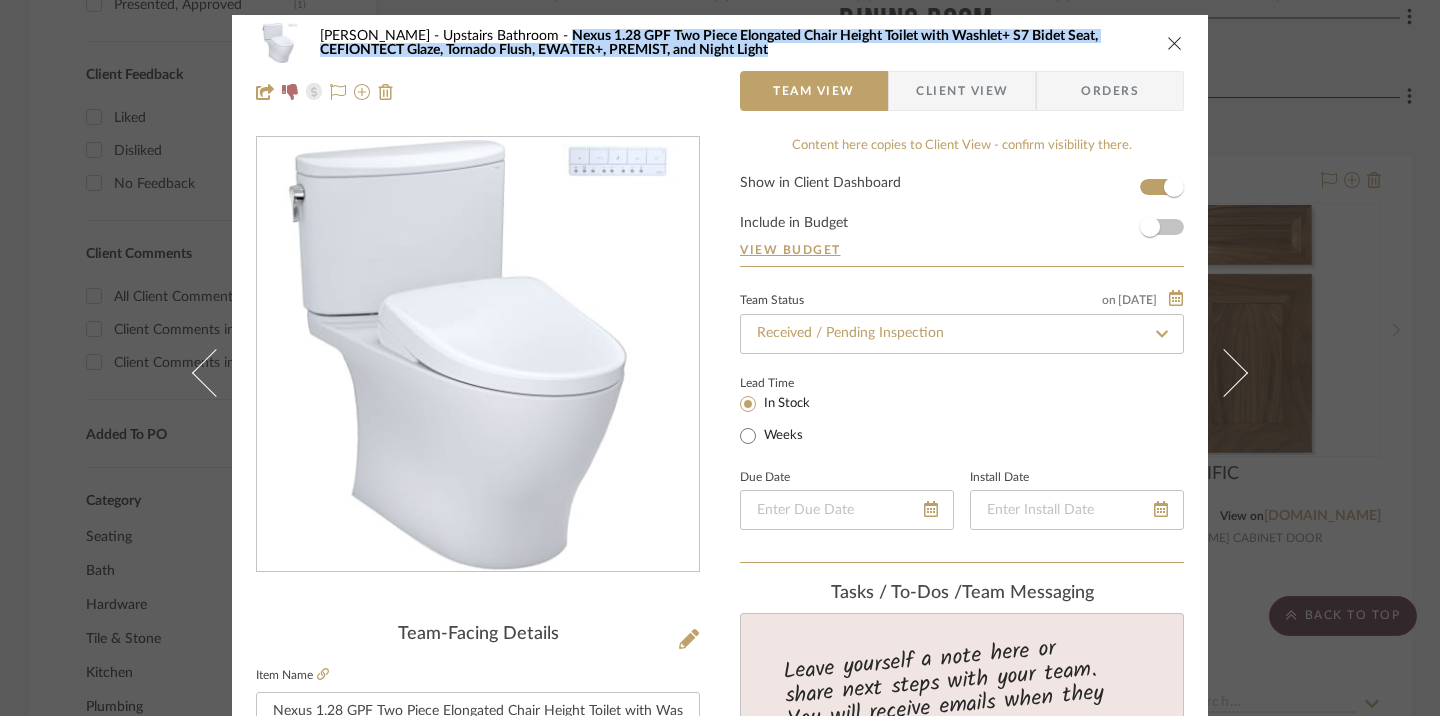 copy on "Nexus 1.28 GPF Two Piece Elongated Chair Height Toilet with Washlet+ S7 Bidet Seat, CEFIONTECT Glaze, Tornado Flush, EWATER+, PREMIST, and Night Light" 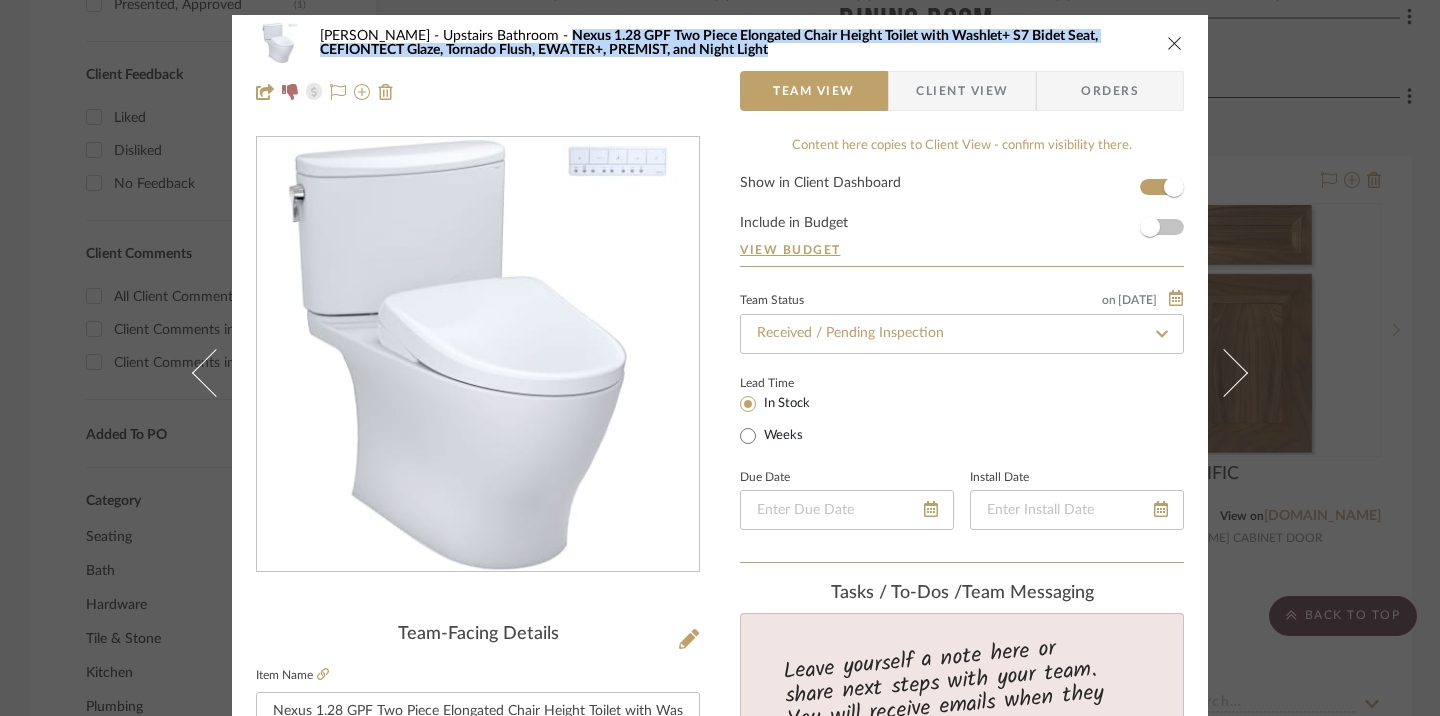 click at bounding box center (1175, 43) 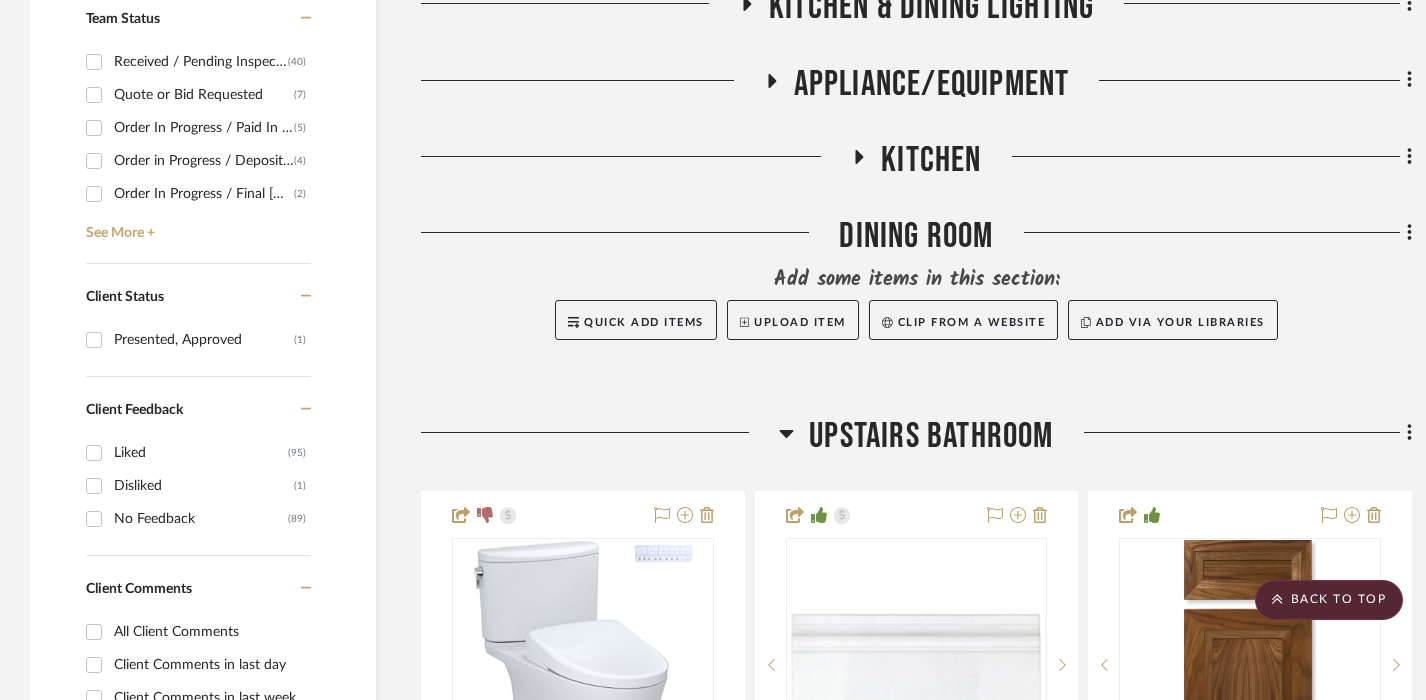 scroll, scrollTop: 860, scrollLeft: 0, axis: vertical 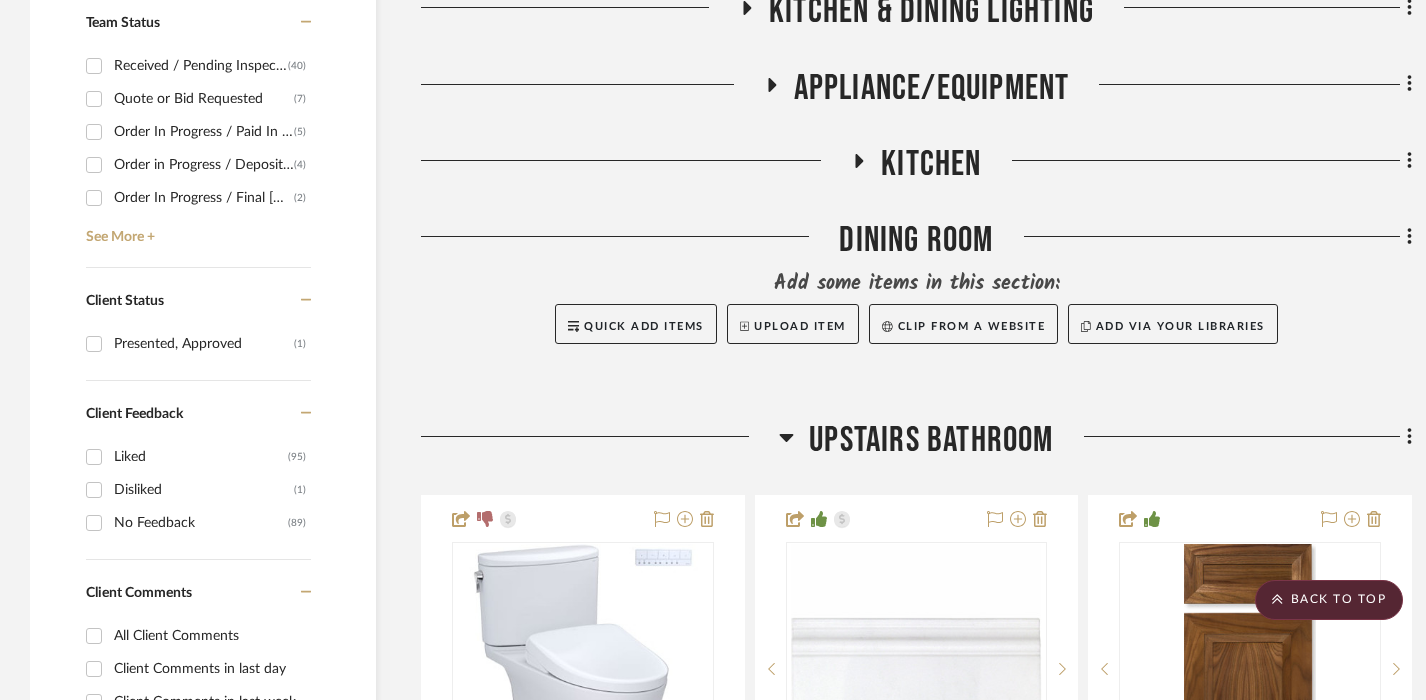 click on "Kitchen" 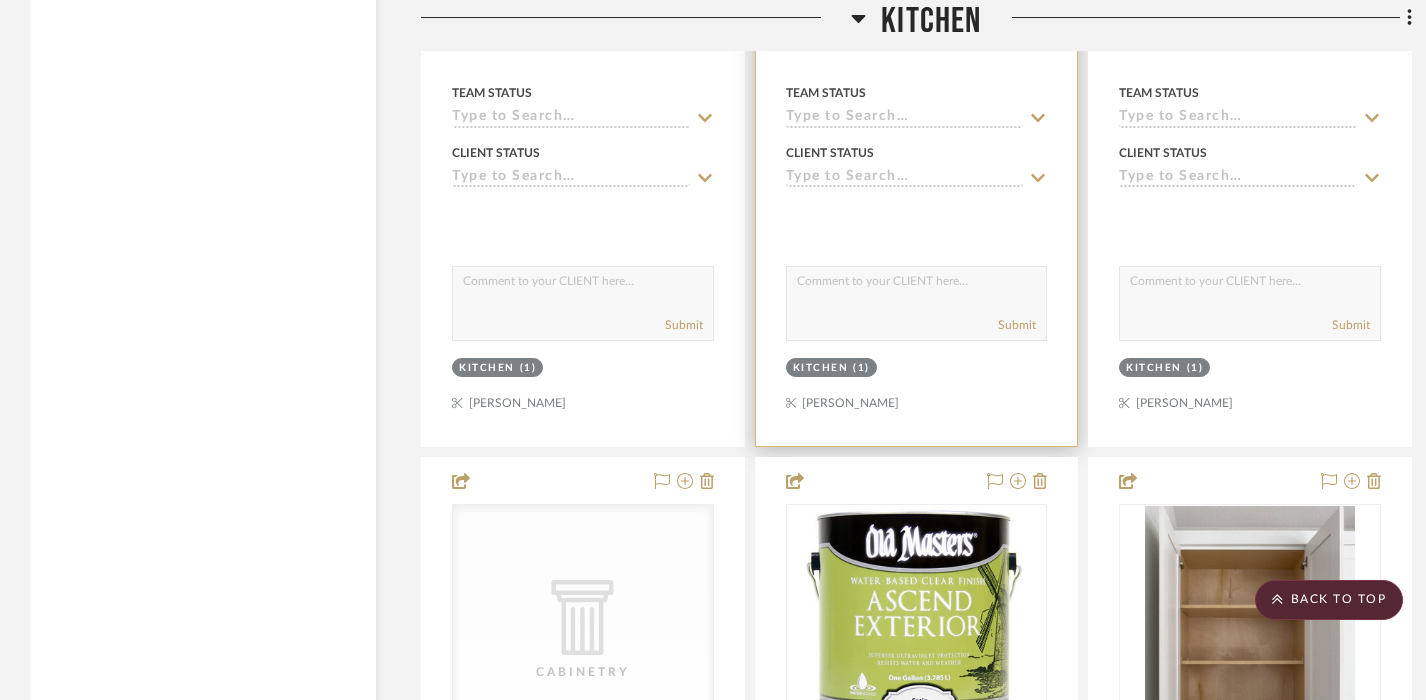 scroll, scrollTop: 9362, scrollLeft: 0, axis: vertical 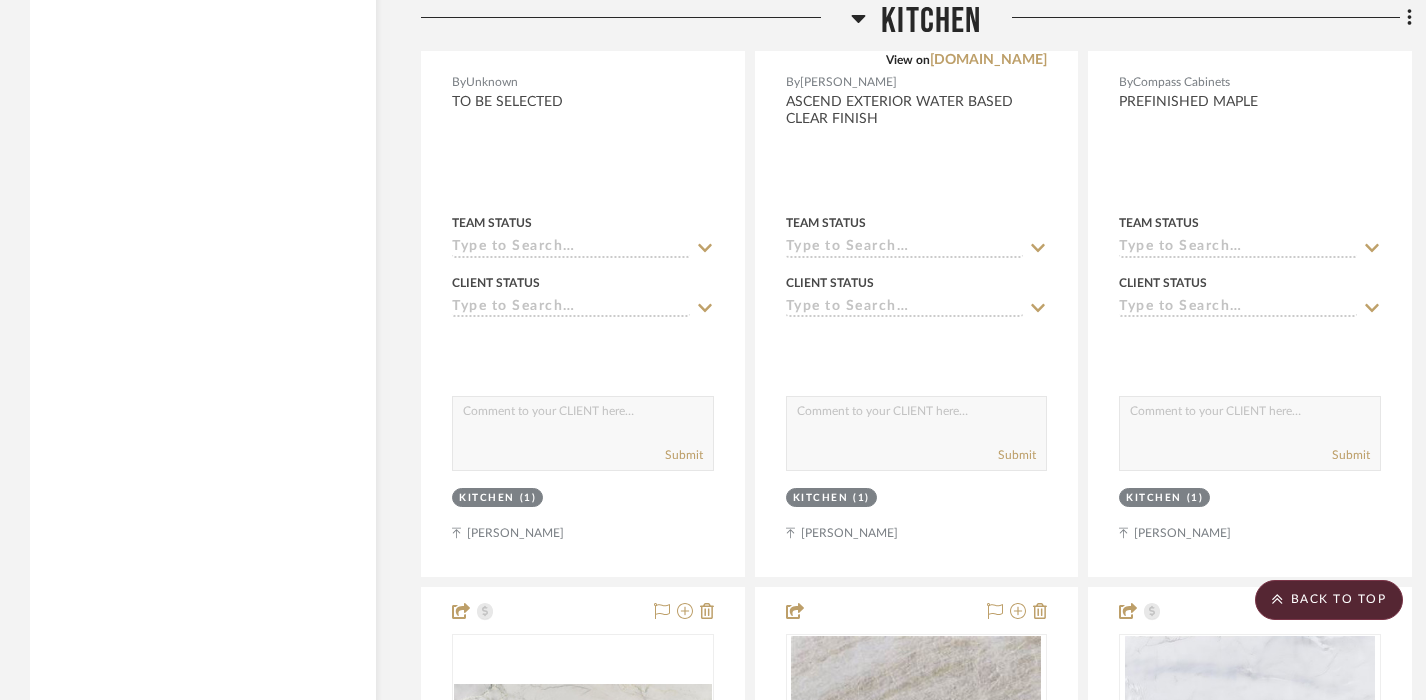 click on "Kitchen" 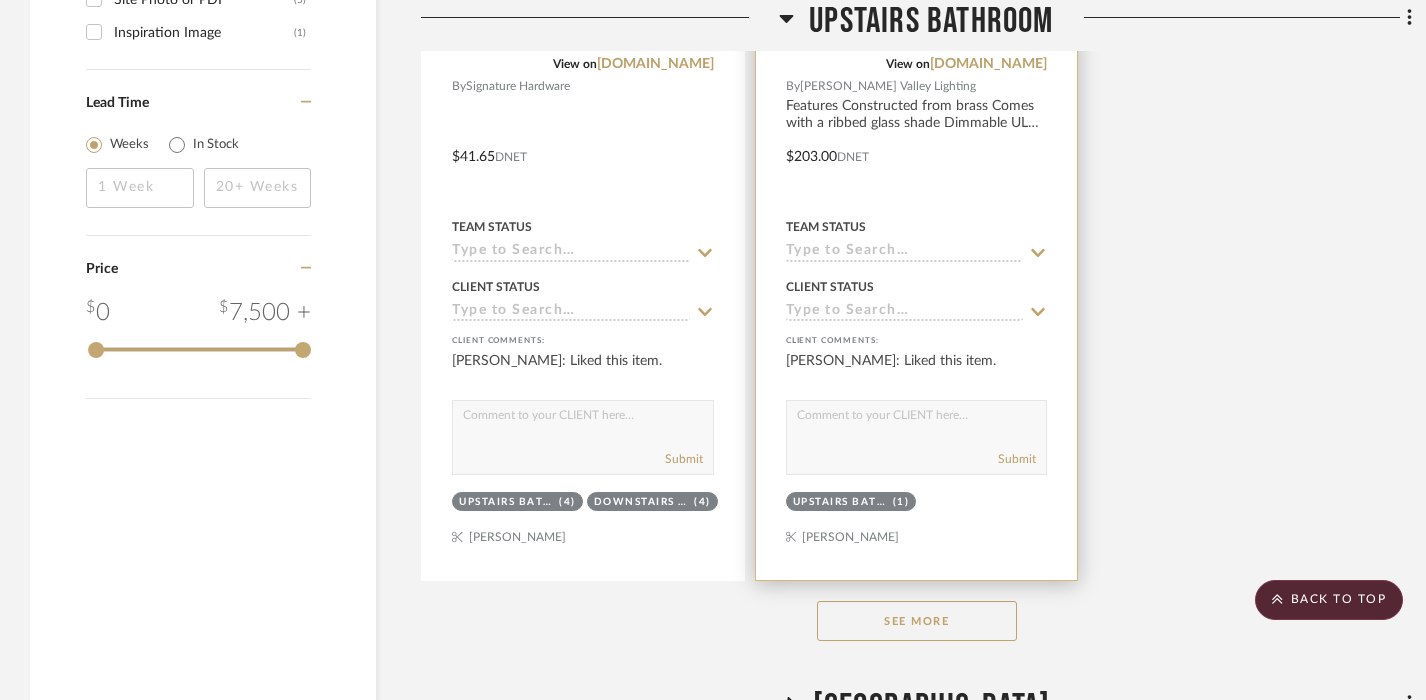 scroll, scrollTop: 3545, scrollLeft: 0, axis: vertical 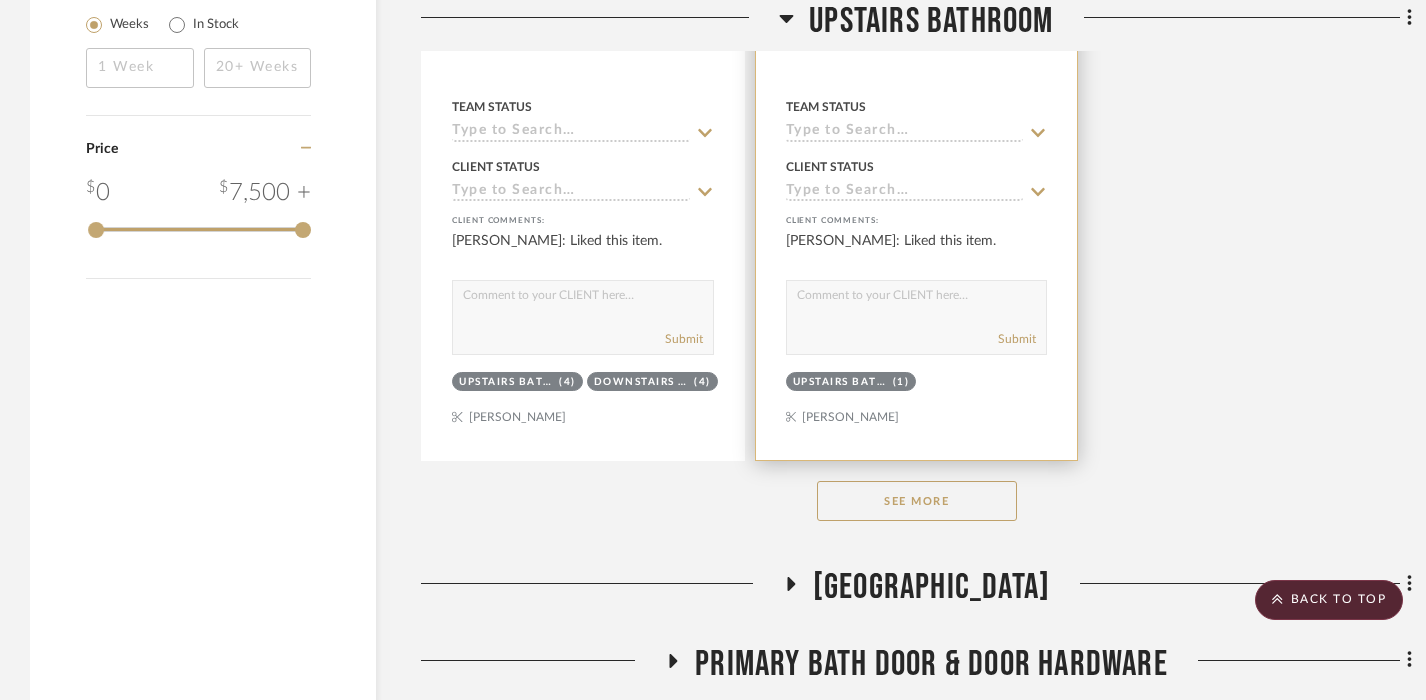 click on "See More" 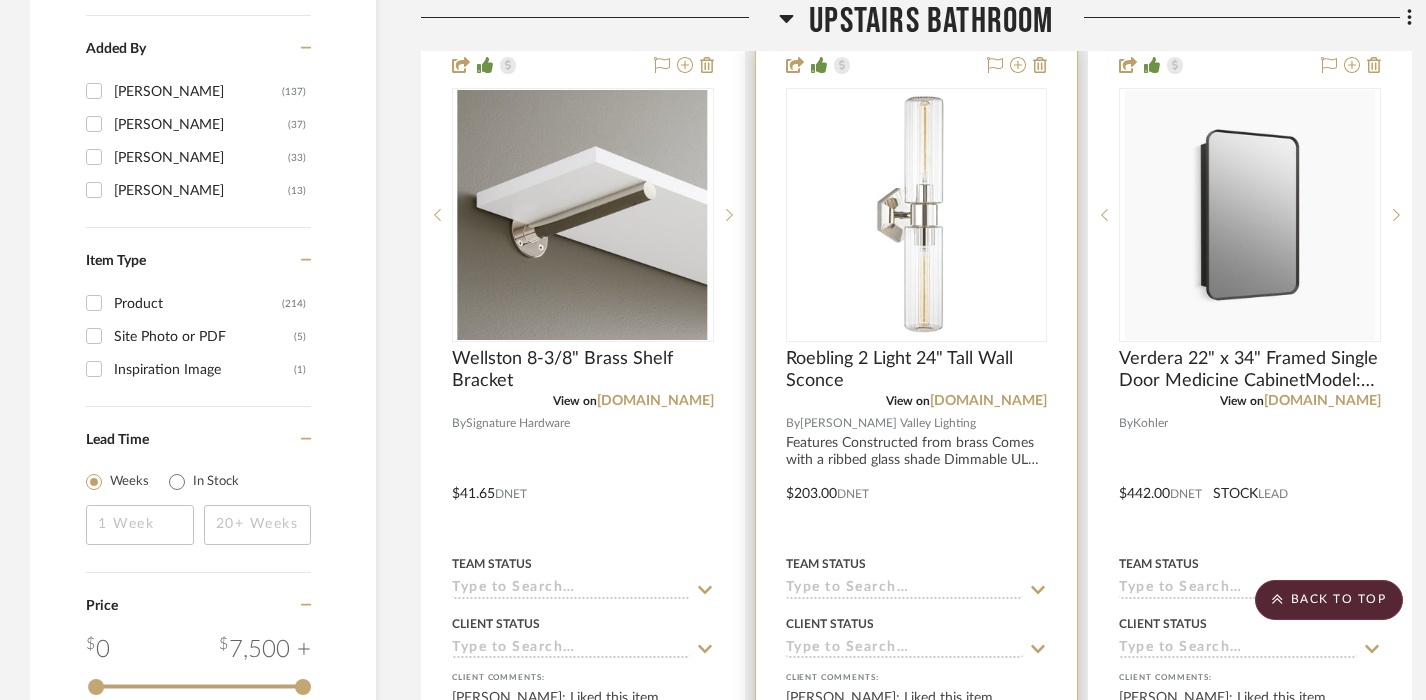 scroll, scrollTop: 3087, scrollLeft: 0, axis: vertical 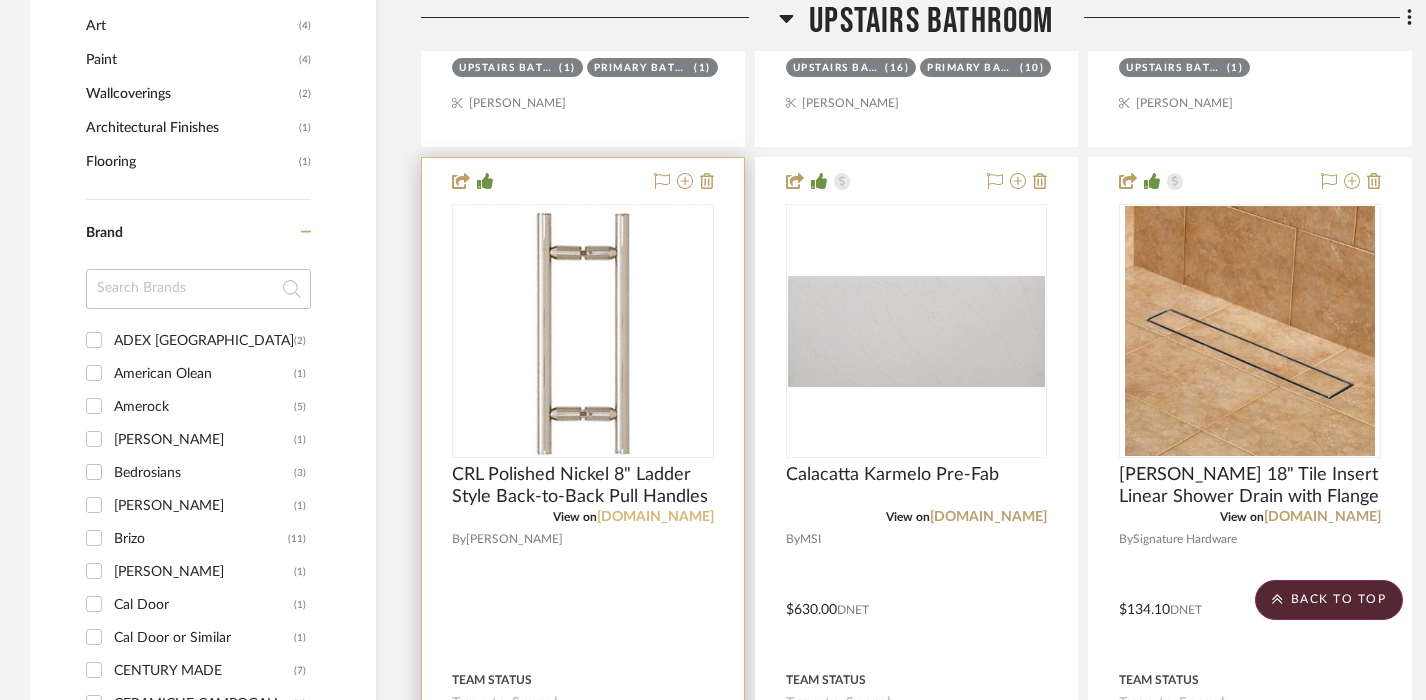 click on "[DOMAIN_NAME]" at bounding box center (655, 517) 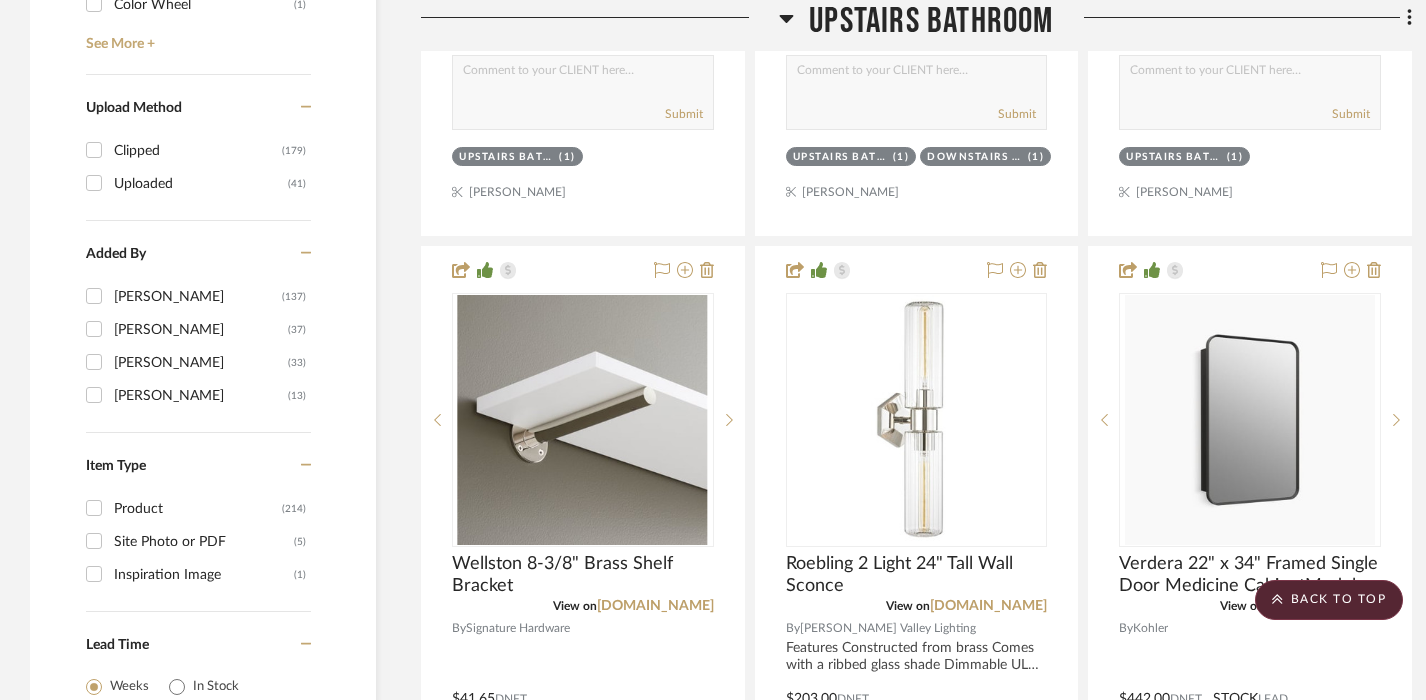 scroll, scrollTop: 2885, scrollLeft: 0, axis: vertical 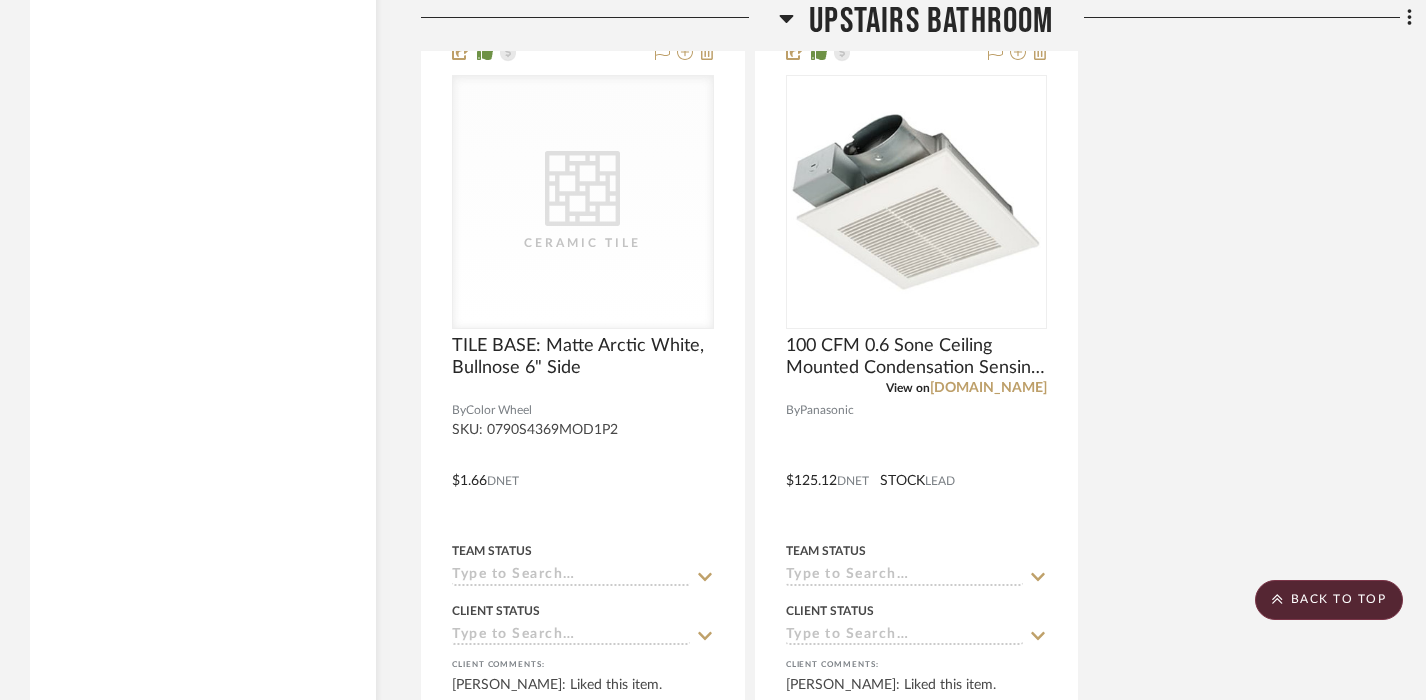 click on "Upstairs Bathroom" 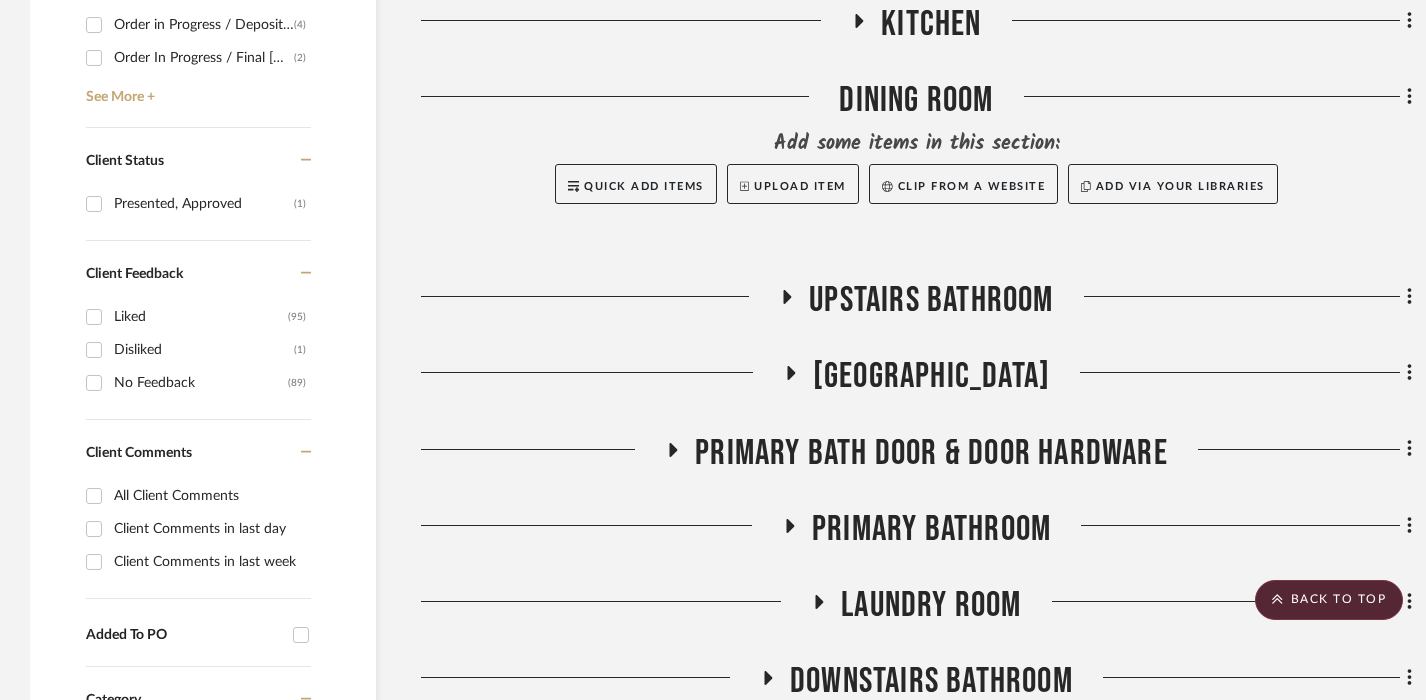 scroll, scrollTop: 1005, scrollLeft: 0, axis: vertical 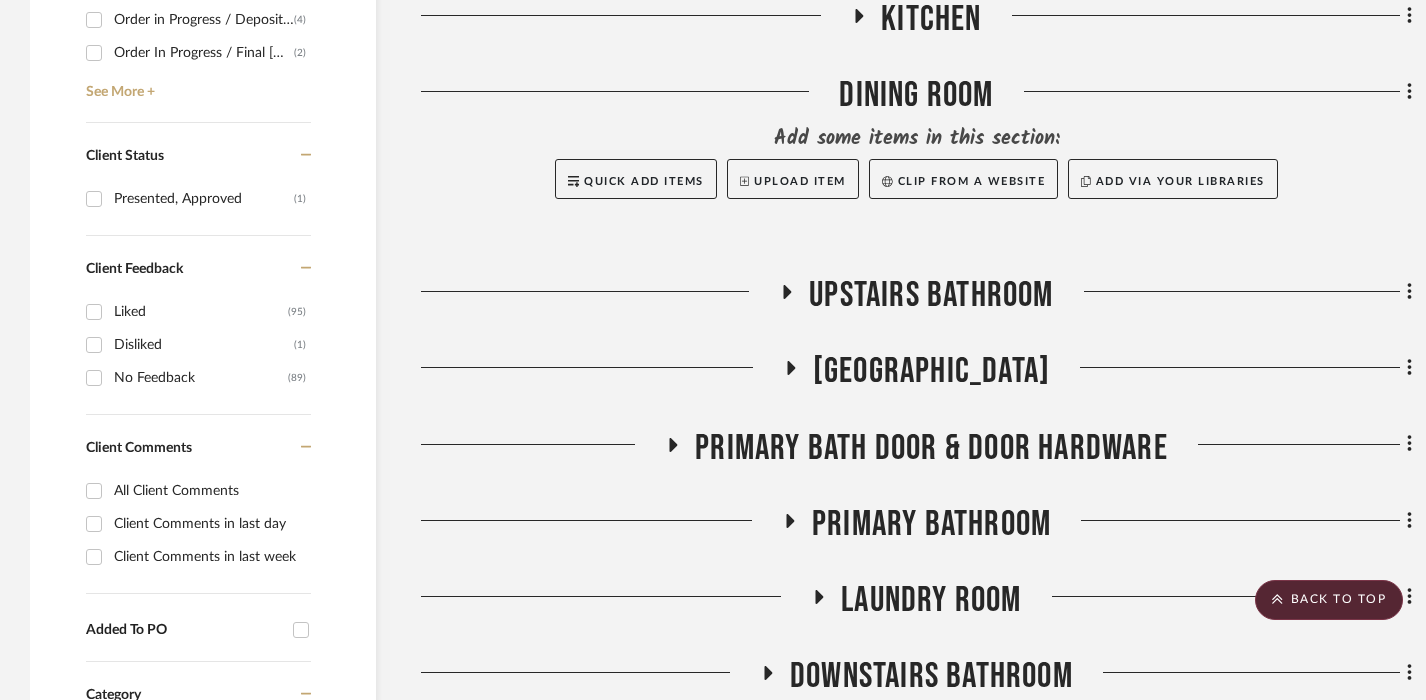 click on "[GEOGRAPHIC_DATA]" 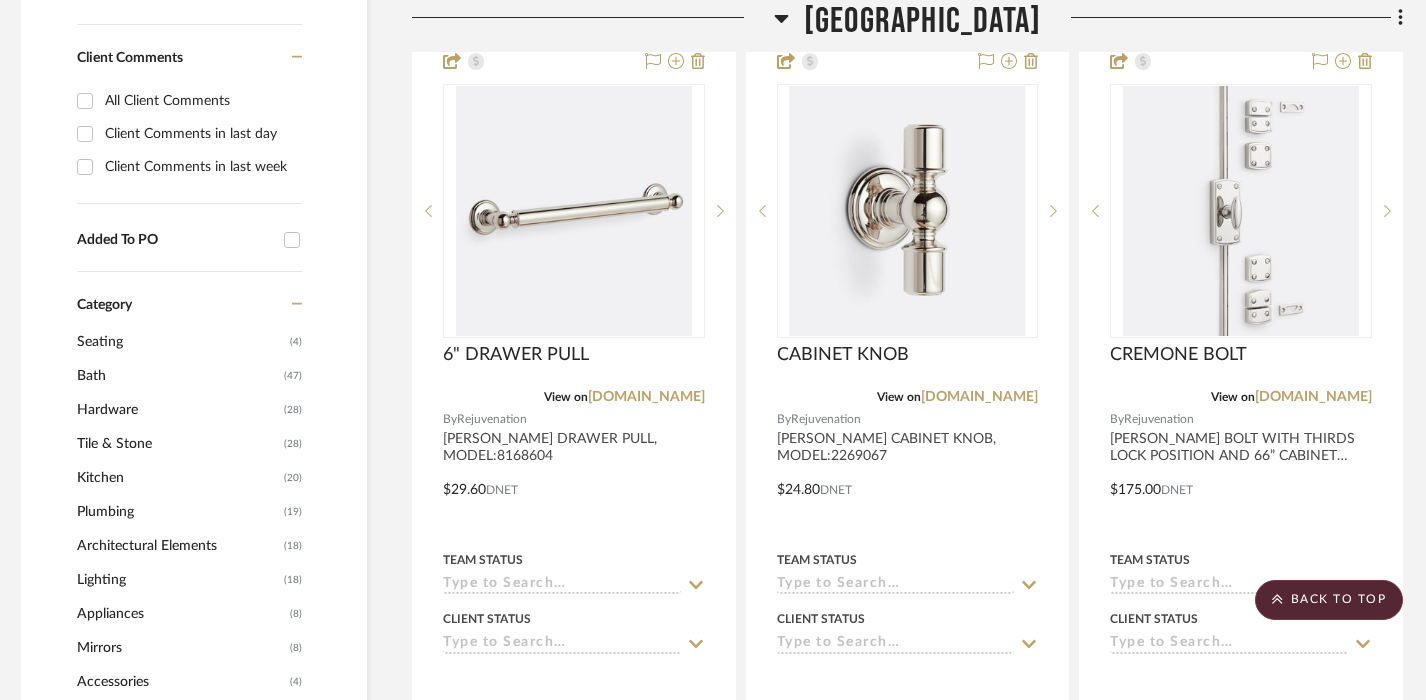 scroll, scrollTop: 1390, scrollLeft: 9, axis: both 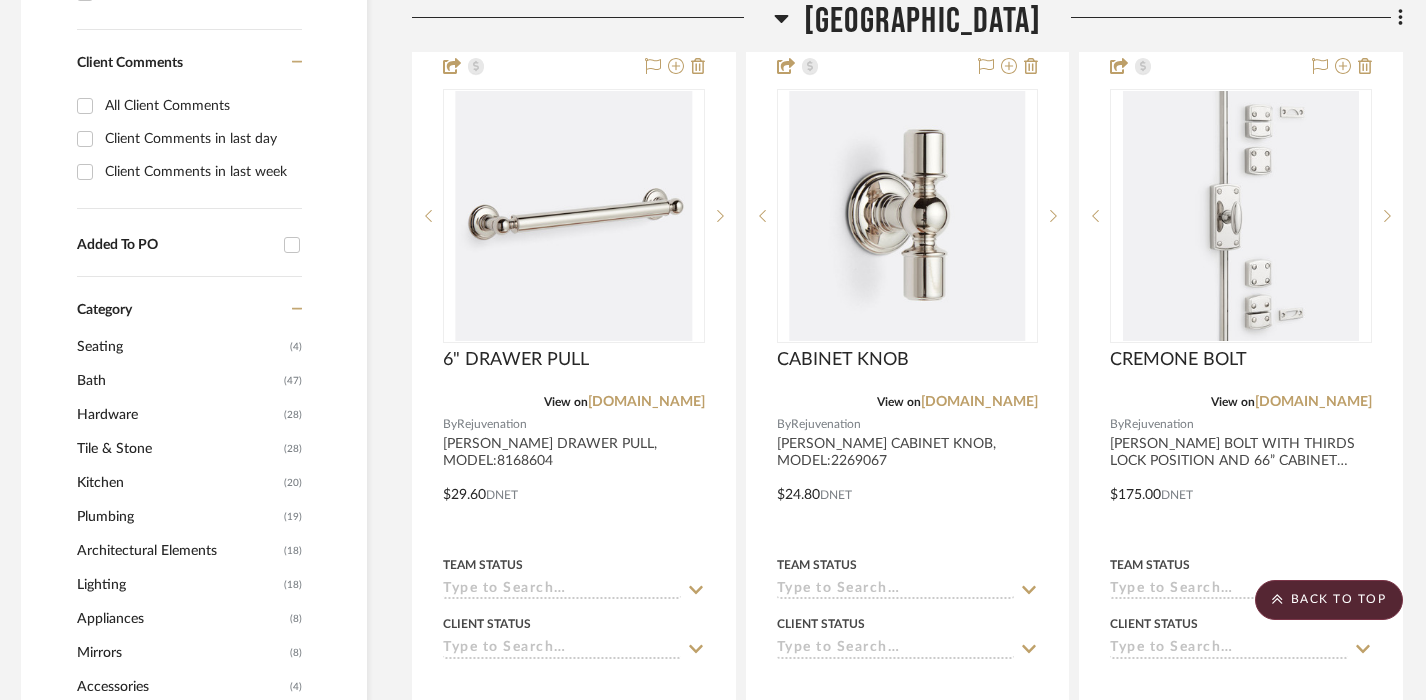 click on "[GEOGRAPHIC_DATA]" 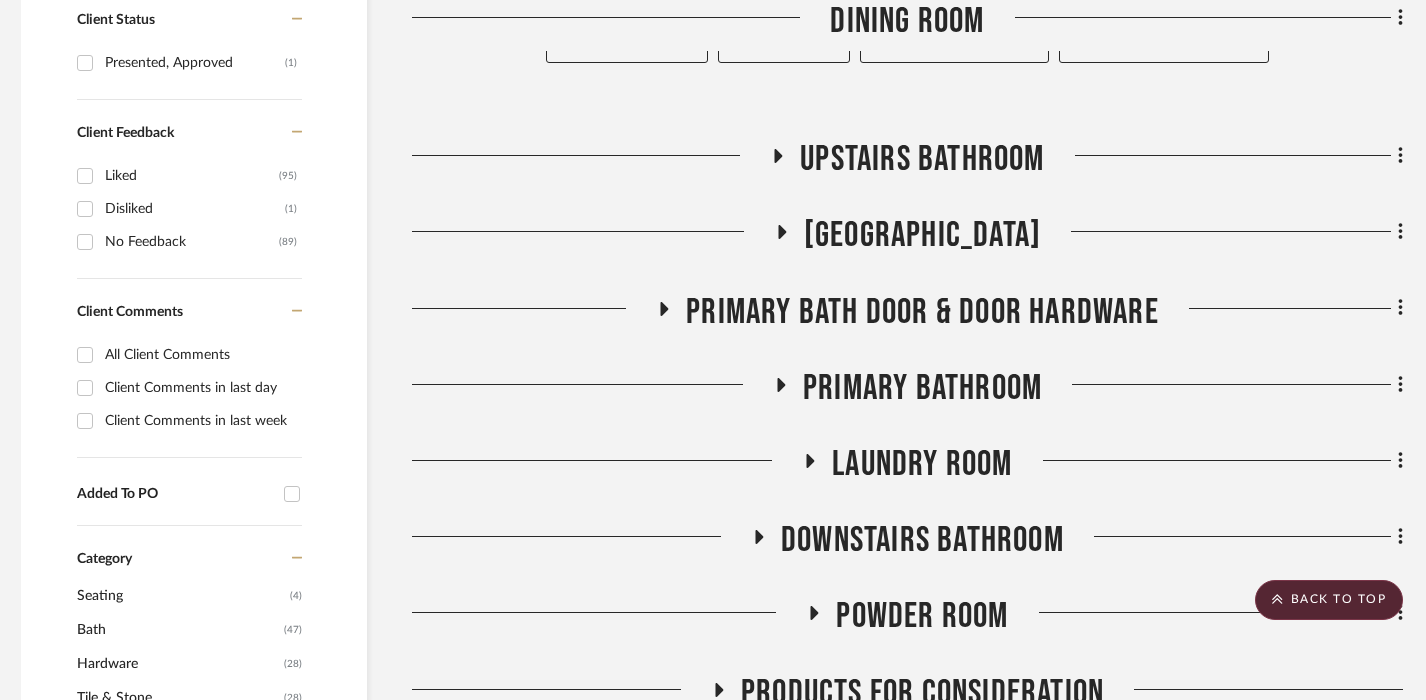 scroll, scrollTop: 1138, scrollLeft: 9, axis: both 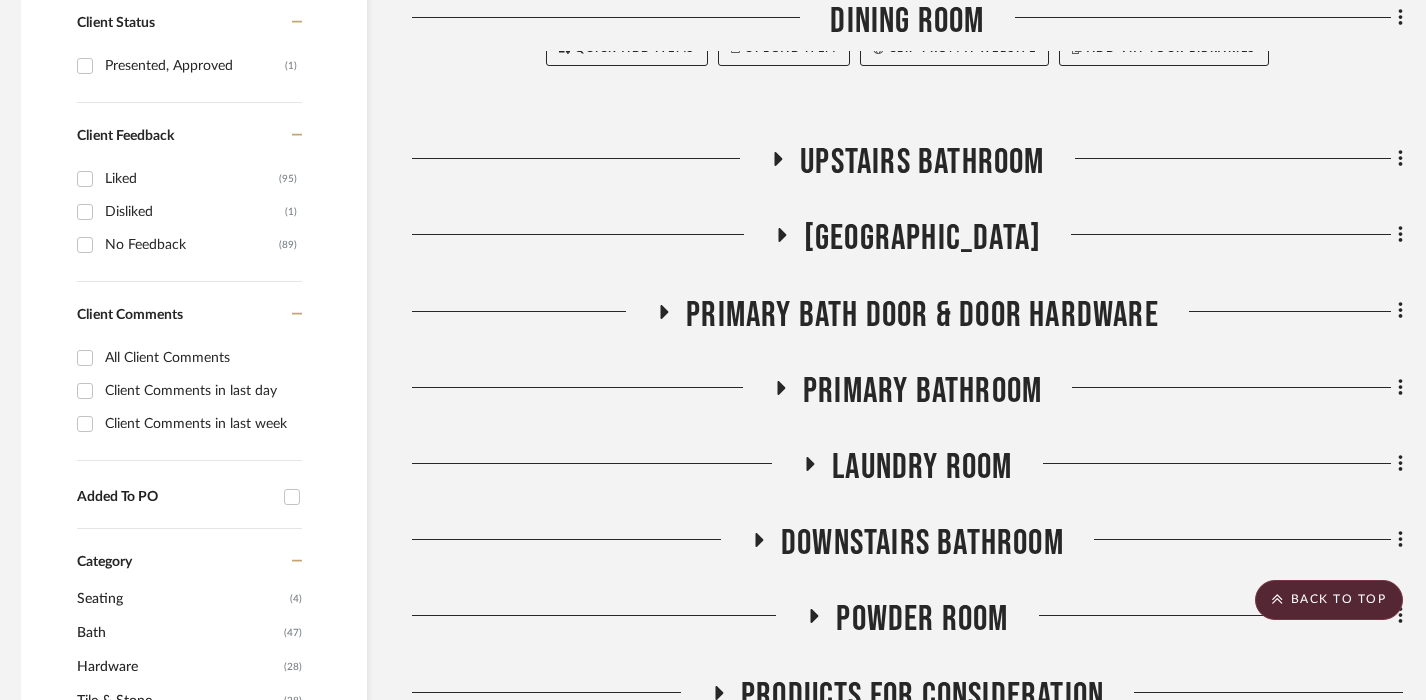 click on "PRIMARY BATH DOOR & DOOR HARDWARE" 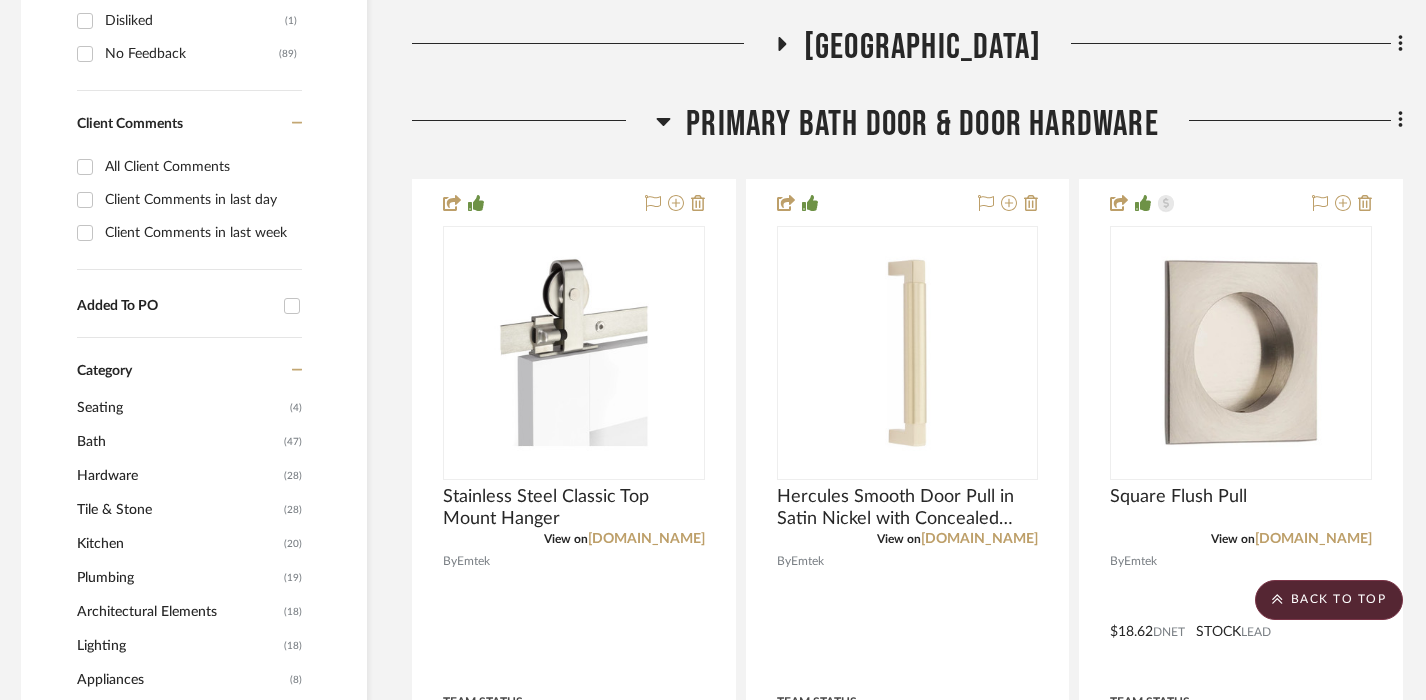 scroll, scrollTop: 1355, scrollLeft: 9, axis: both 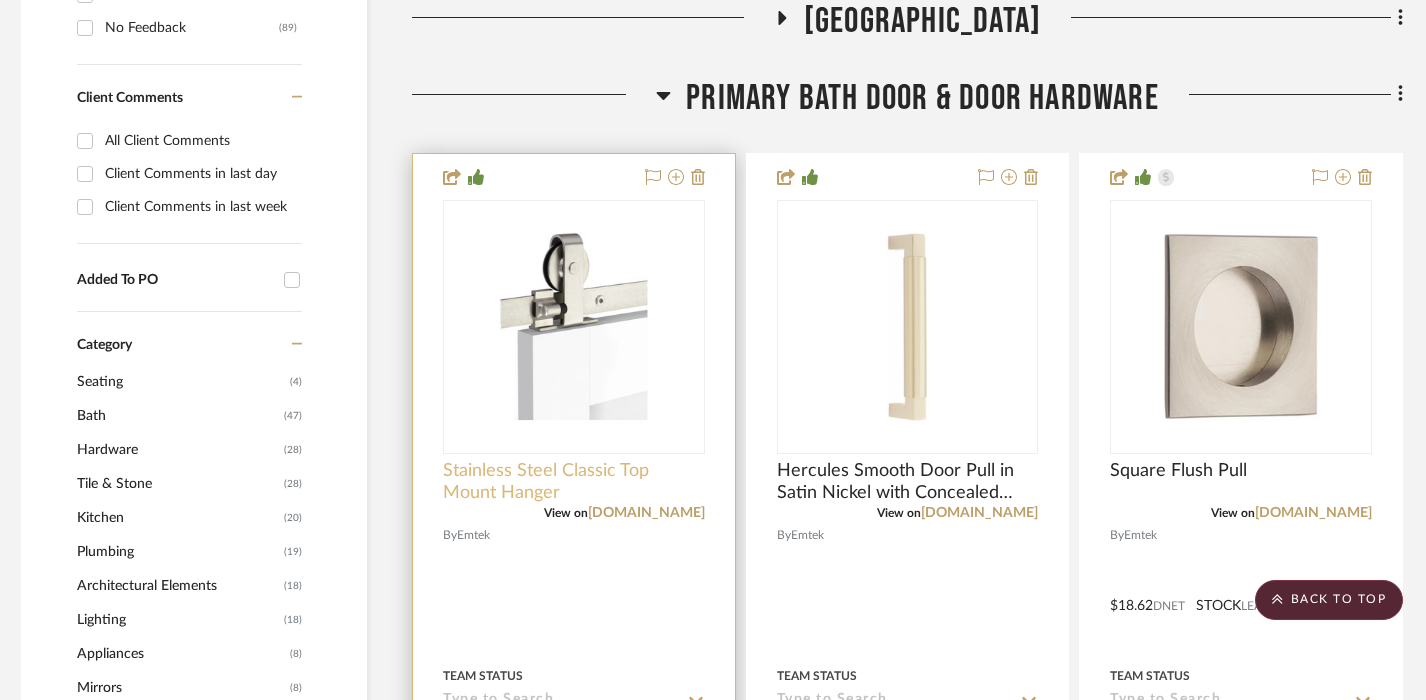 click on "Stainless Steel Classic Top Mount Hanger" at bounding box center [574, 482] 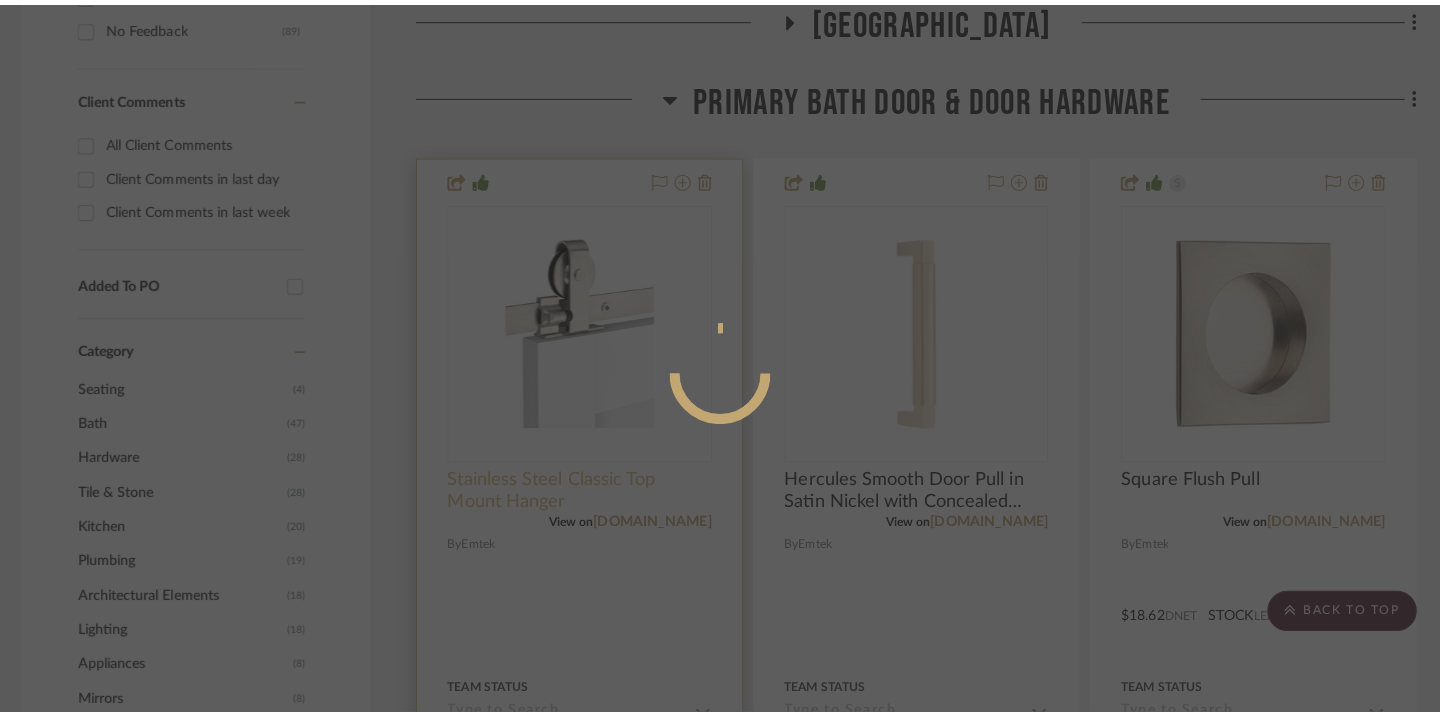 scroll, scrollTop: 0, scrollLeft: 0, axis: both 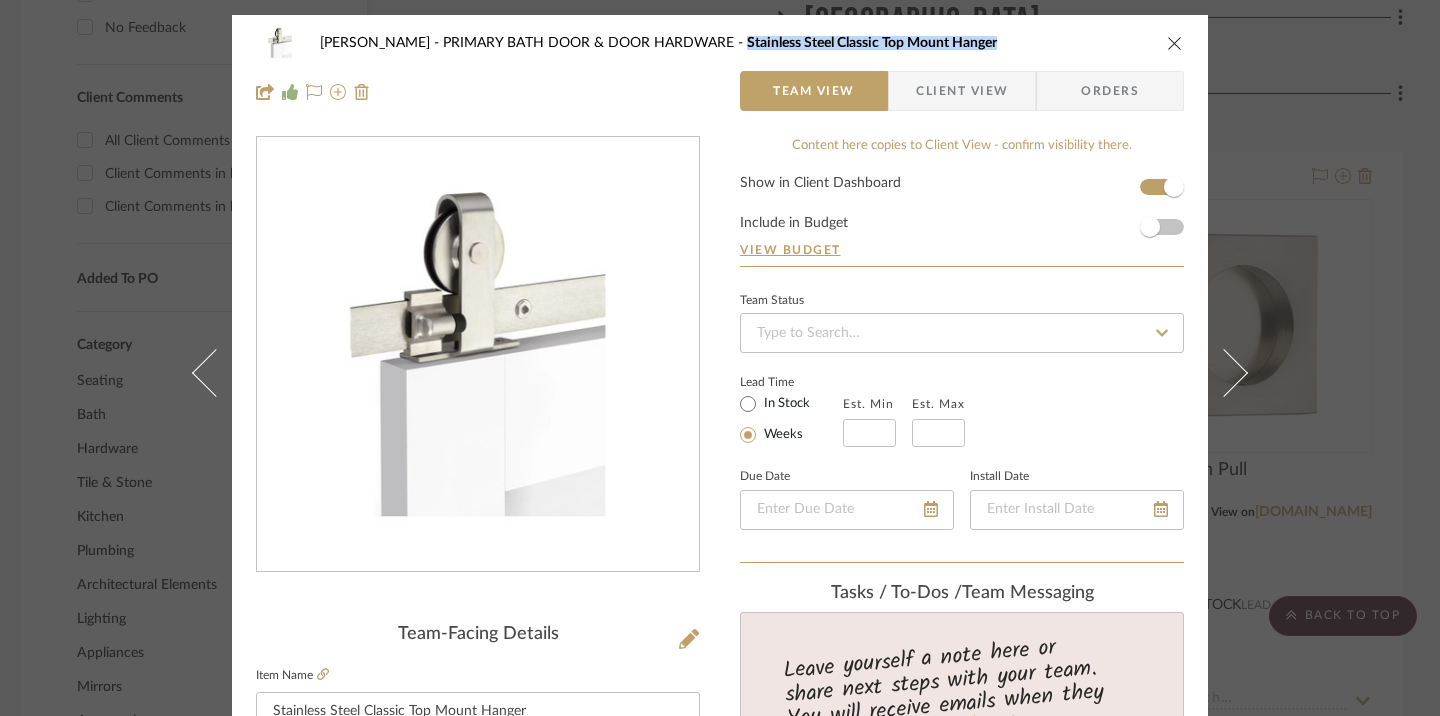 copy on "Stainless Steel Classic Top Mount Hanger" 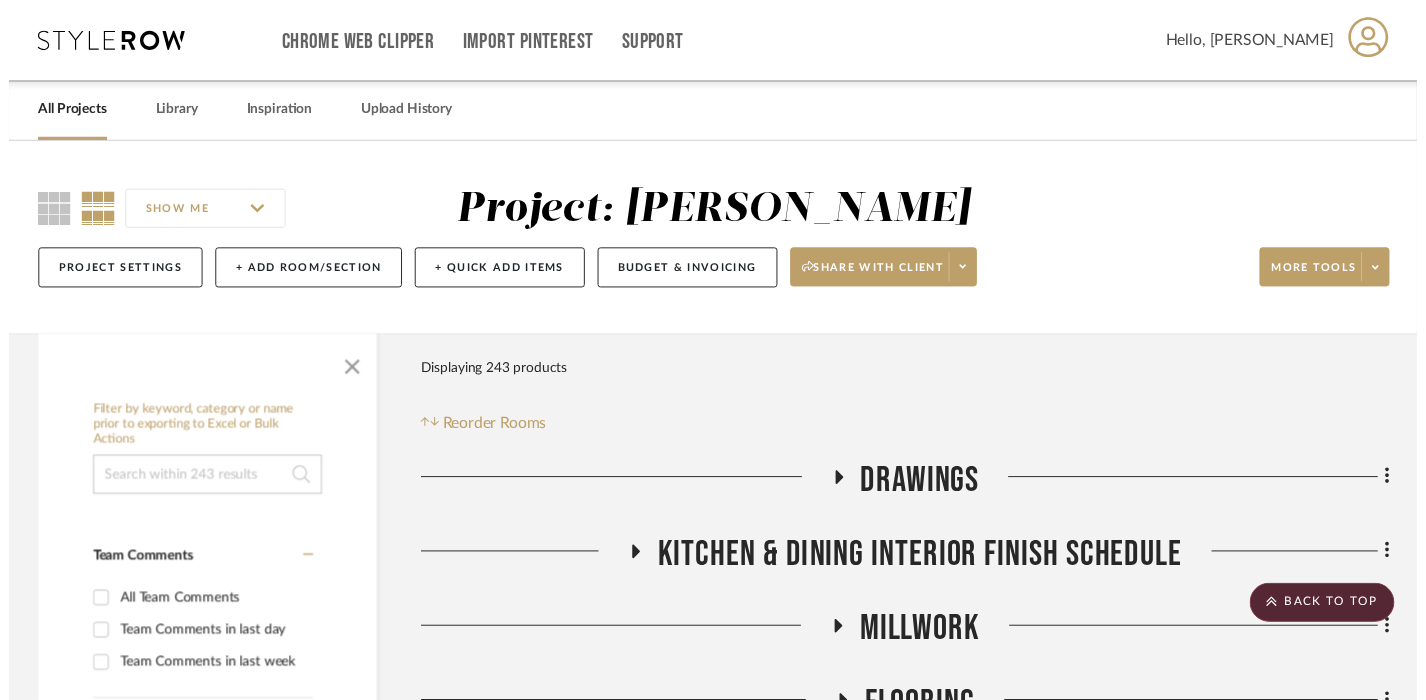 scroll, scrollTop: 1355, scrollLeft: 9, axis: both 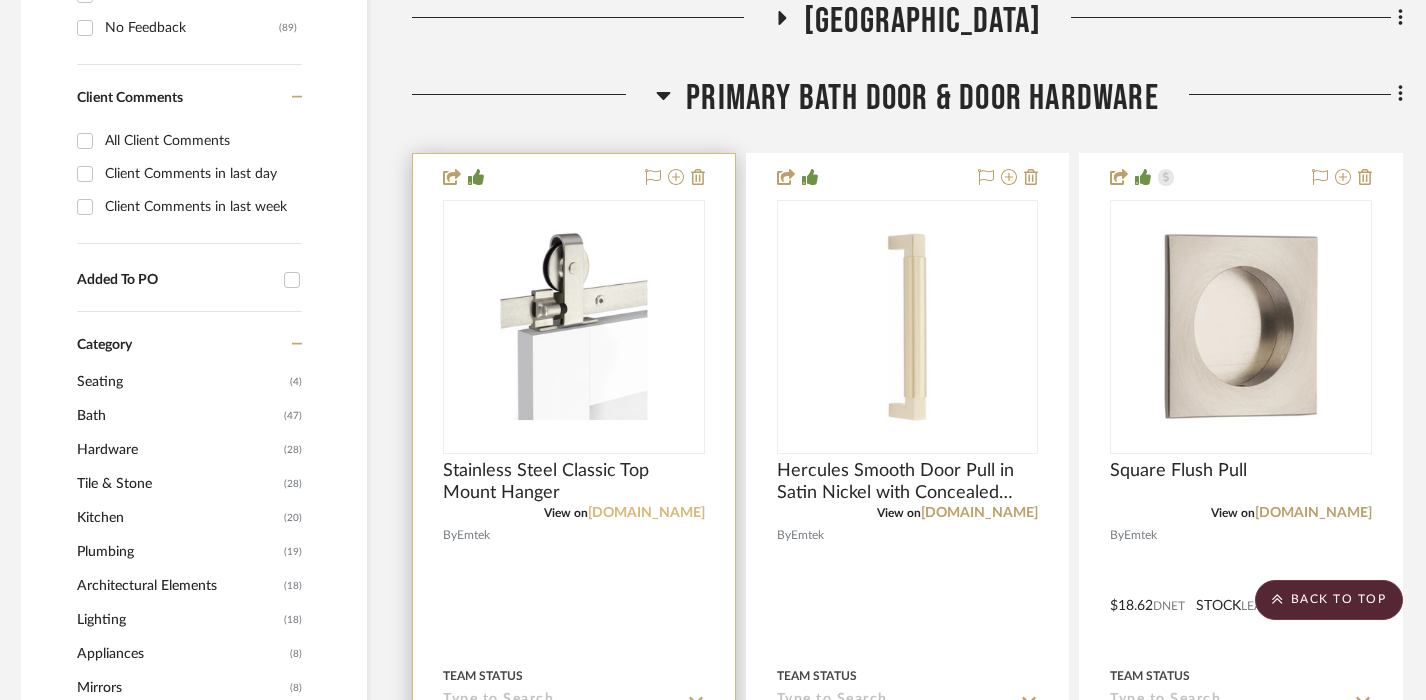 click on "[DOMAIN_NAME]" at bounding box center [646, 513] 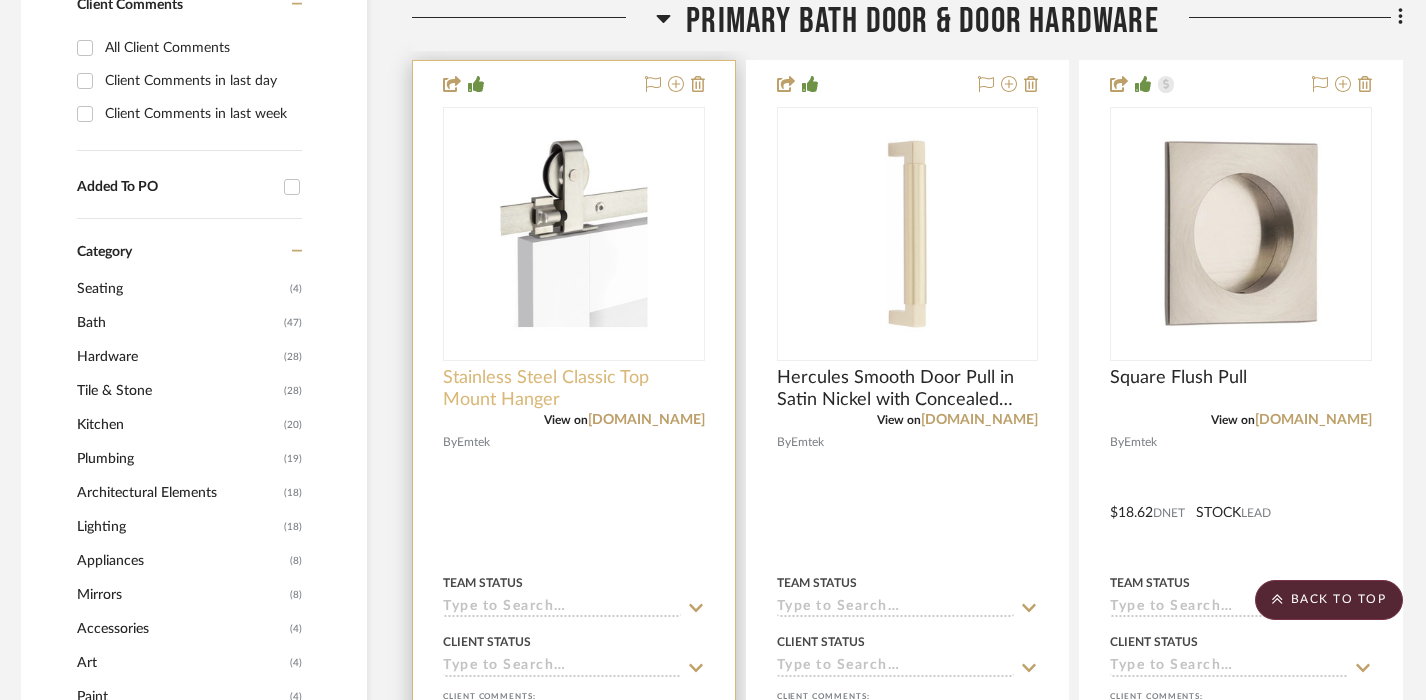 scroll, scrollTop: 1432, scrollLeft: 9, axis: both 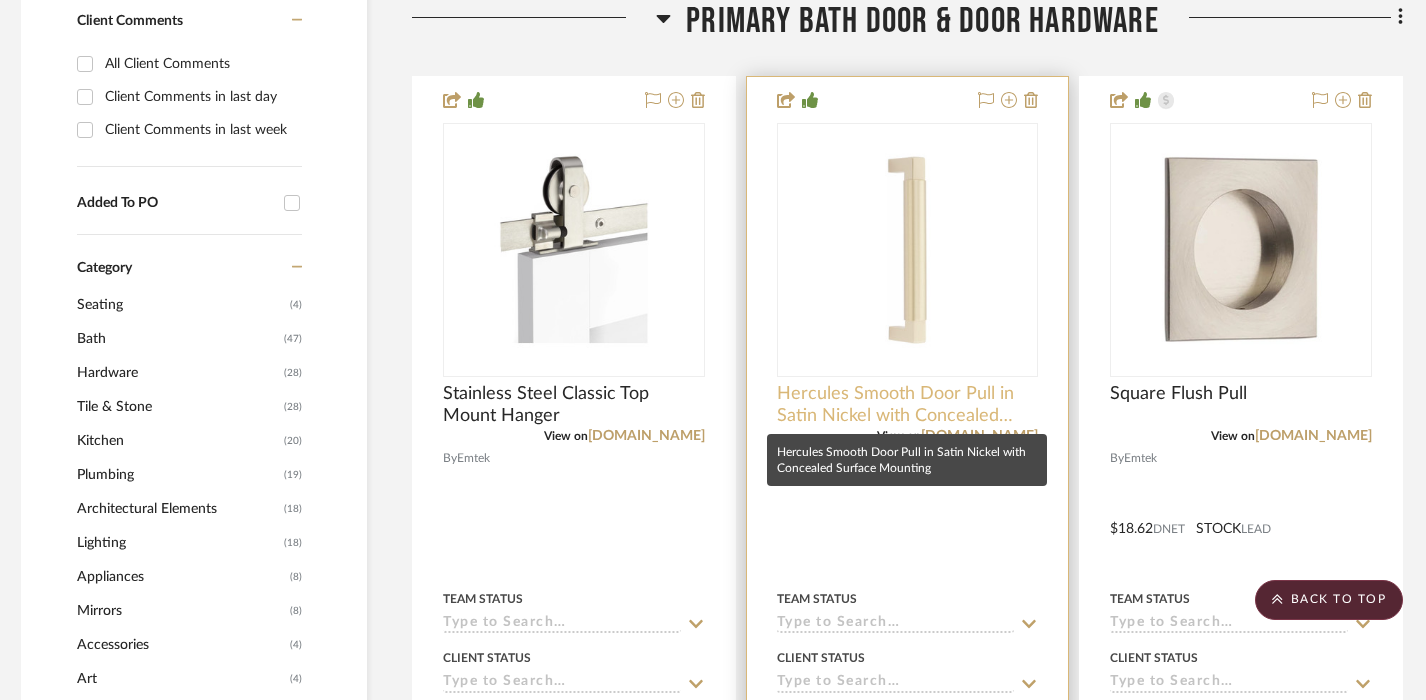 click on "Hercules Smooth Door Pull in Satin Nickel with Concealed Surface Mounting" at bounding box center (908, 405) 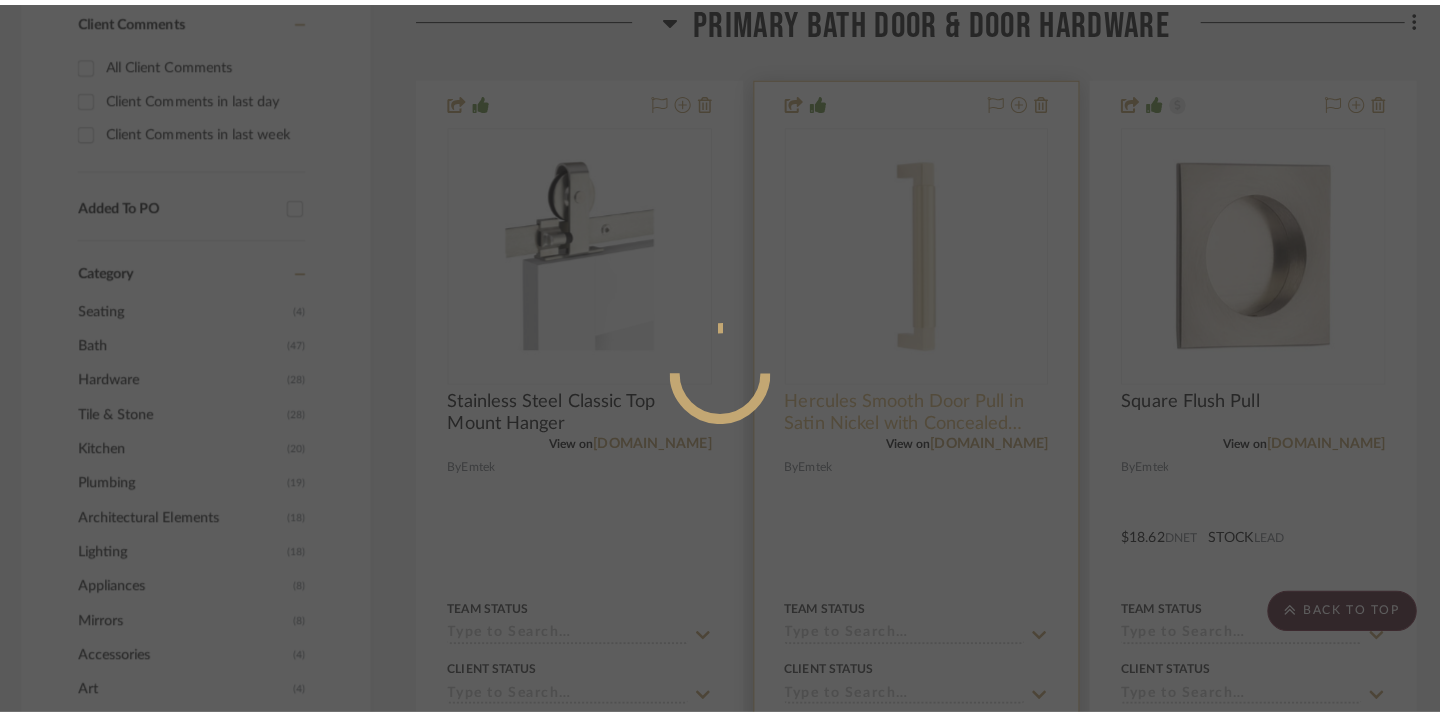 scroll, scrollTop: 0, scrollLeft: 0, axis: both 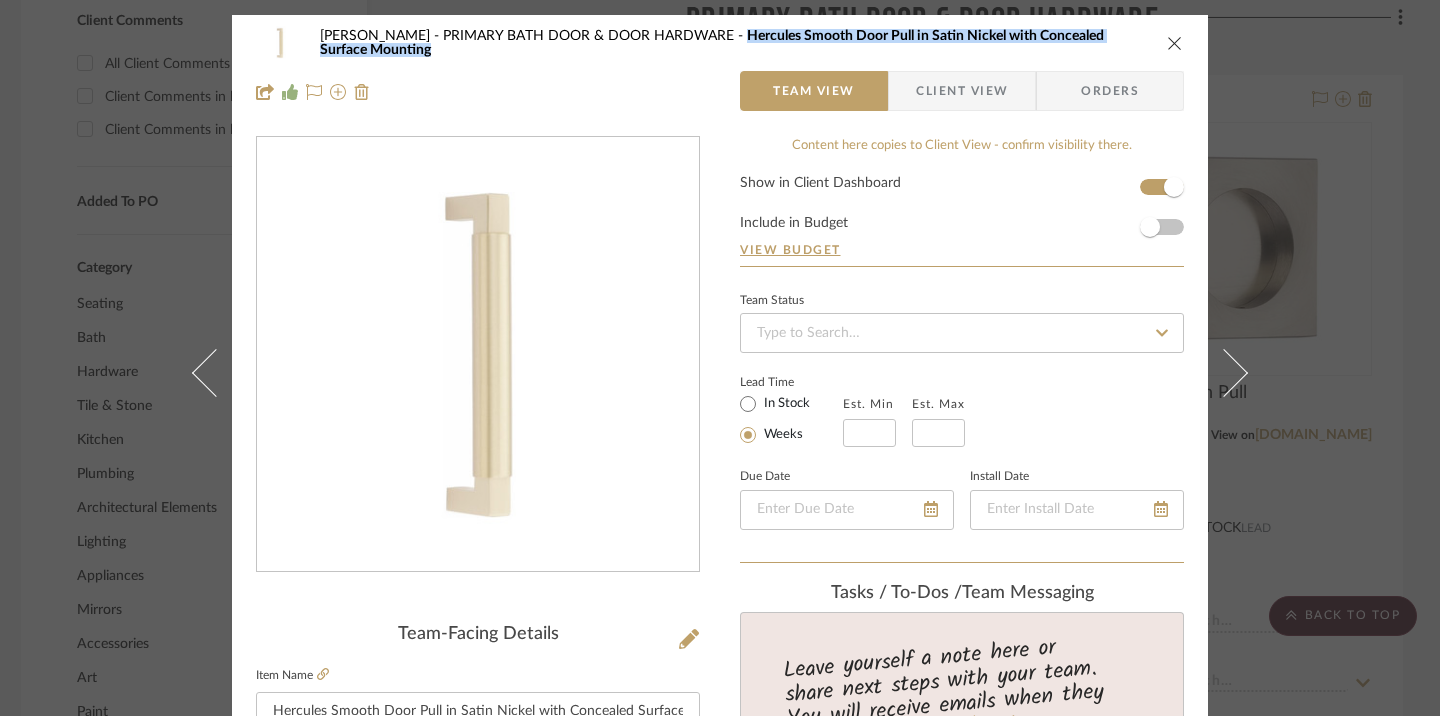 copy on "Hercules Smooth Door Pull in Satin Nickel with Concealed Surface Mounting" 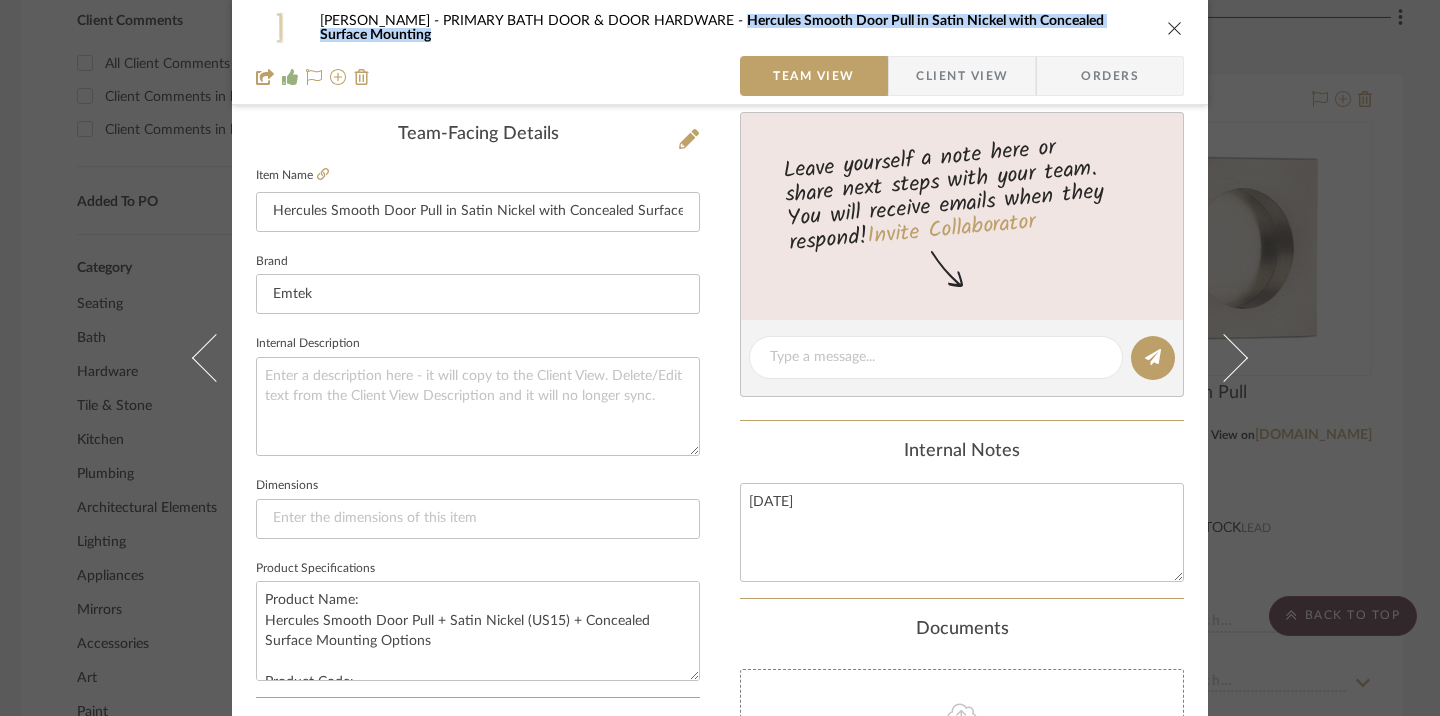 scroll, scrollTop: 507, scrollLeft: 0, axis: vertical 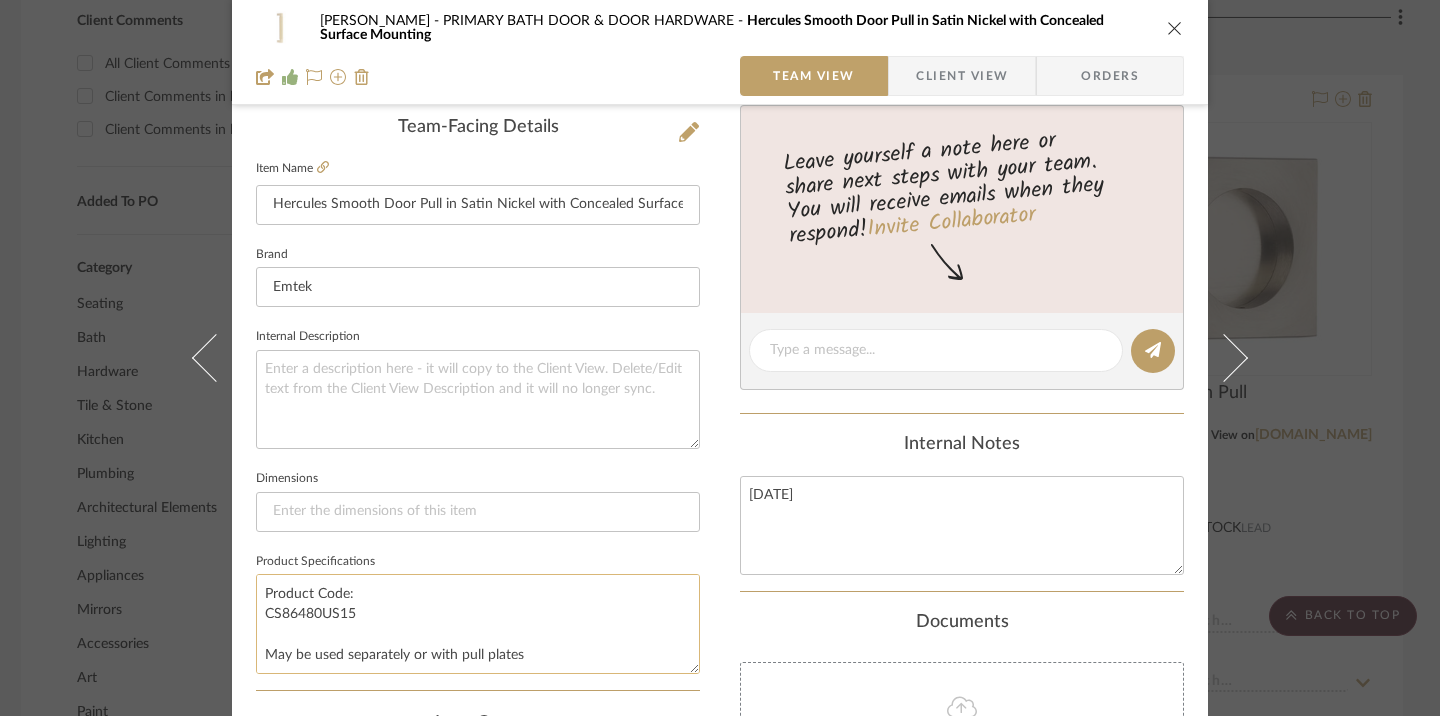 drag, startPoint x: 349, startPoint y: 610, endPoint x: 257, endPoint y: 610, distance: 92 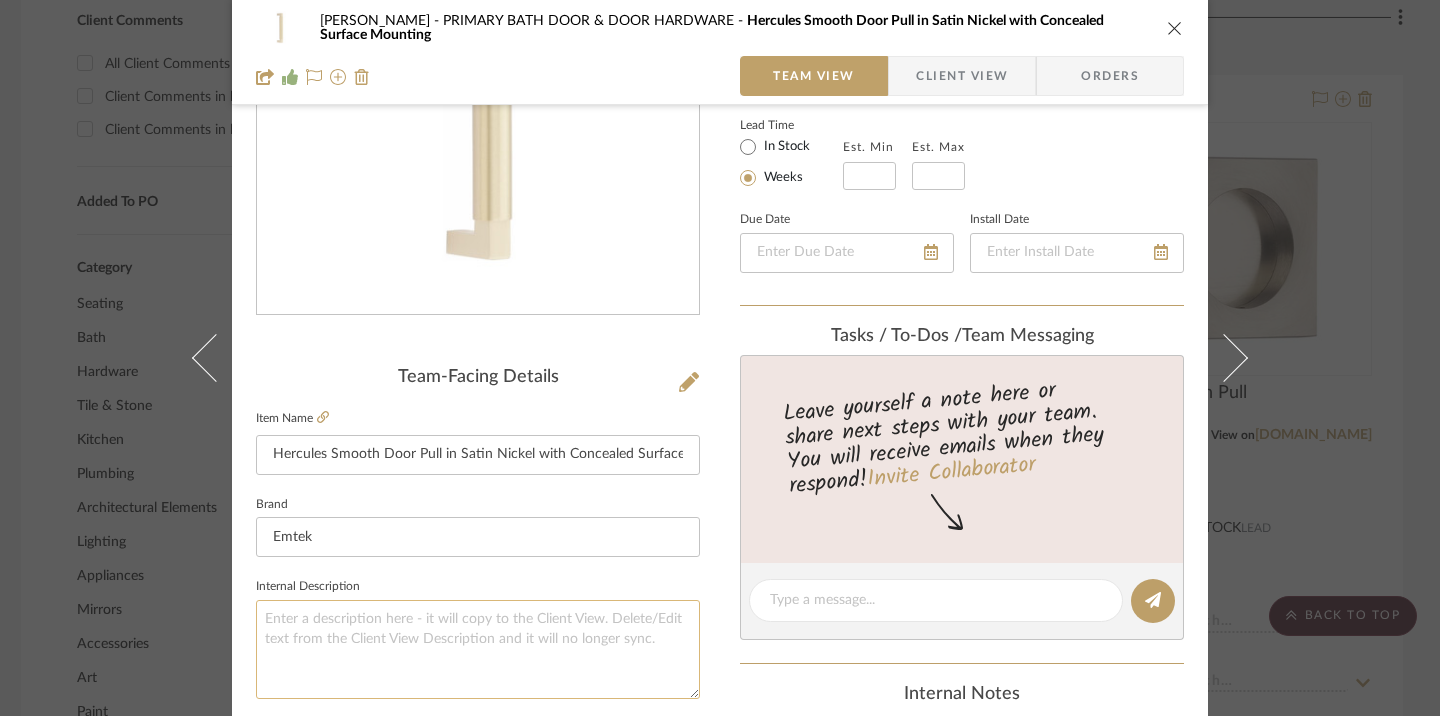 scroll, scrollTop: 250, scrollLeft: 0, axis: vertical 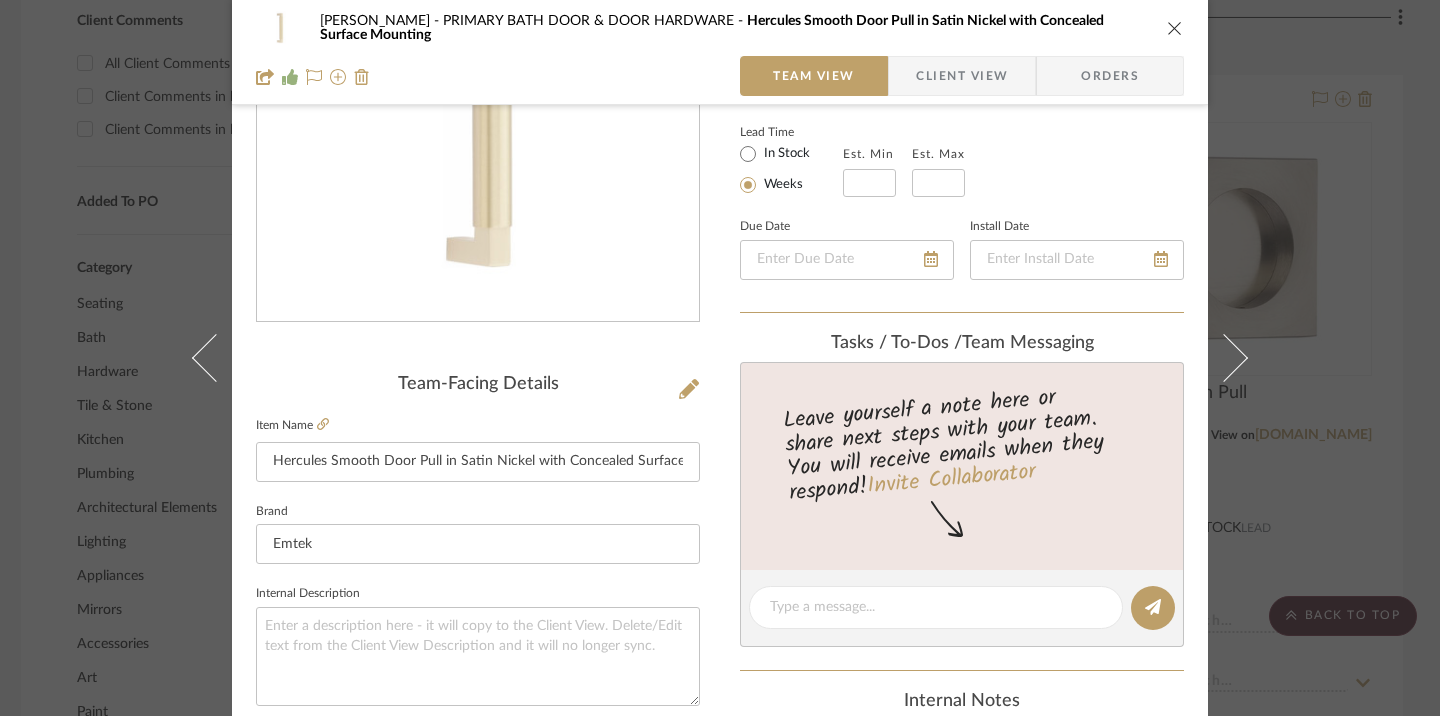 click at bounding box center (1175, 28) 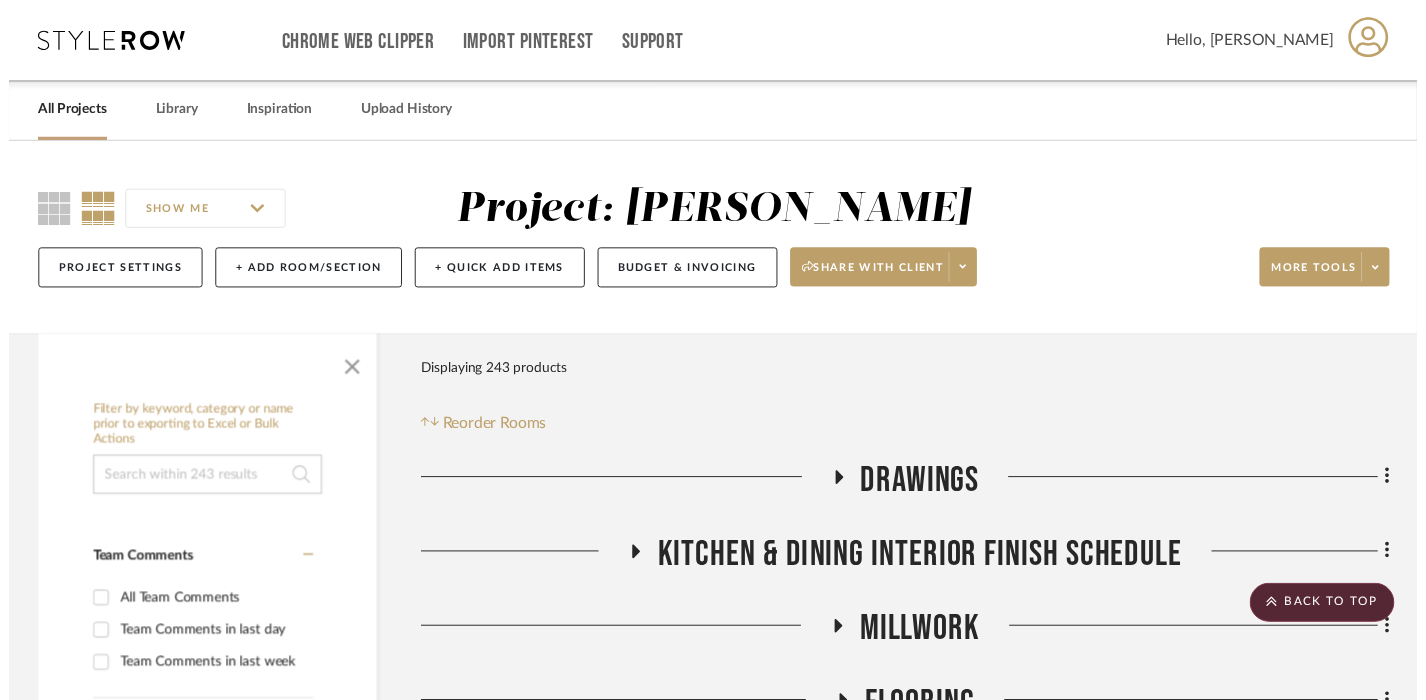 scroll, scrollTop: 1432, scrollLeft: 9, axis: both 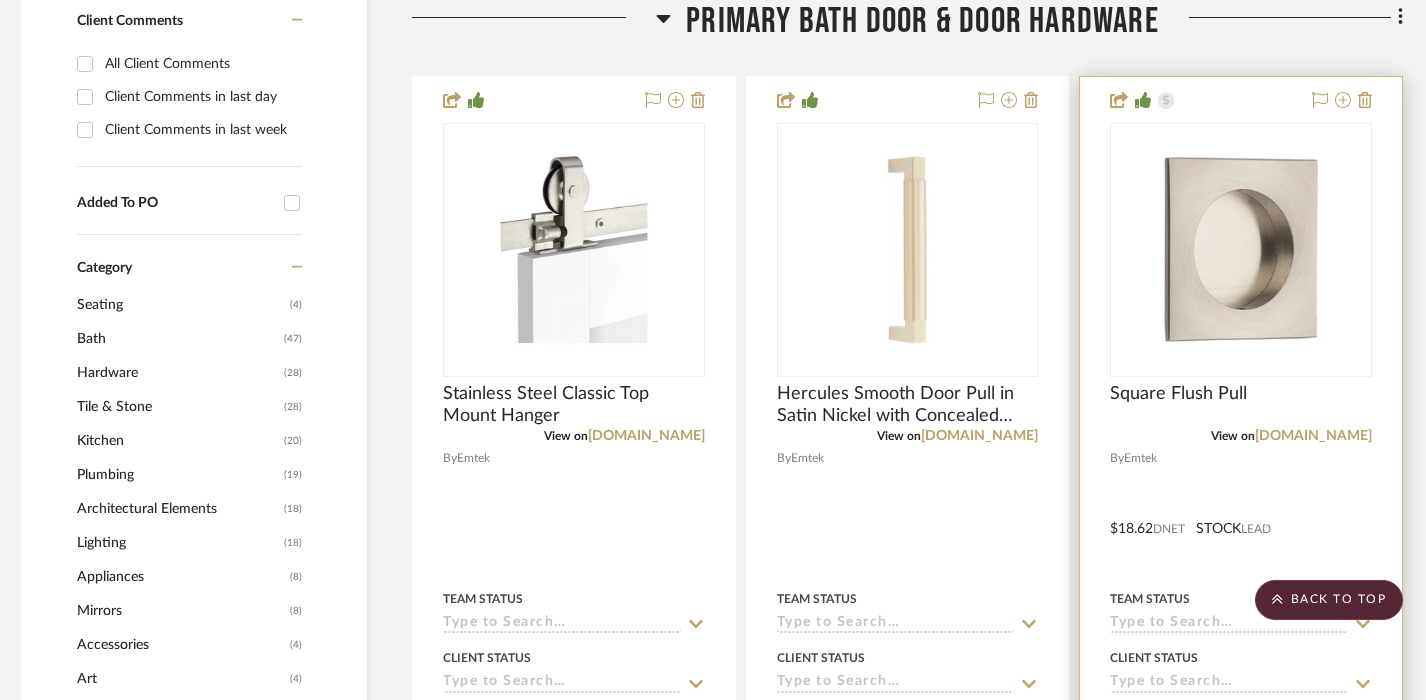 click at bounding box center [1241, 514] 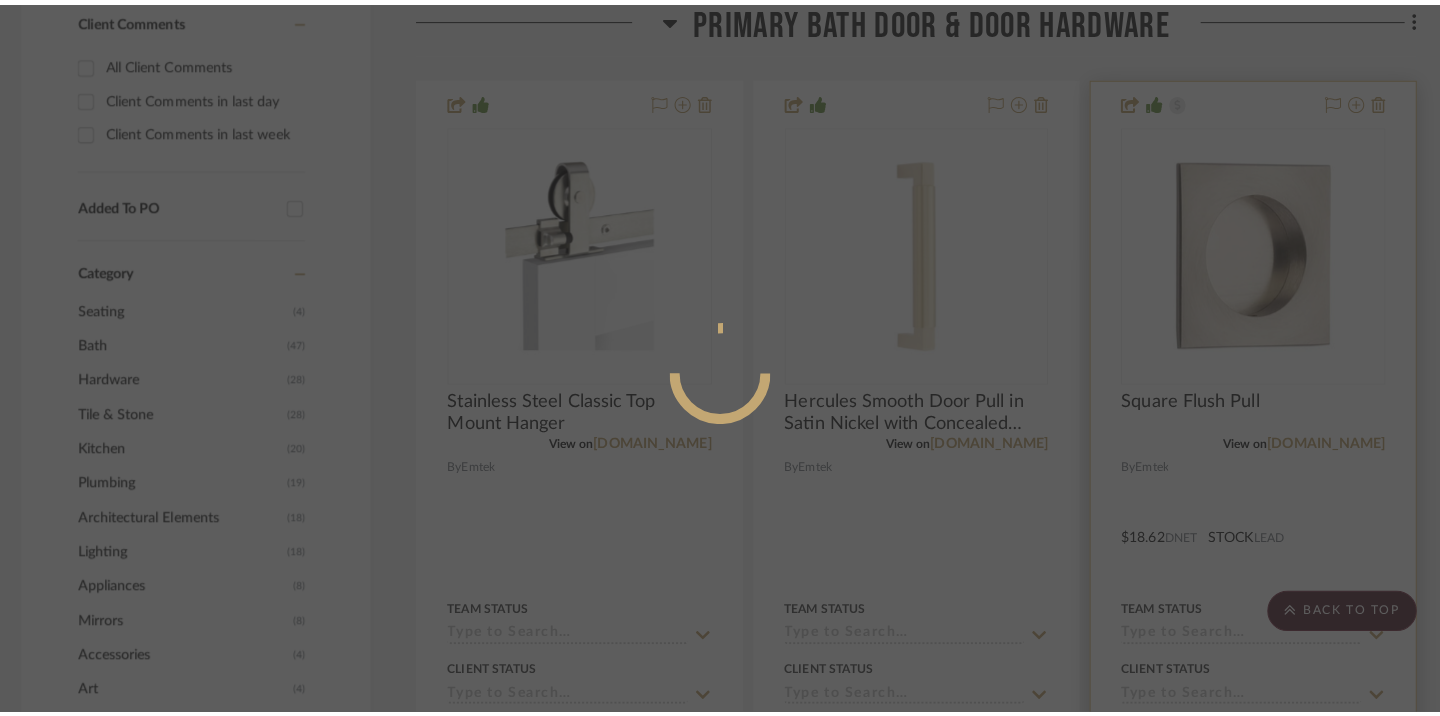 scroll, scrollTop: 0, scrollLeft: 0, axis: both 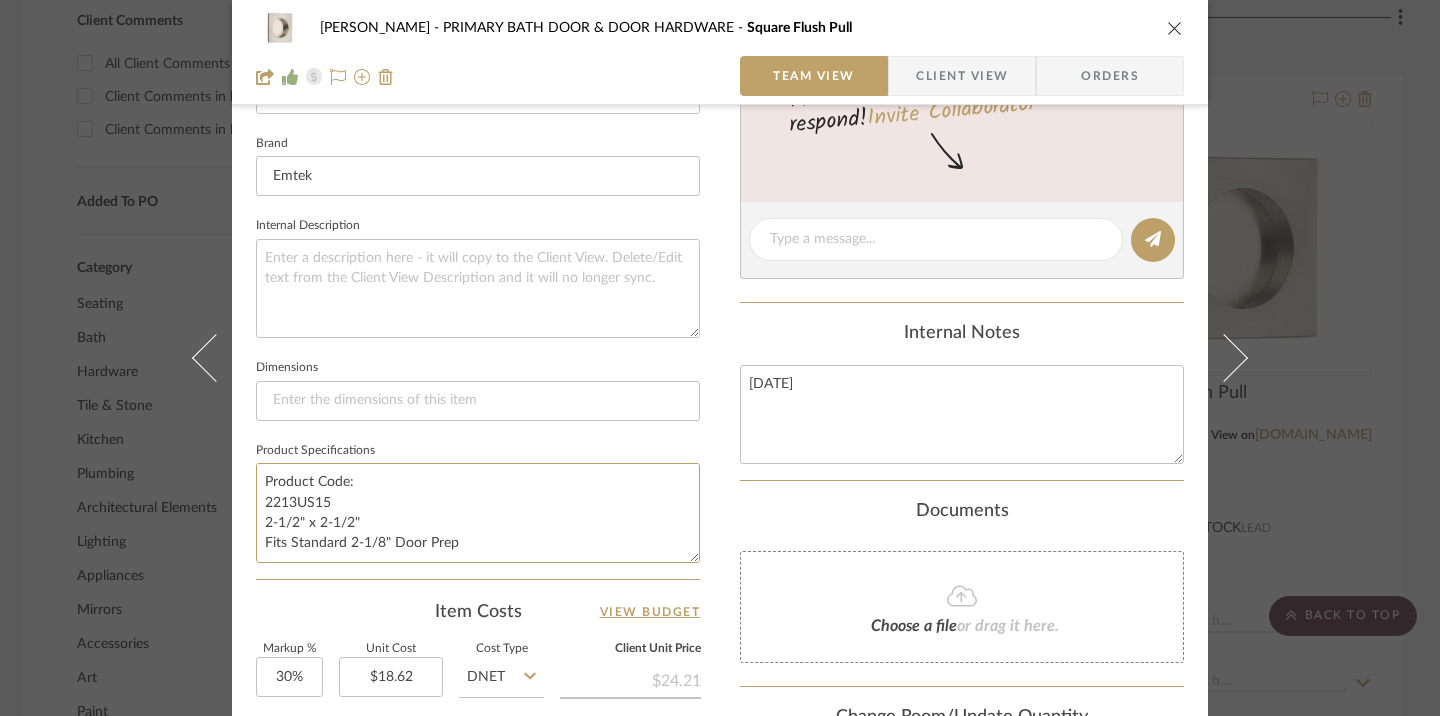 drag, startPoint x: 342, startPoint y: 498, endPoint x: 231, endPoint y: 495, distance: 111.040535 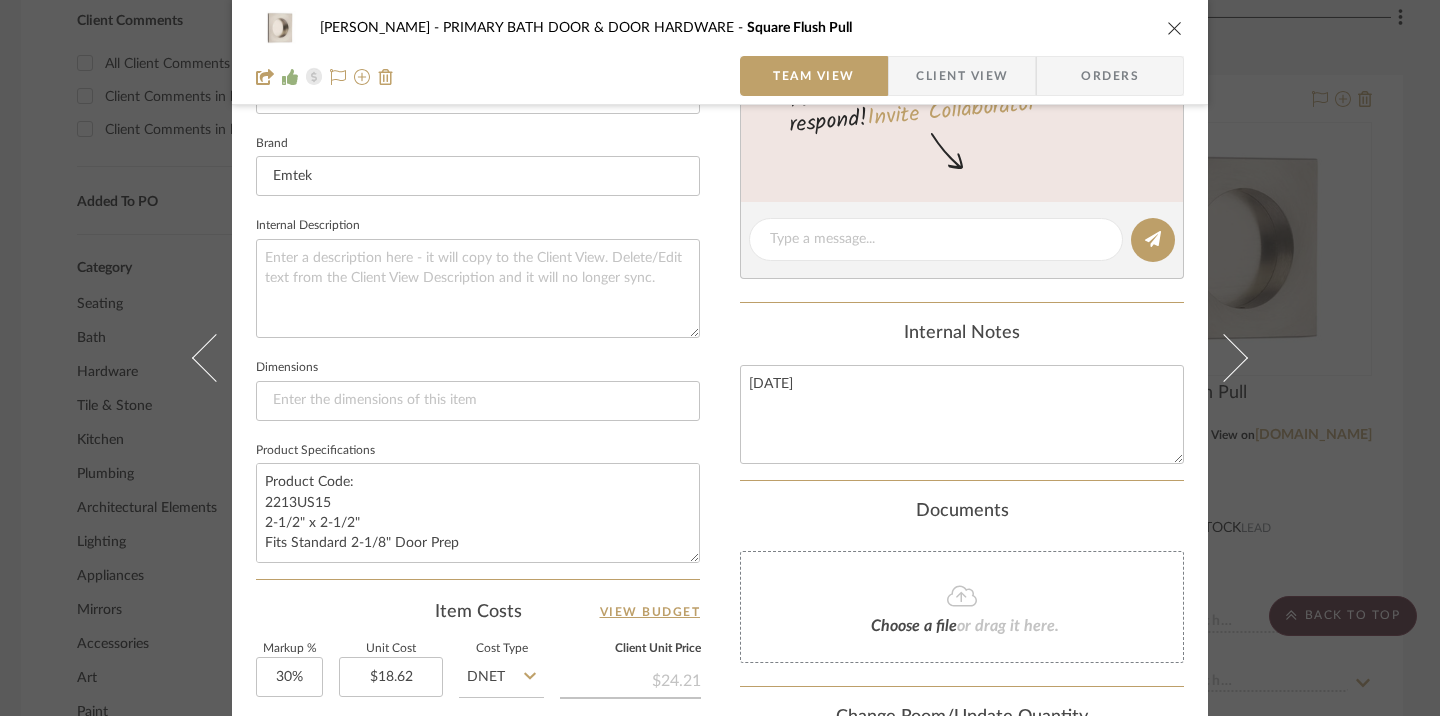 click at bounding box center (1175, 28) 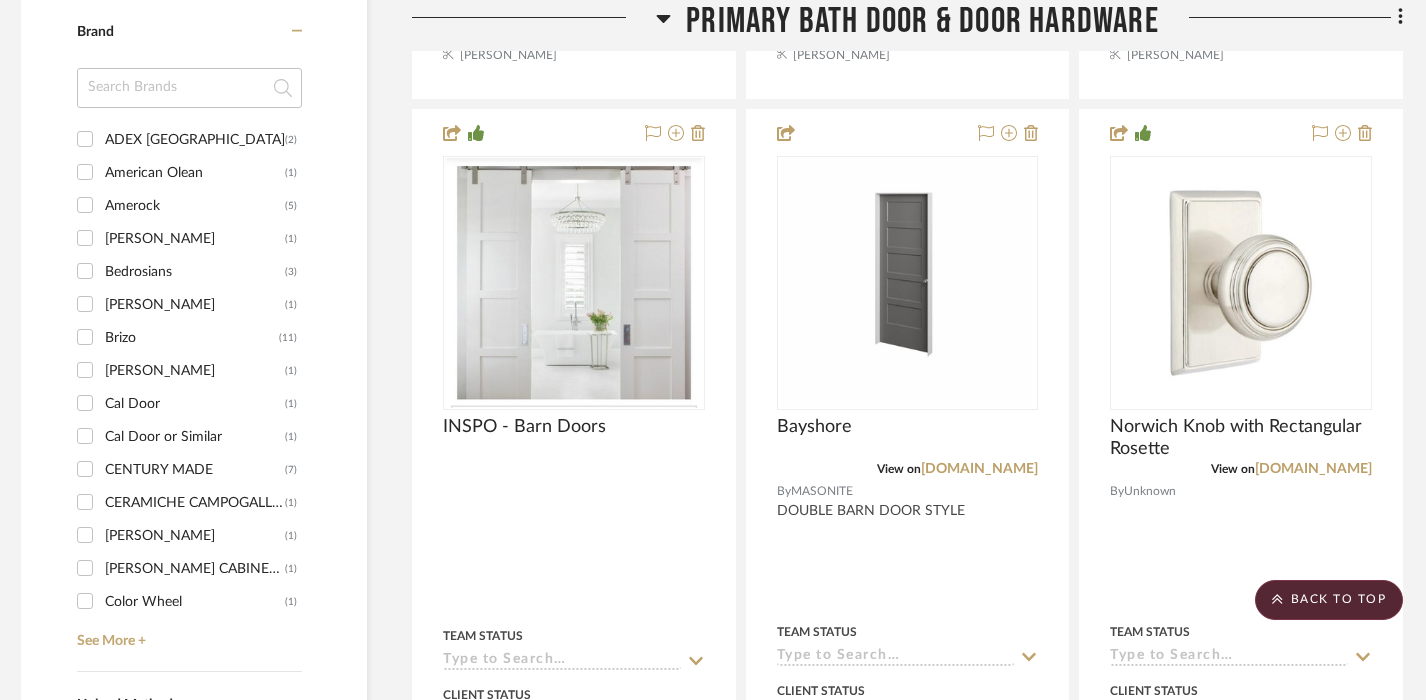scroll, scrollTop: 2287, scrollLeft: 9, axis: both 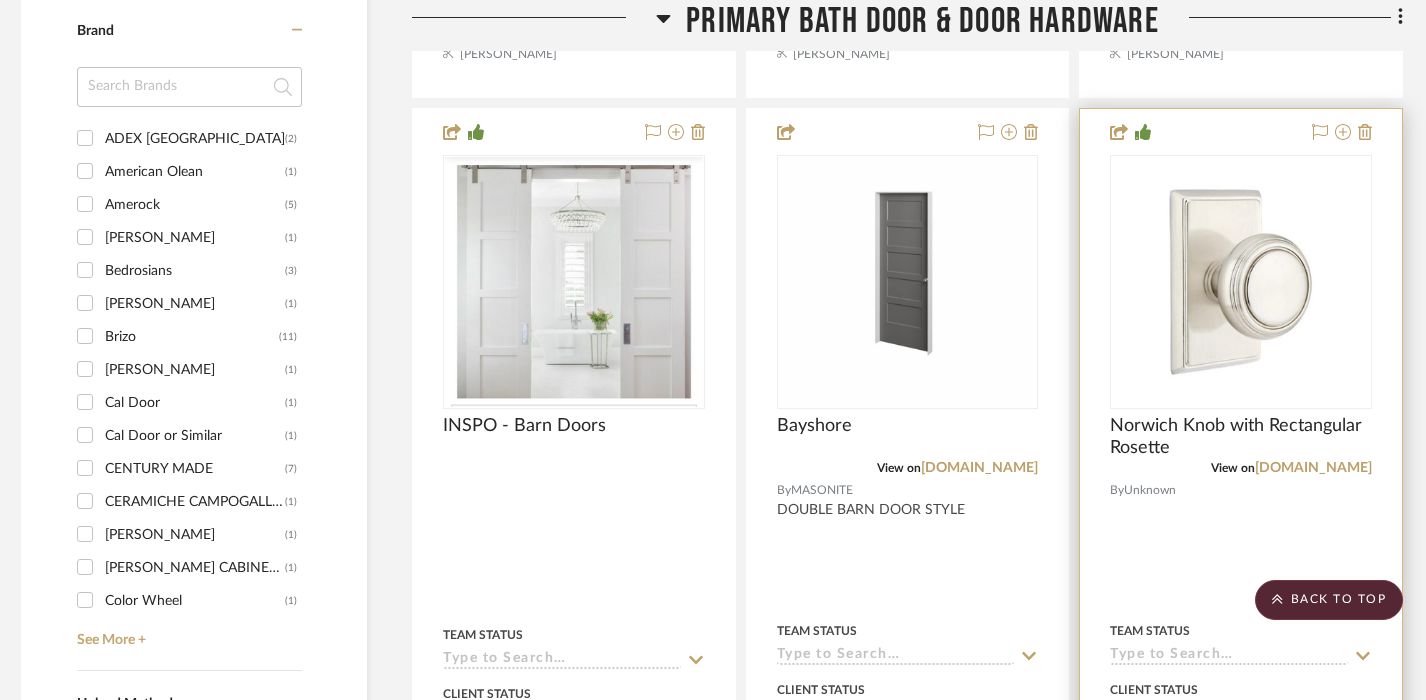 click at bounding box center [1241, 548] 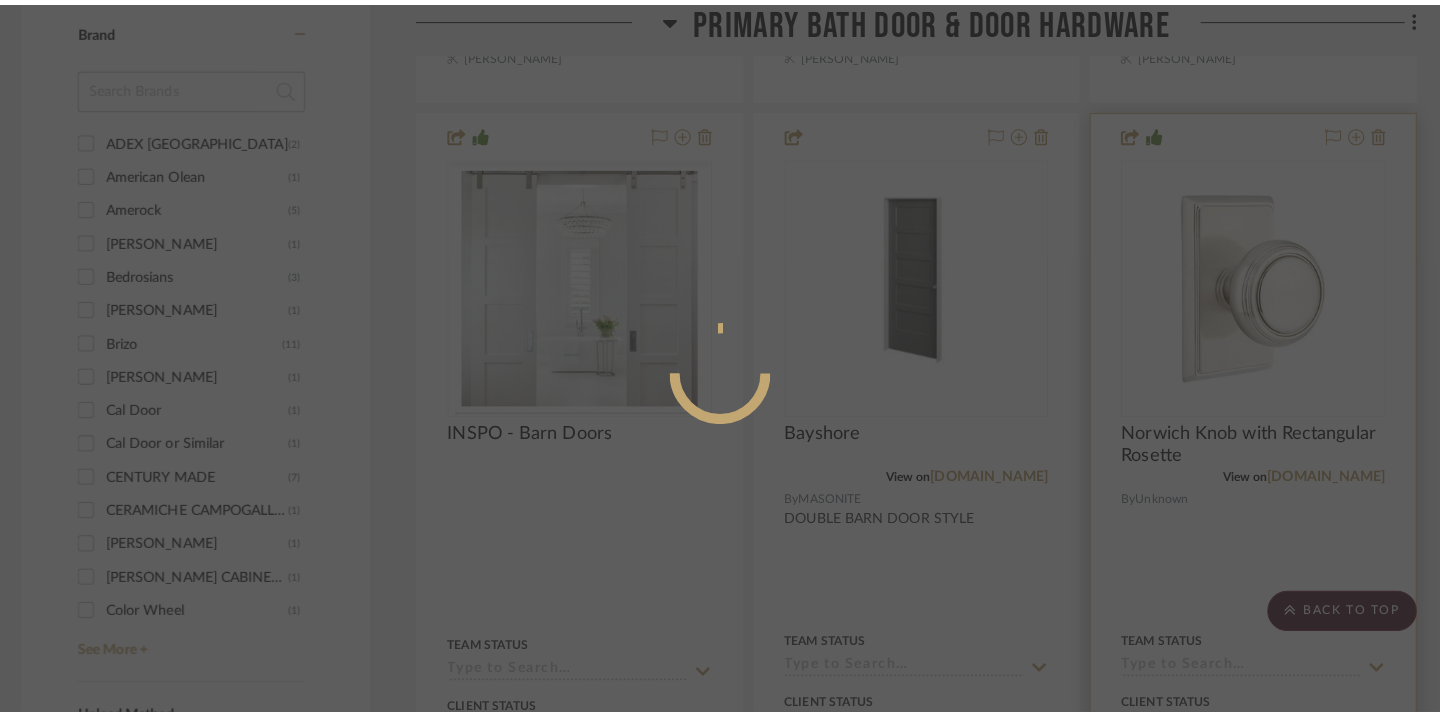 scroll, scrollTop: 0, scrollLeft: 0, axis: both 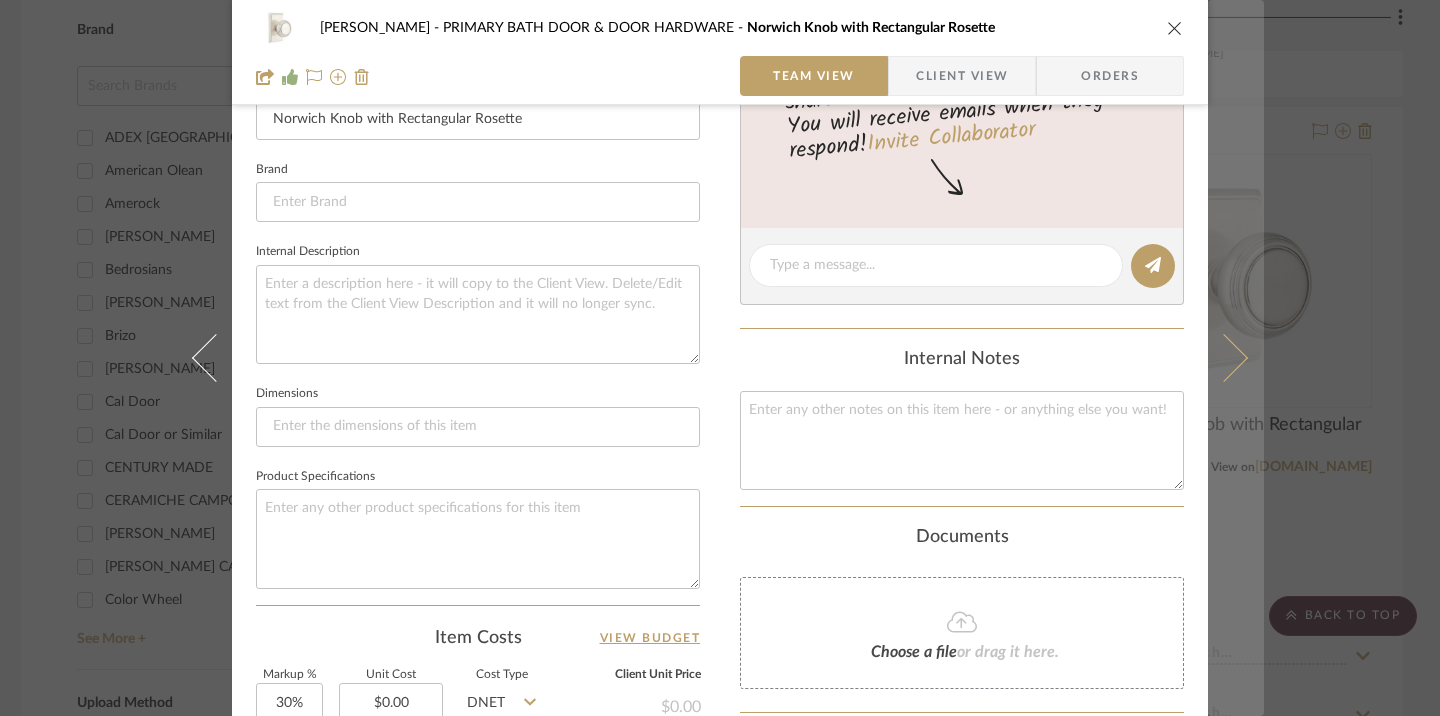 click on "[PERSON_NAME] PRIMARY BATH DOOR & DOOR HARDWARE Norwich Knob with Rectangular Rosette Team View Client View Orders  Team-Facing Details   Item Name  [GEOGRAPHIC_DATA] Knob with Rectangular Rosette  Brand   Internal Description   Dimensions   Product Specifications   Item Costs   View Budget   Markup %  30%  Unit Cost  $0.00  Cost Type  DNET  Client Unit Price   $0.00   Quantity  1  Unit Type  Each  Subtotal   $0.00   Tax %  0%  Total Tax   $0.00   Shipping Cost  $0.00  Ship. Markup %  0% Taxable  Total Shipping   $0.00  Total Client Price  $0.00  Your Cost  $0.00  Your Margin  $0.00  Content here copies to Client View - confirm visibility there.  Show in Client Dashboard   Include in Budget   View Budget  Team Status  Lead Time  In Stock Weeks  Est. Min   Est. Max   Due Date   Install Date  Tasks / To-Dos /  team Messaging  Leave yourself a note here or share next steps with your team. You will receive emails when they
respond!  Invite Collaborator Internal Notes  Documents  Choose a file  or drag it here. (1)" at bounding box center (720, 358) 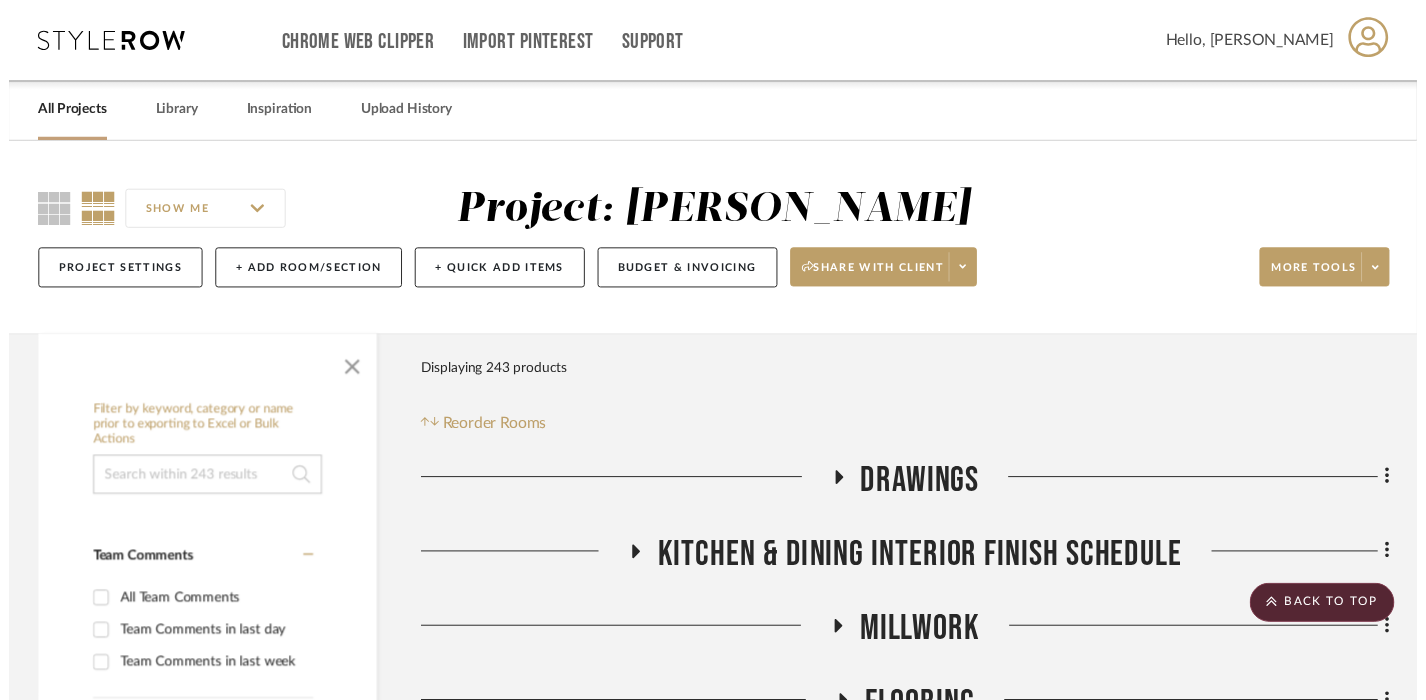 scroll, scrollTop: 2287, scrollLeft: 9, axis: both 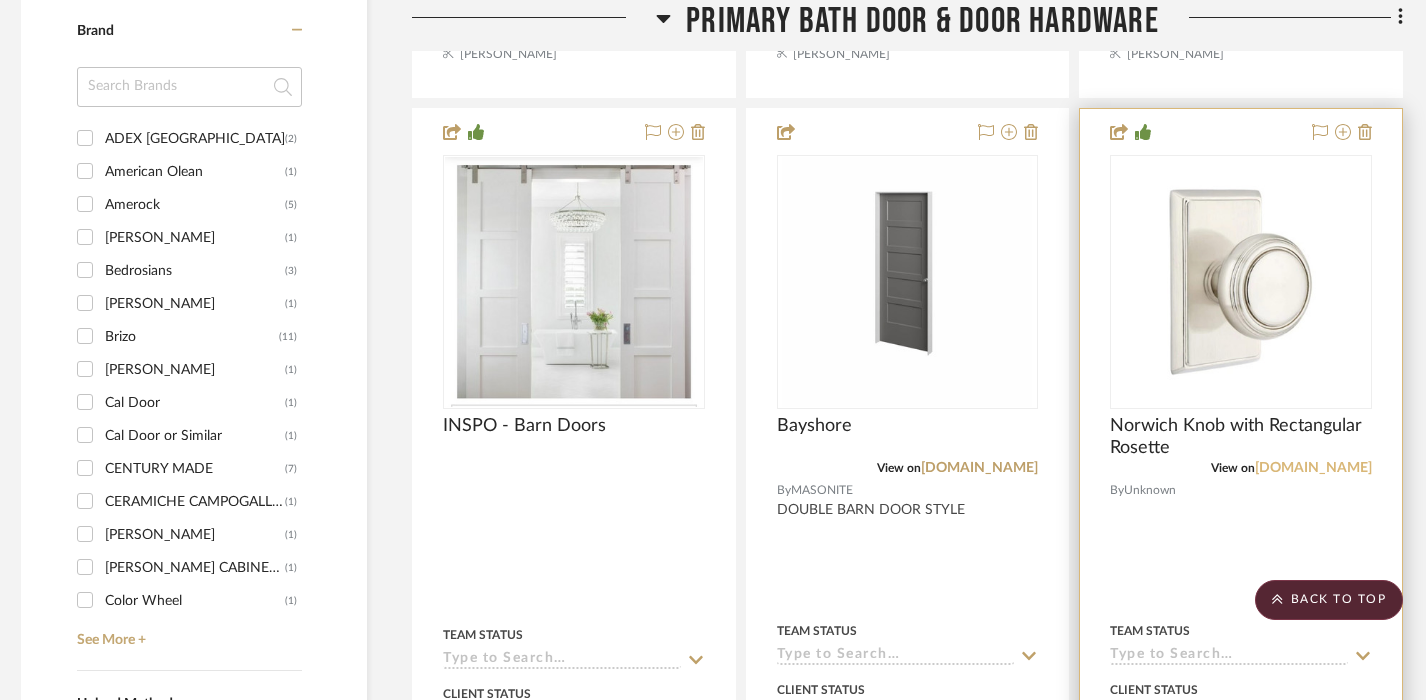 click on "[DOMAIN_NAME]" at bounding box center (1313, 468) 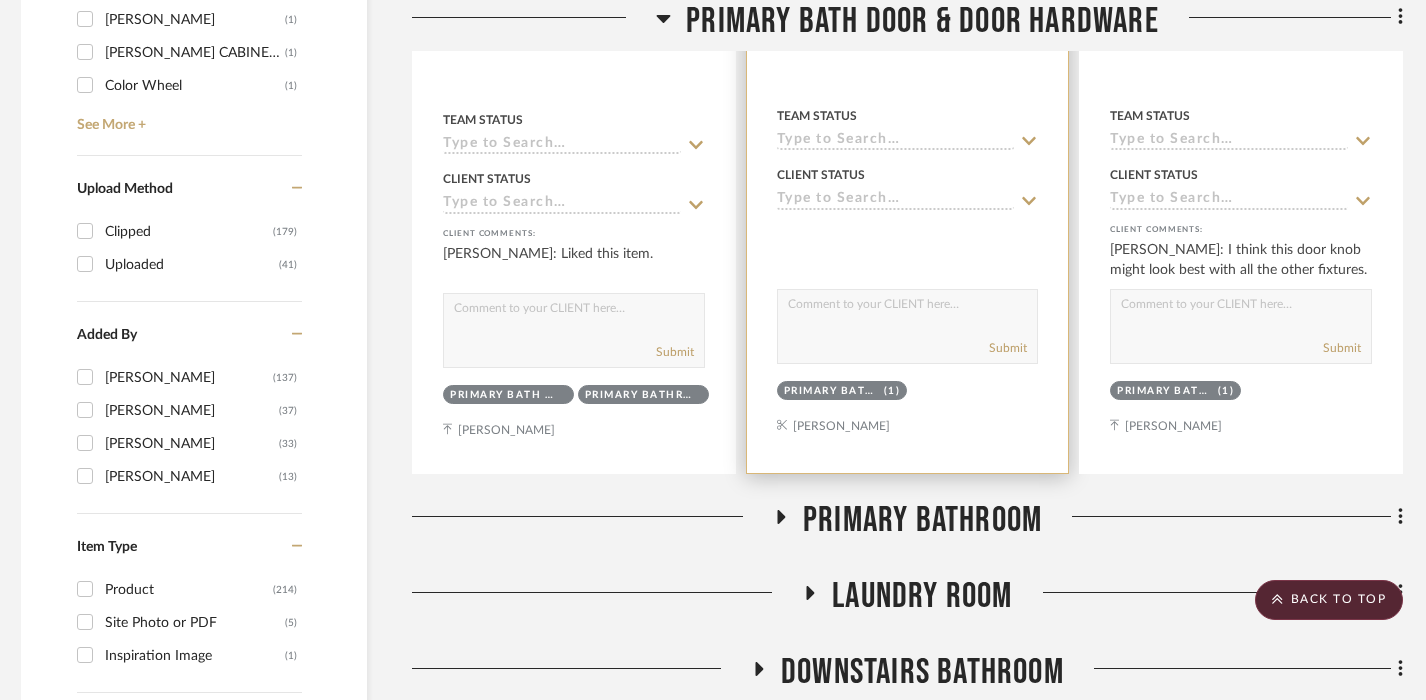 scroll, scrollTop: 2604, scrollLeft: 9, axis: both 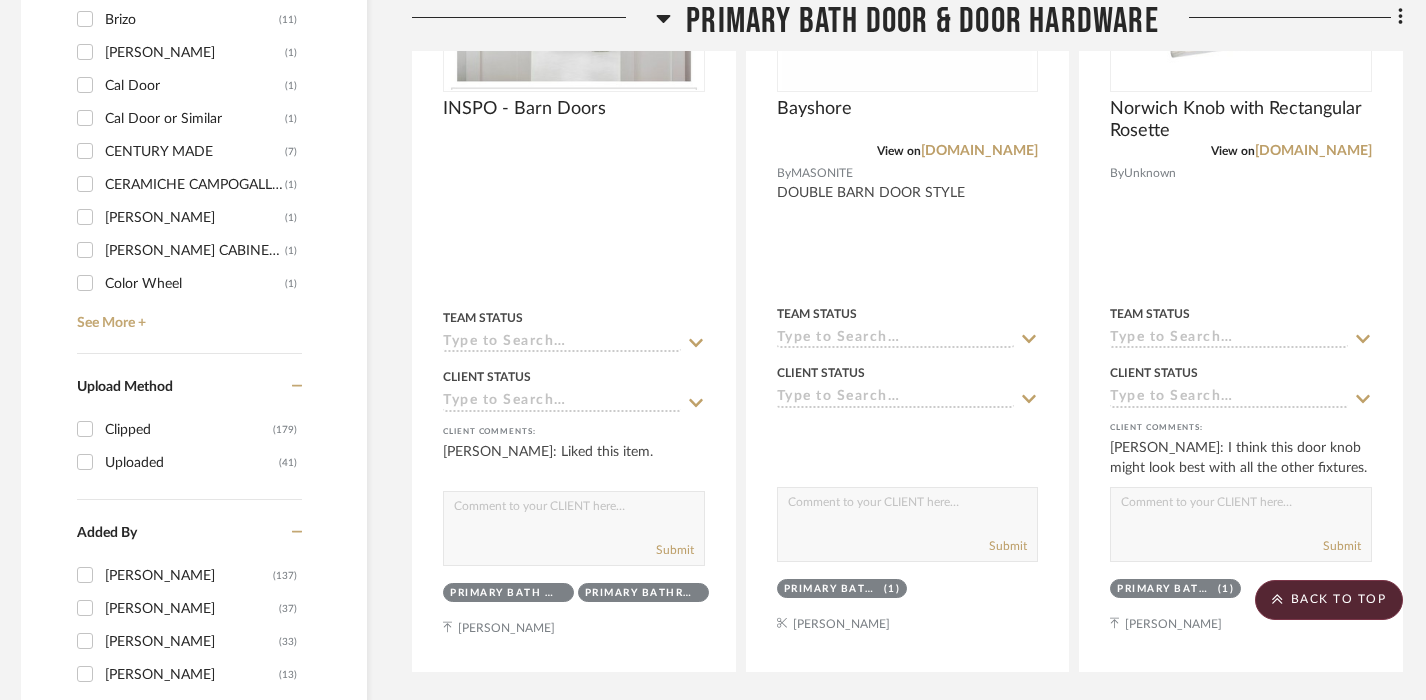 click on "PRIMARY BATH DOOR & DOOR HARDWARE" 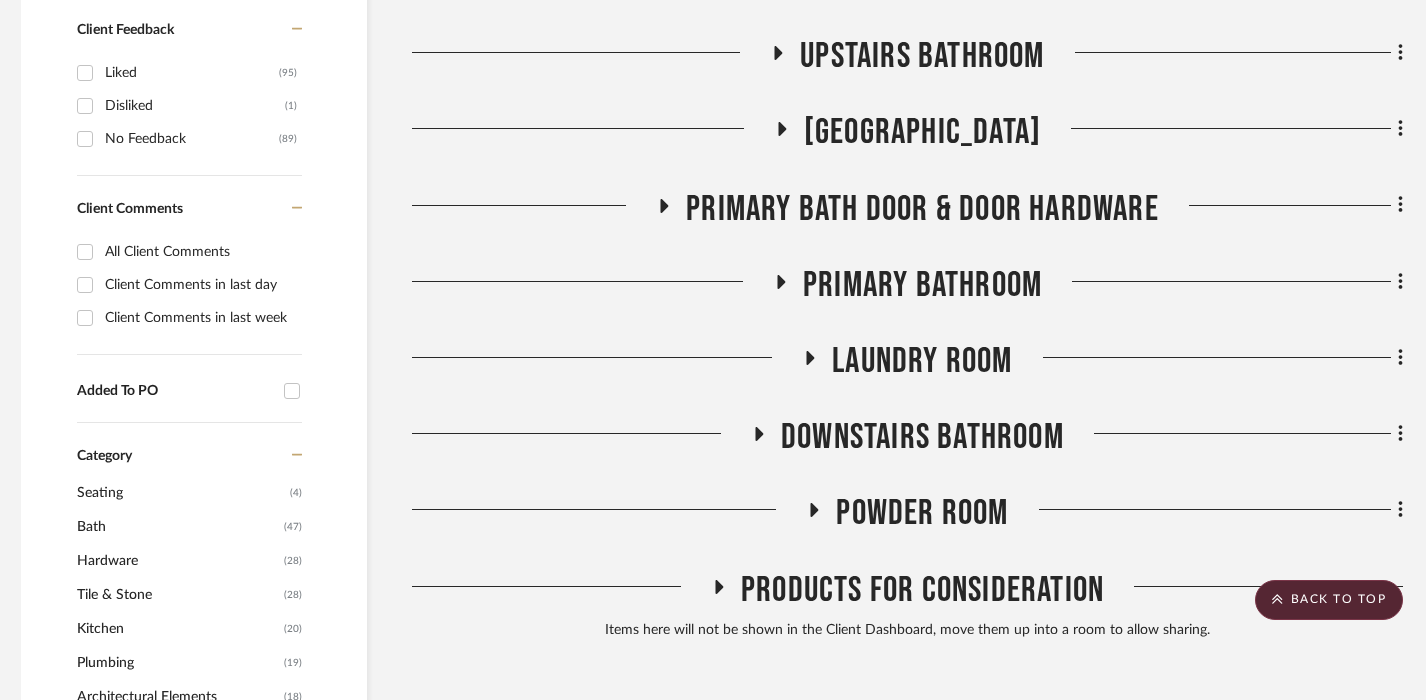 scroll, scrollTop: 1251, scrollLeft: 9, axis: both 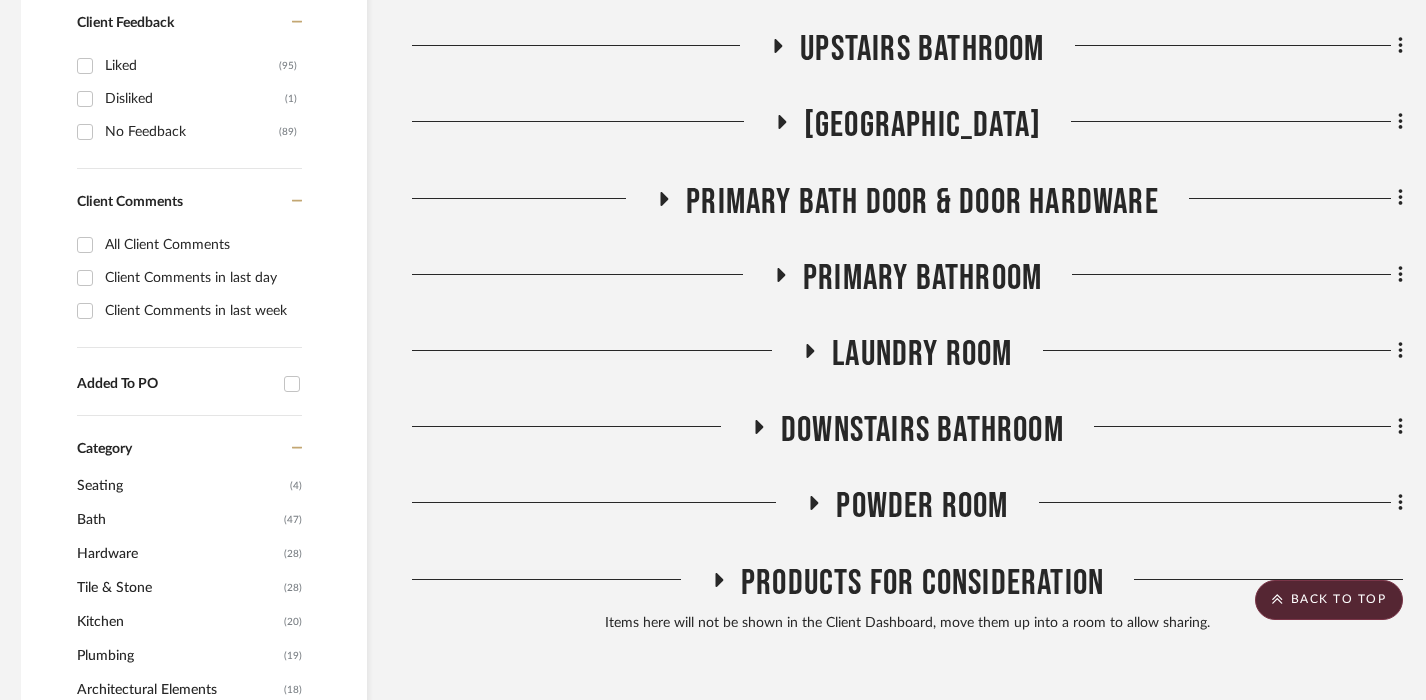 click on "Primary Bathroom" 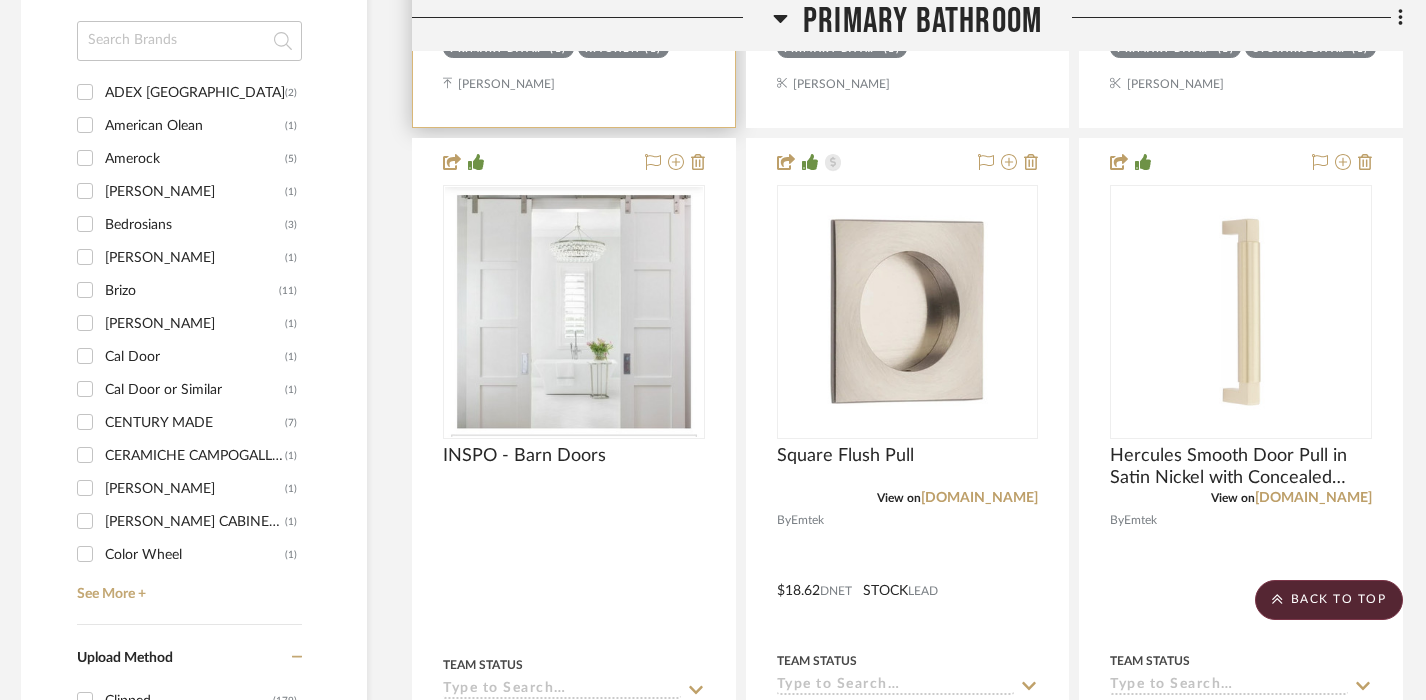 scroll, scrollTop: 2345, scrollLeft: 9, axis: both 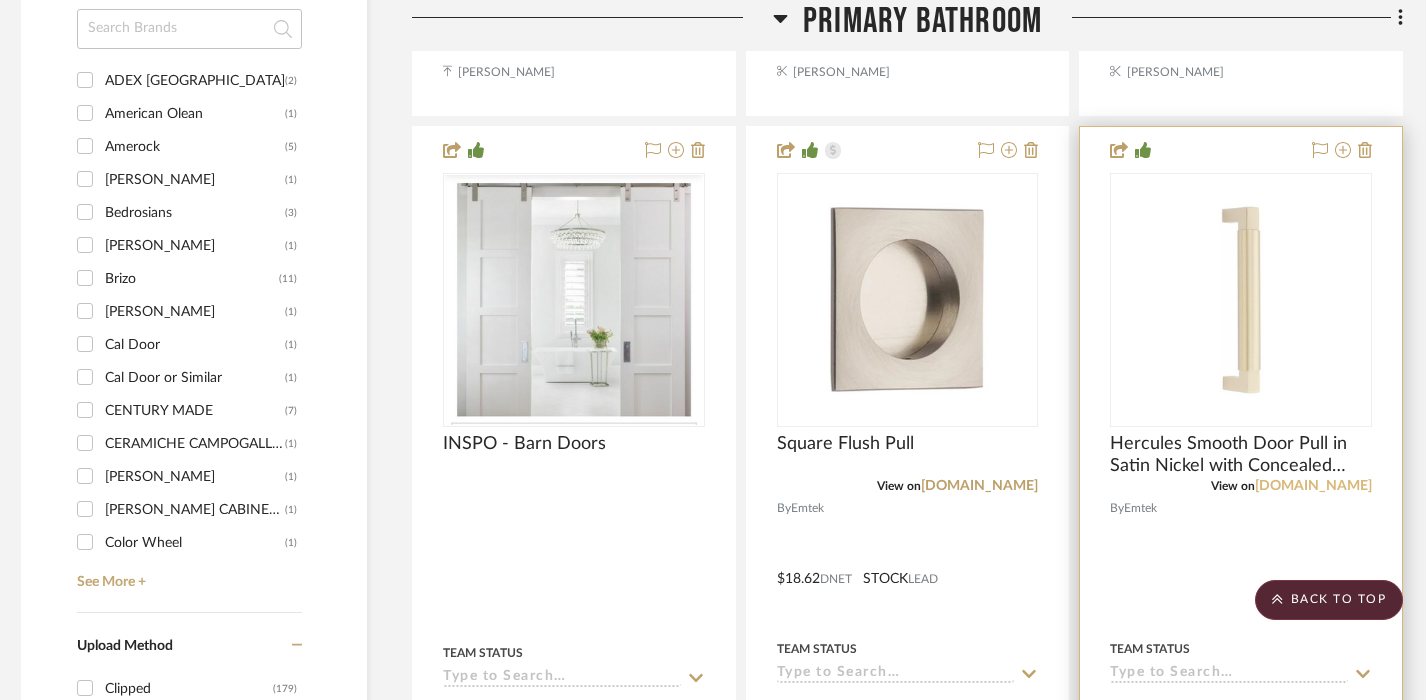 click on "[DOMAIN_NAME]" at bounding box center [1313, 486] 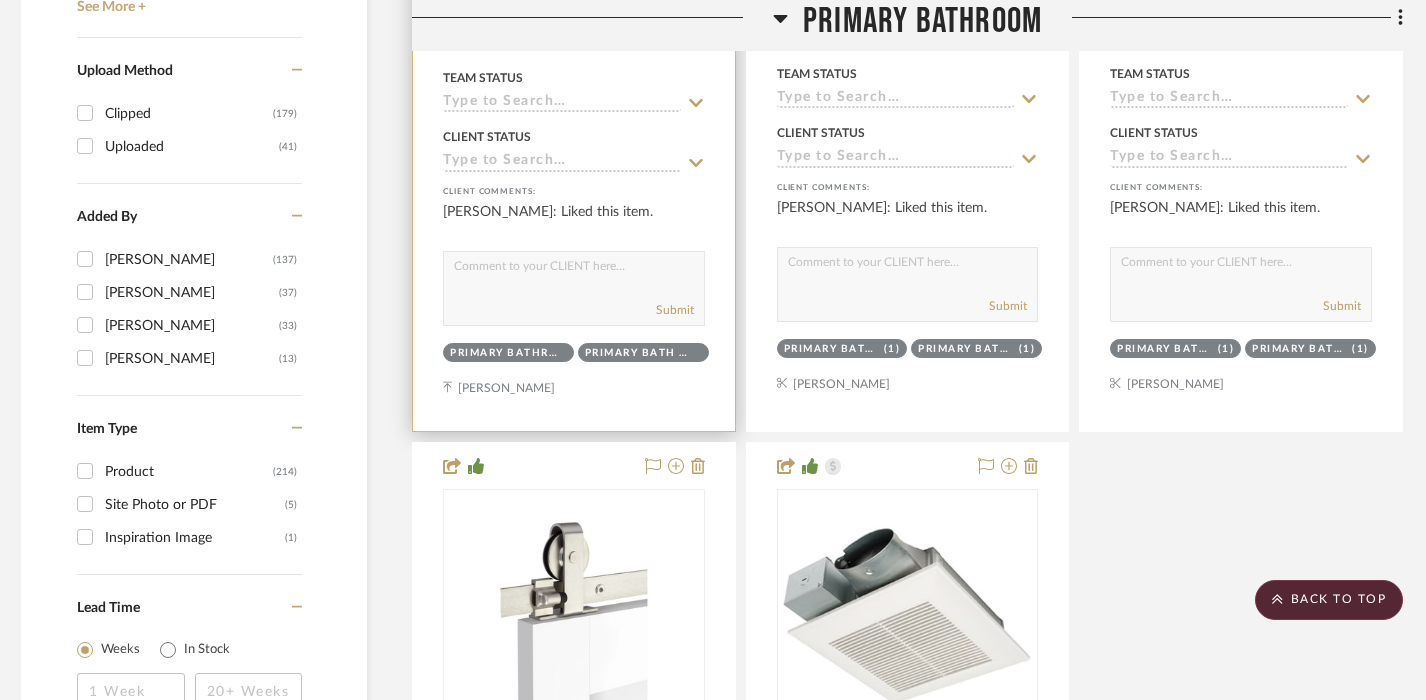 scroll, scrollTop: 3111, scrollLeft: 9, axis: both 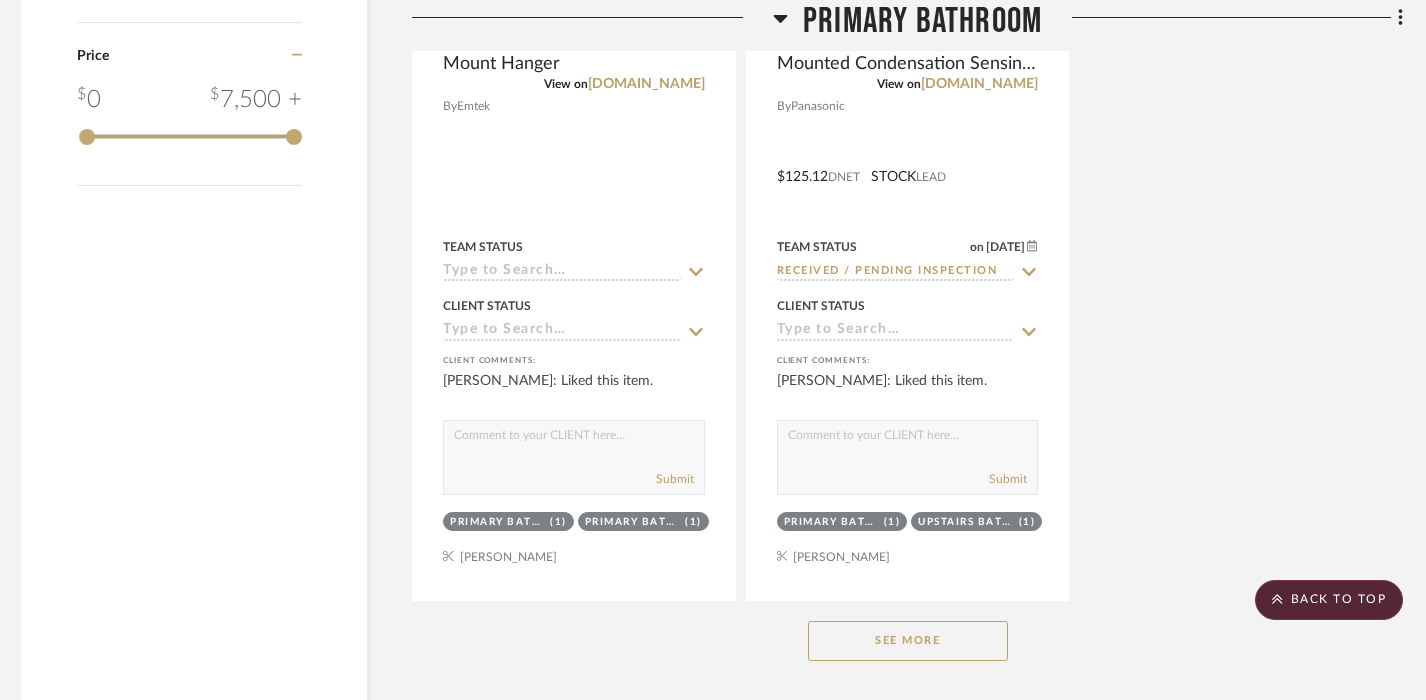 click on "See More" 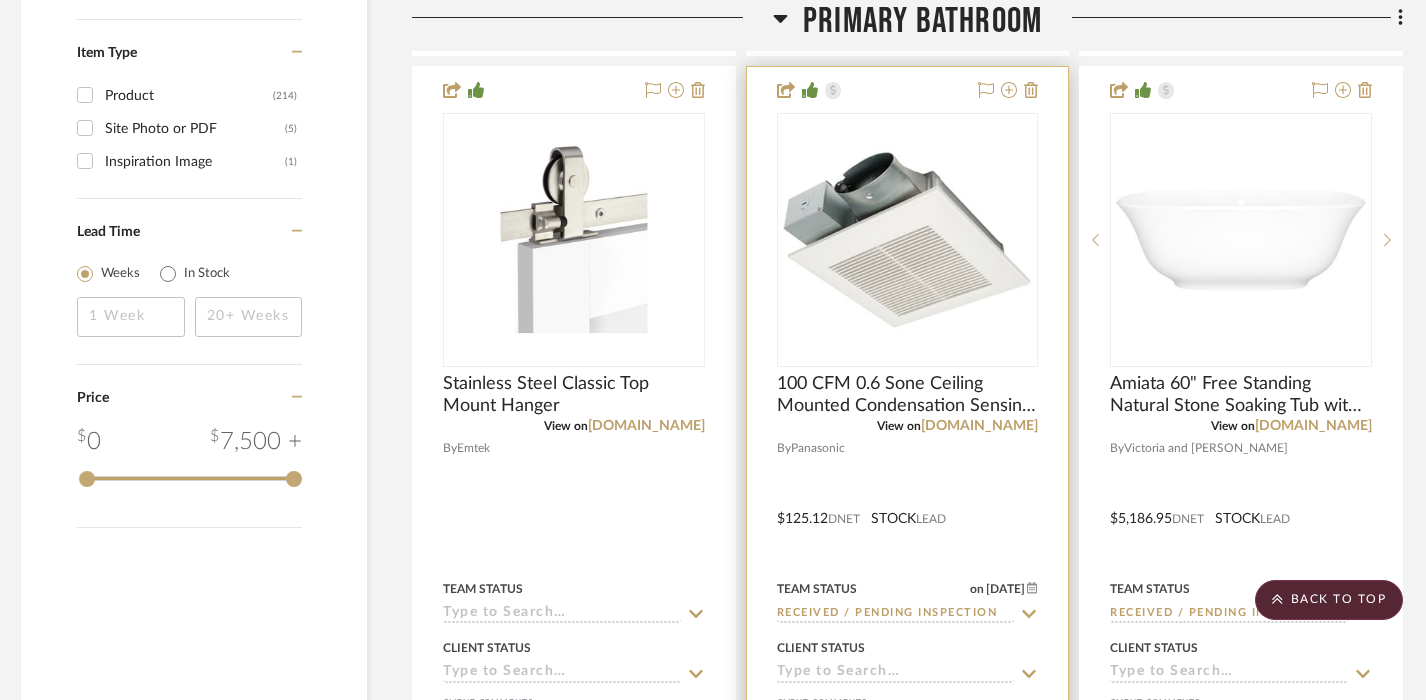 scroll, scrollTop: 3279, scrollLeft: 9, axis: both 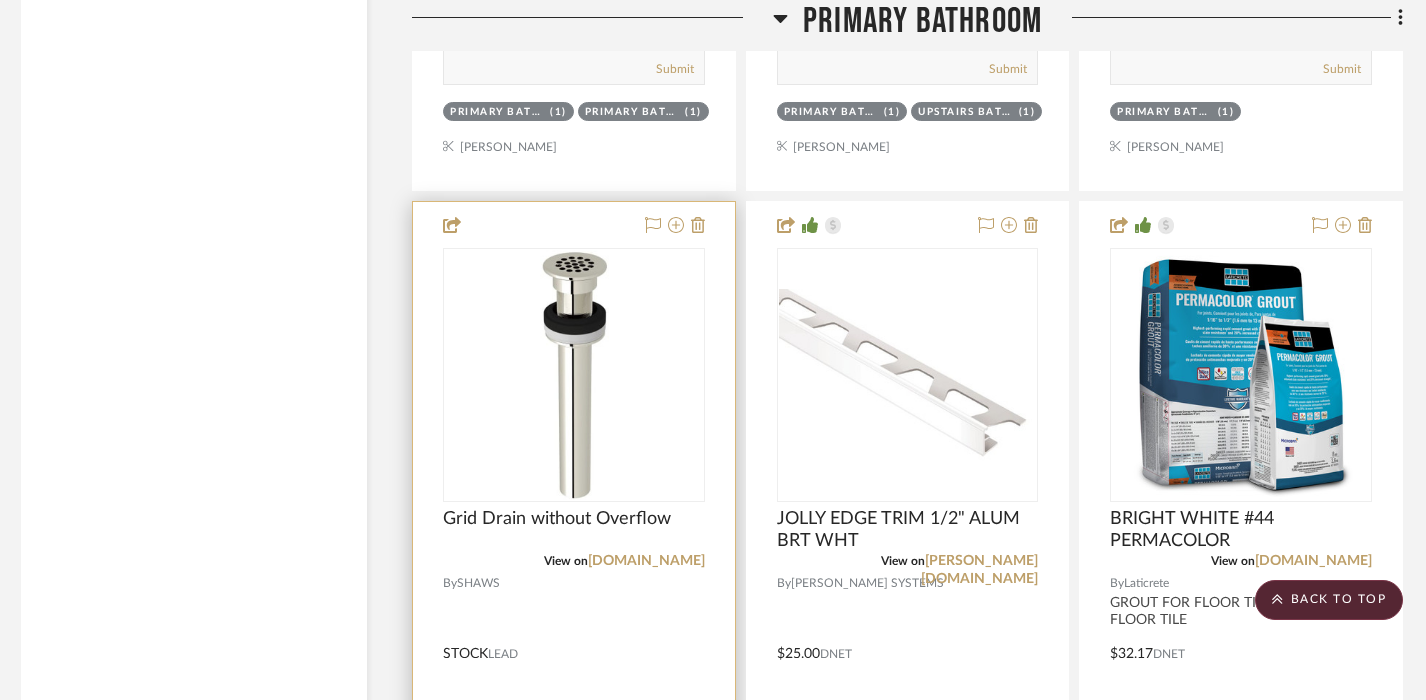 click on "View on  [DOMAIN_NAME]" at bounding box center (574, 561) 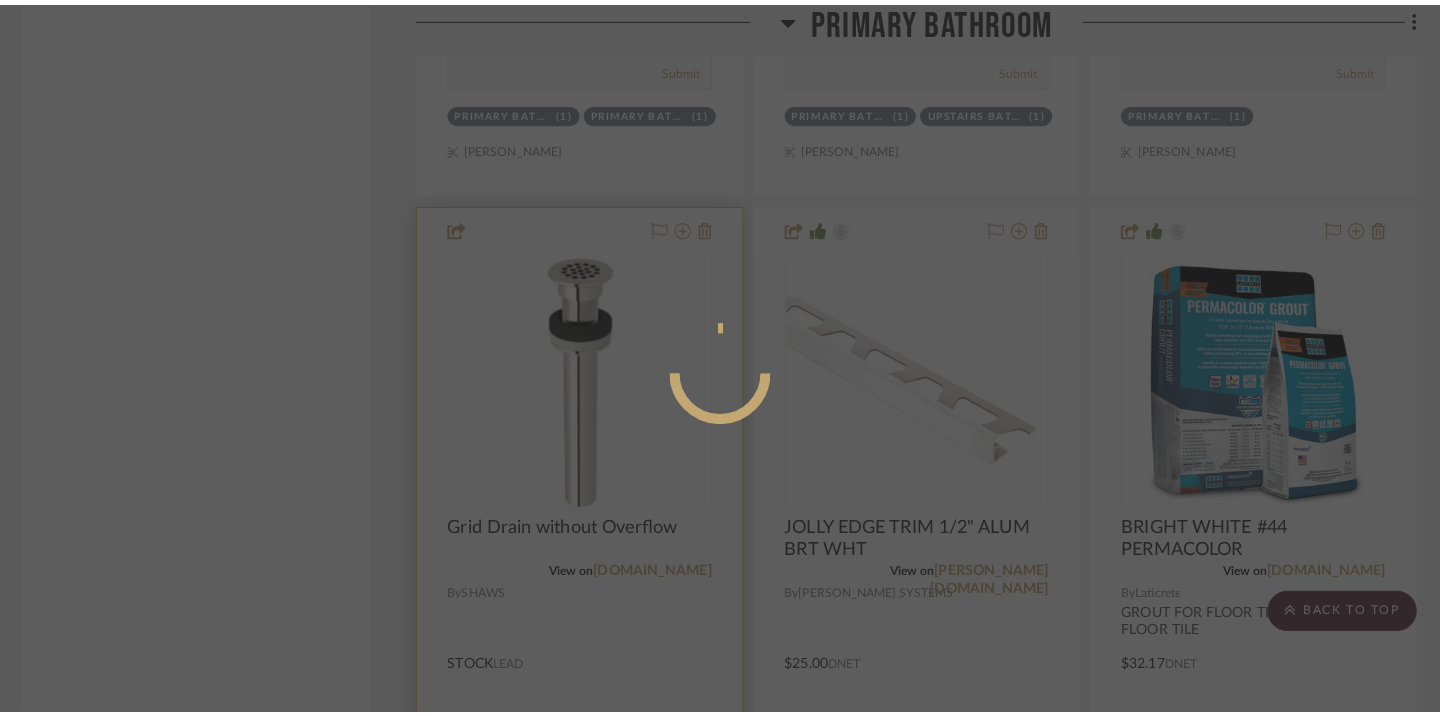 scroll, scrollTop: 0, scrollLeft: 0, axis: both 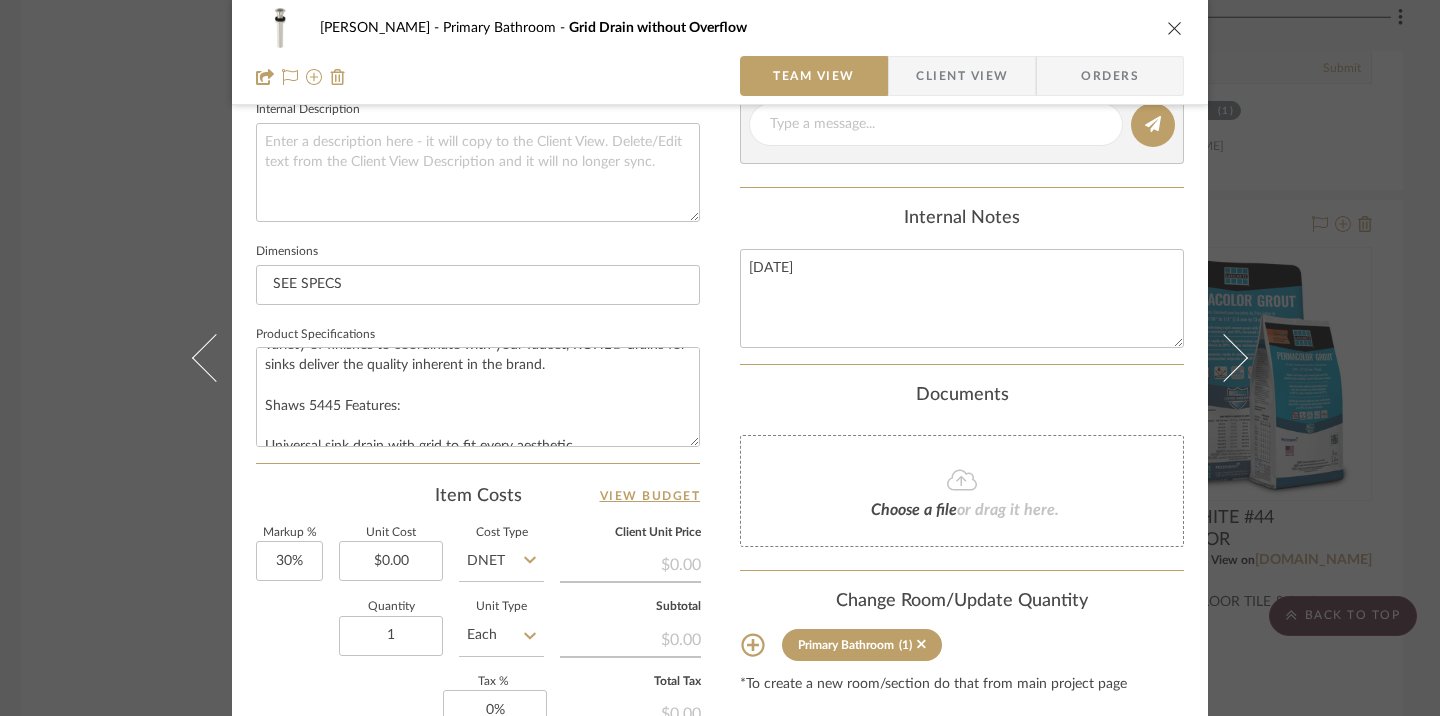 click at bounding box center [1175, 28] 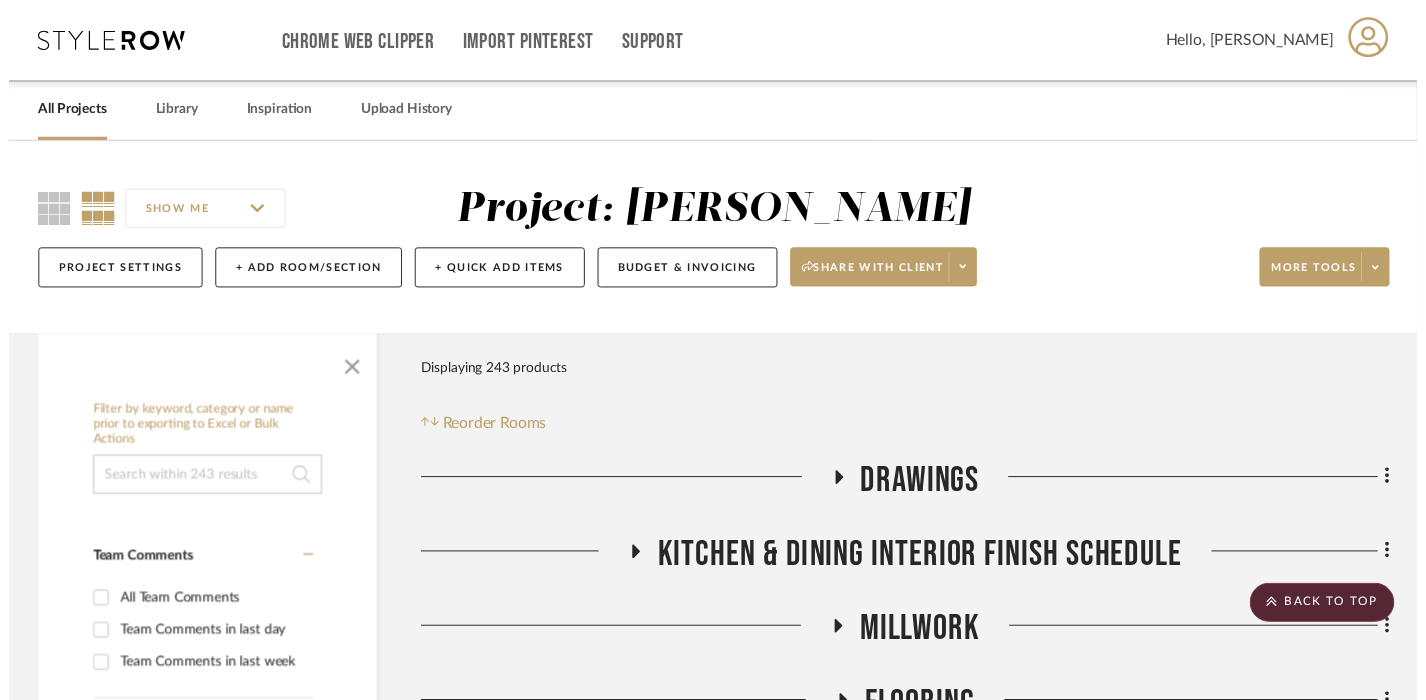 scroll, scrollTop: 4048, scrollLeft: 9, axis: both 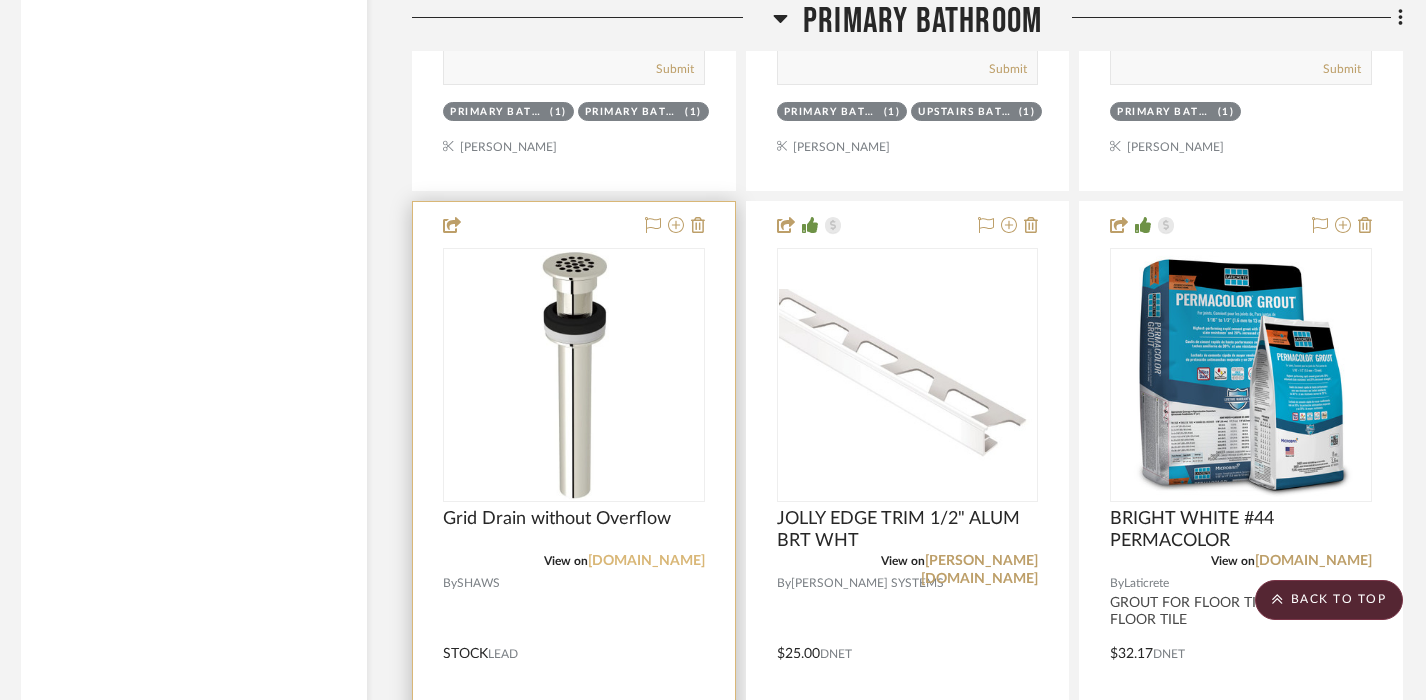 click on "[DOMAIN_NAME]" at bounding box center (646, 561) 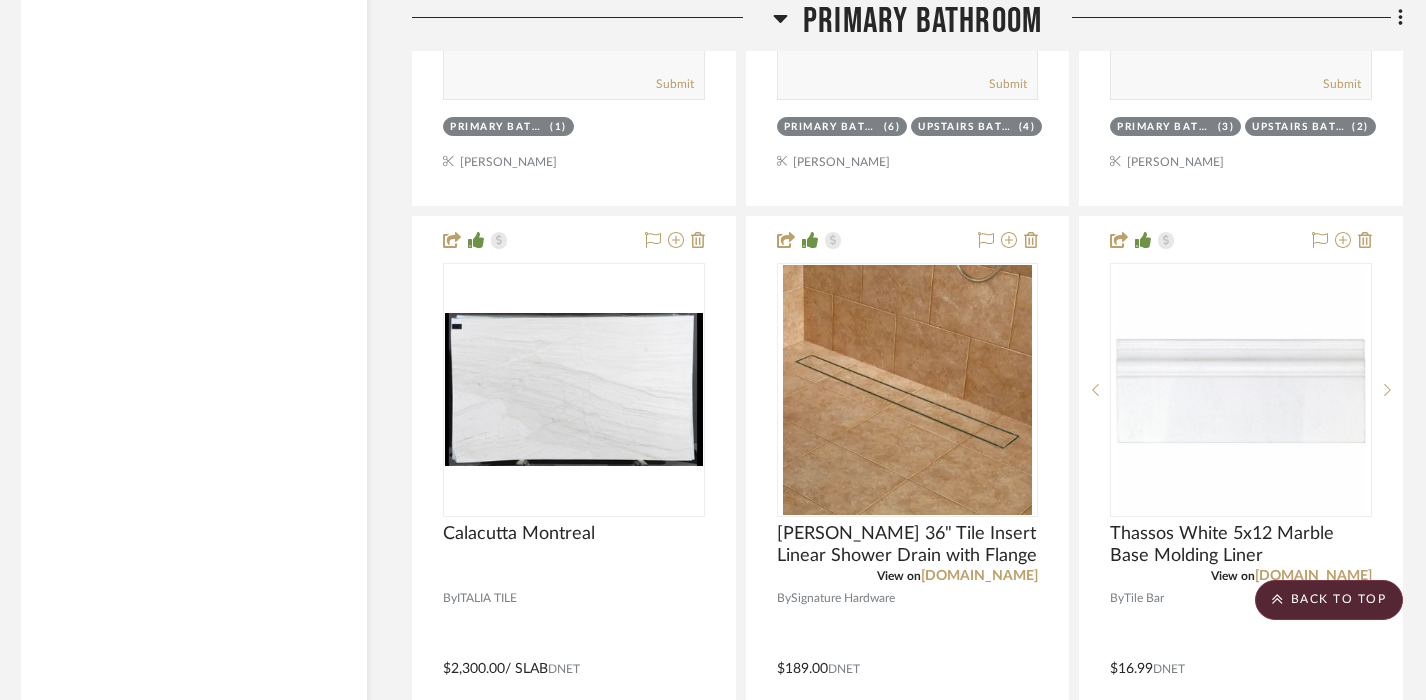 scroll, scrollTop: 4995, scrollLeft: 9, axis: both 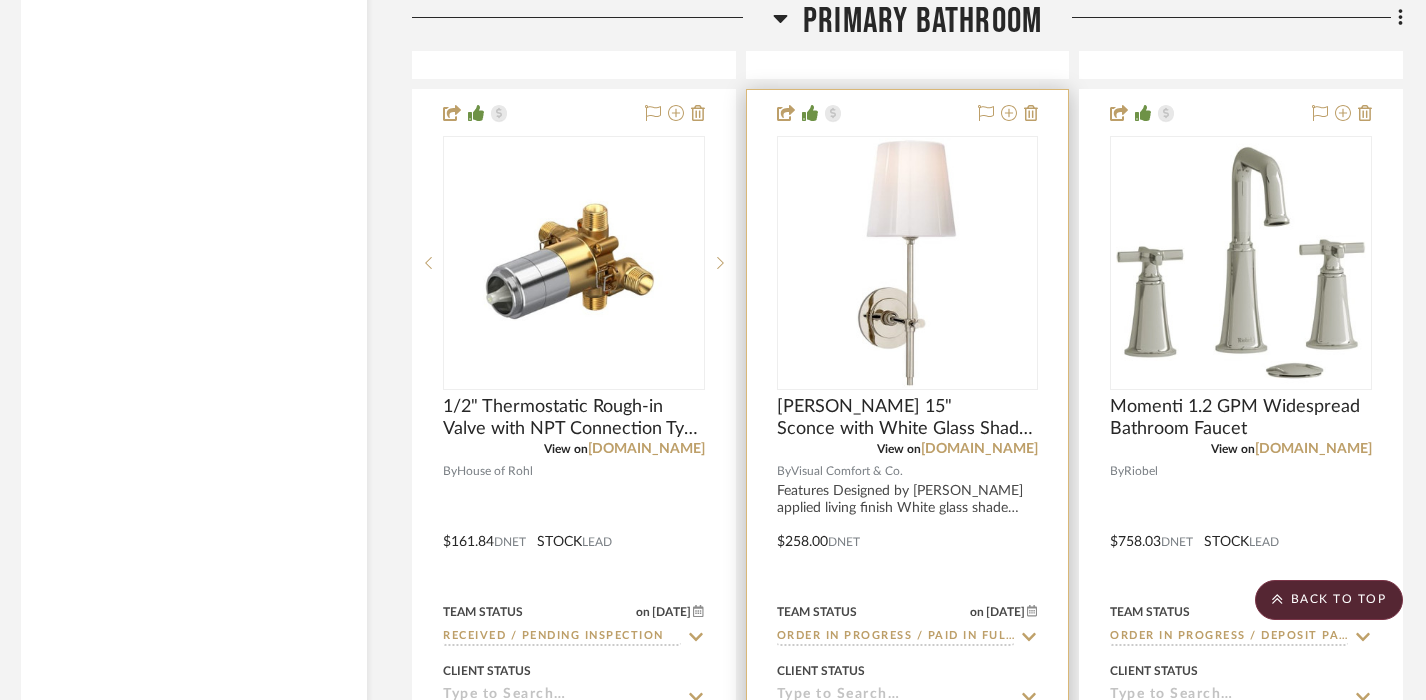 click at bounding box center (908, 527) 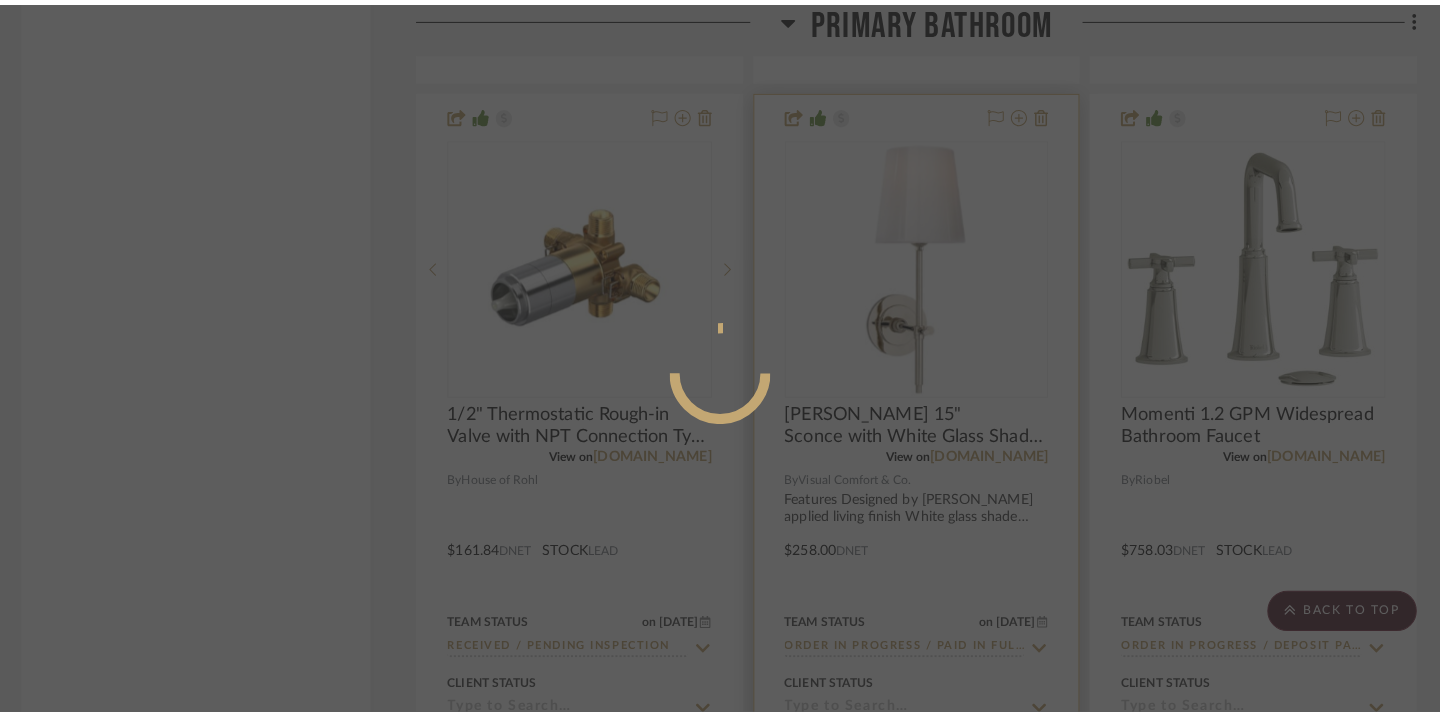 scroll, scrollTop: 0, scrollLeft: 0, axis: both 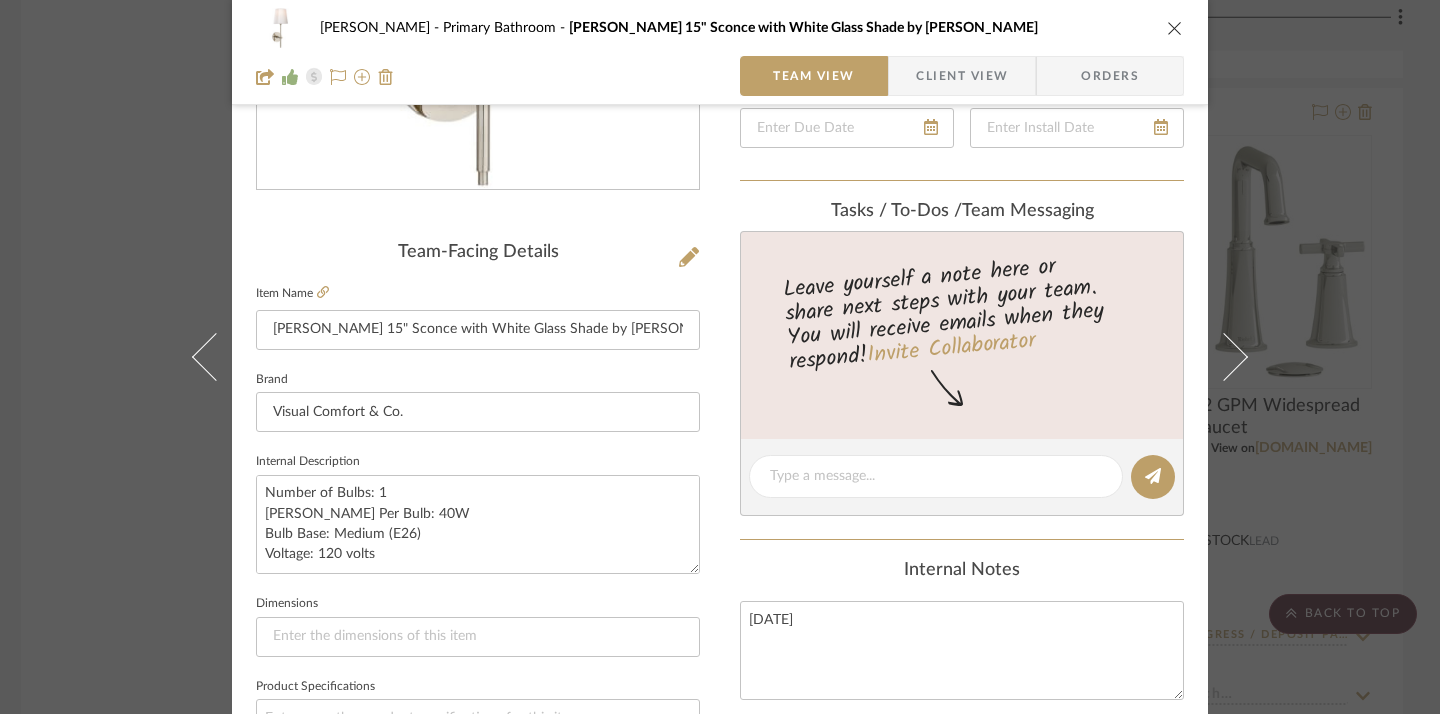 click at bounding box center [1175, 28] 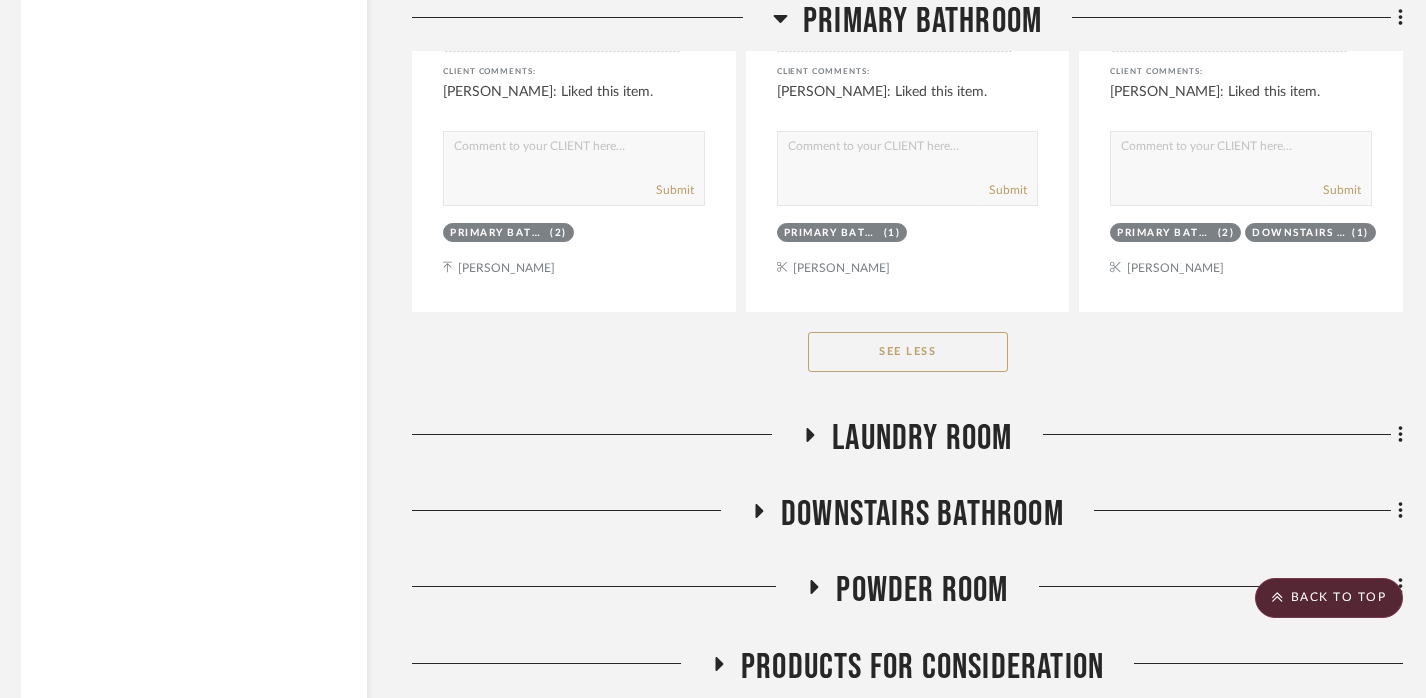 scroll, scrollTop: 11862, scrollLeft: 9, axis: both 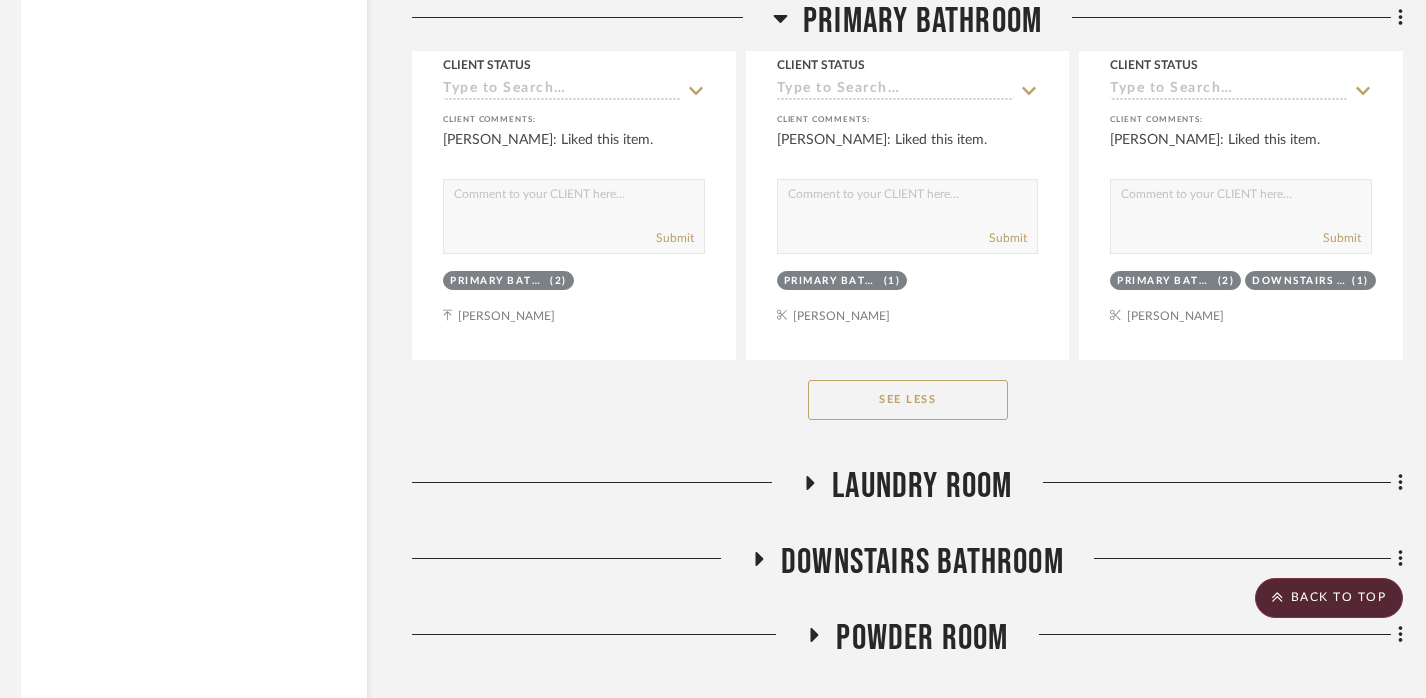 click on "See Less" 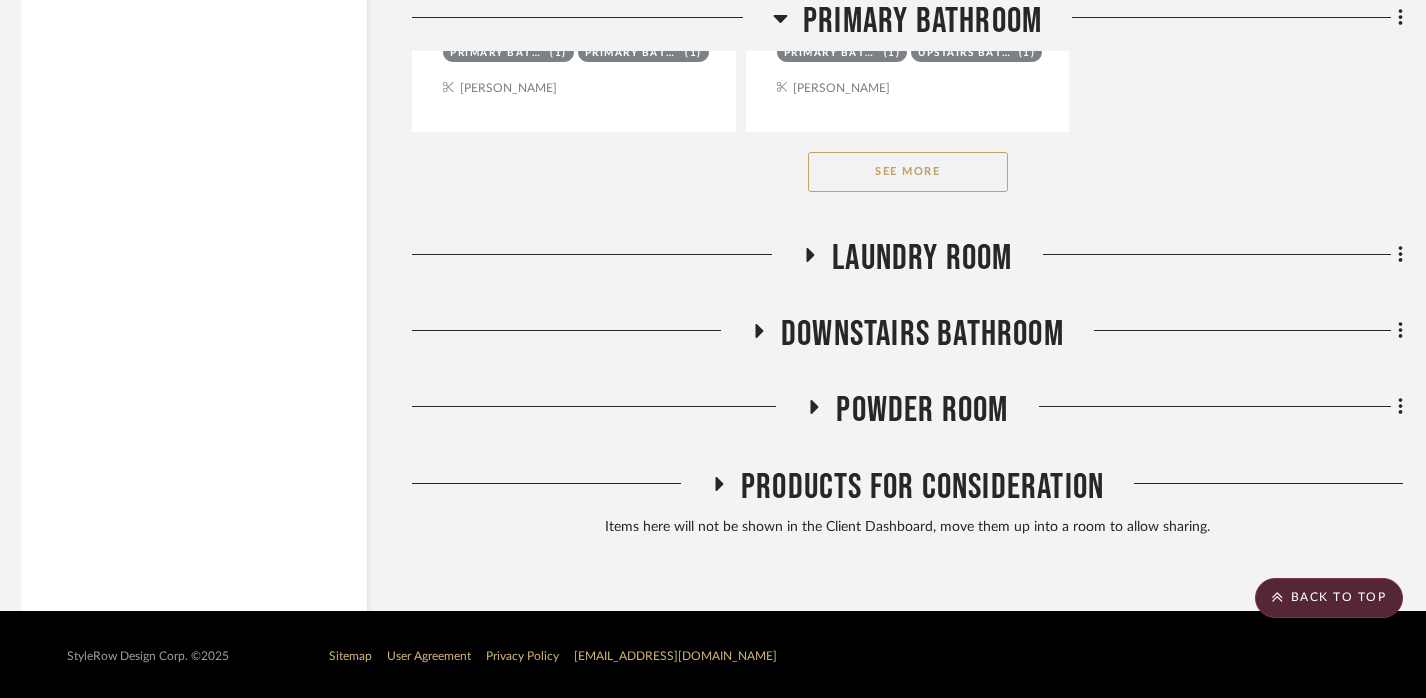 click on "Primary Bathroom" 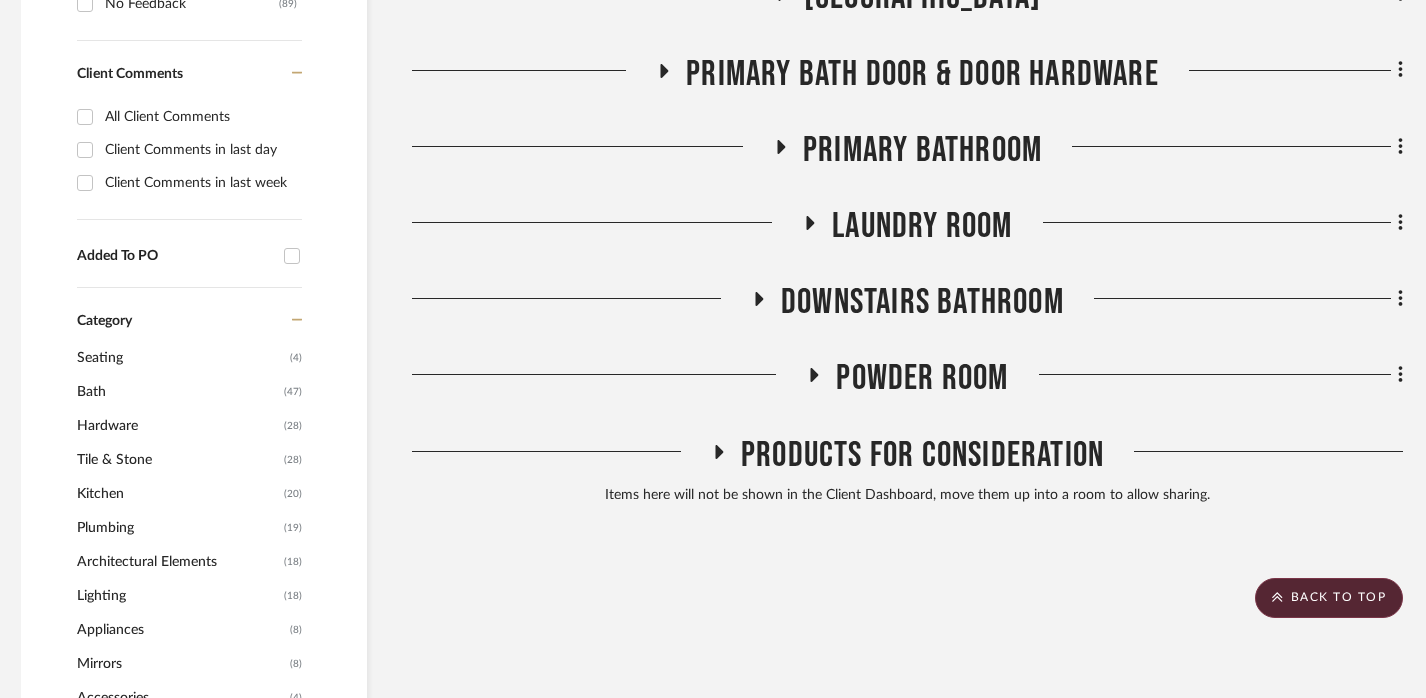 scroll, scrollTop: 1291, scrollLeft: 9, axis: both 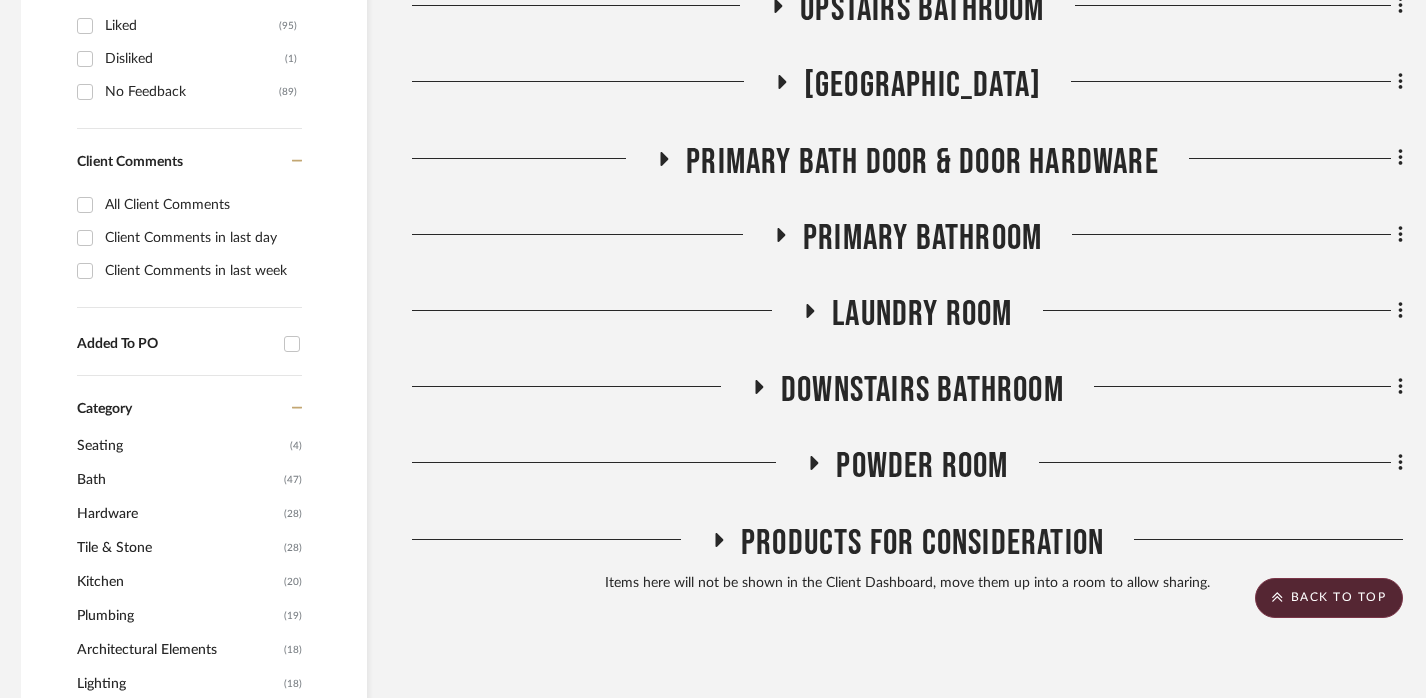 click on "Laundry Room" 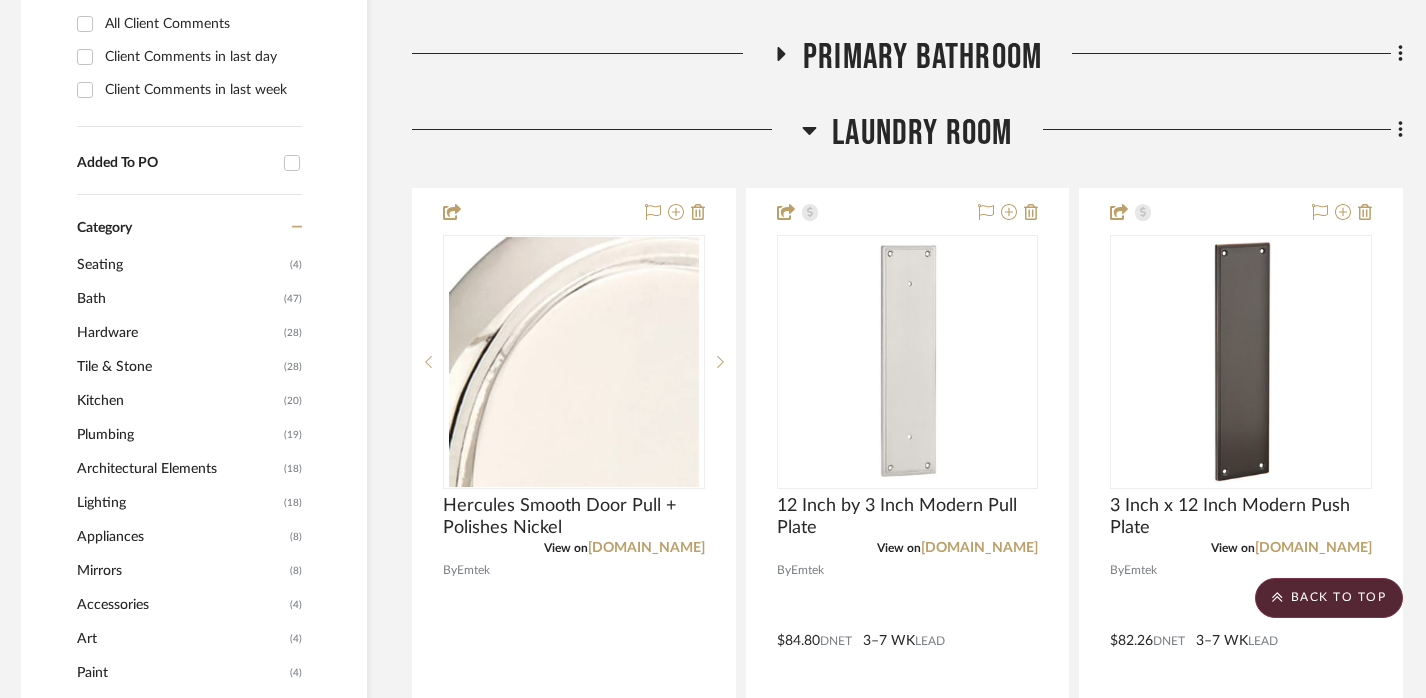 scroll, scrollTop: 1488, scrollLeft: 9, axis: both 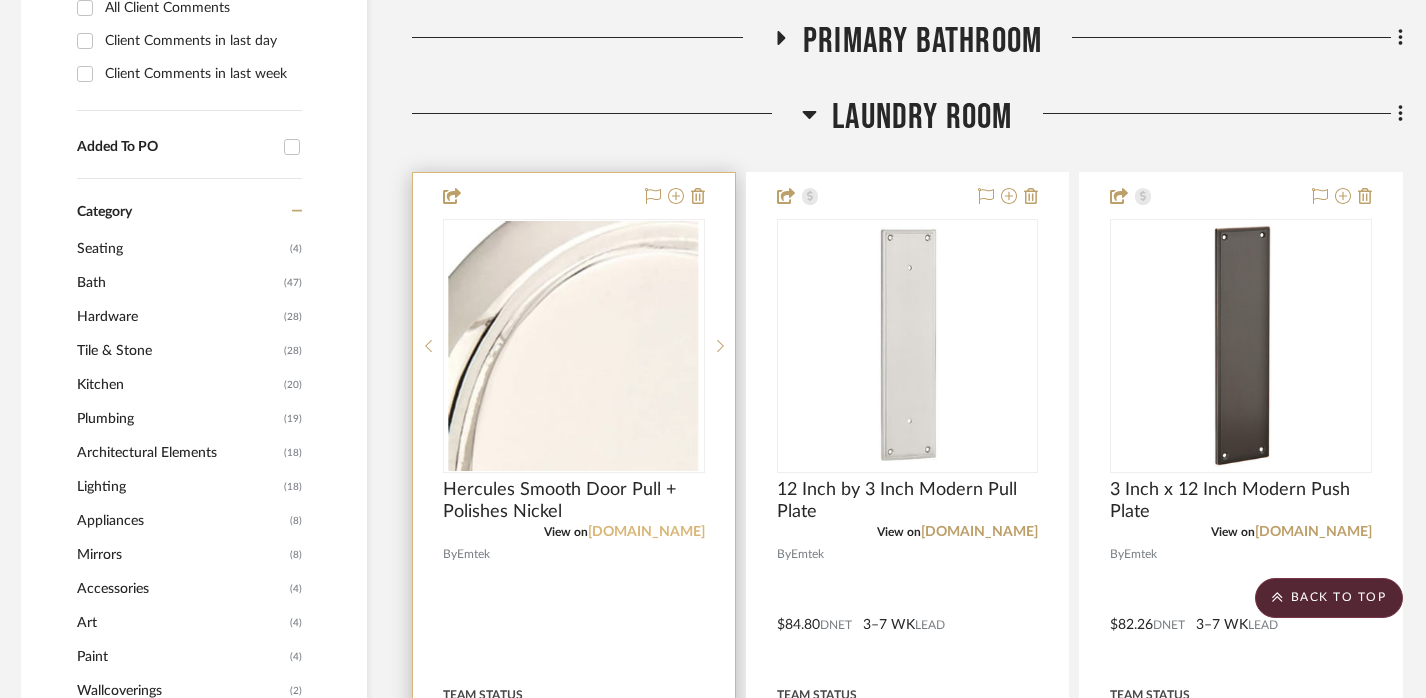 click on "[DOMAIN_NAME]" at bounding box center (646, 532) 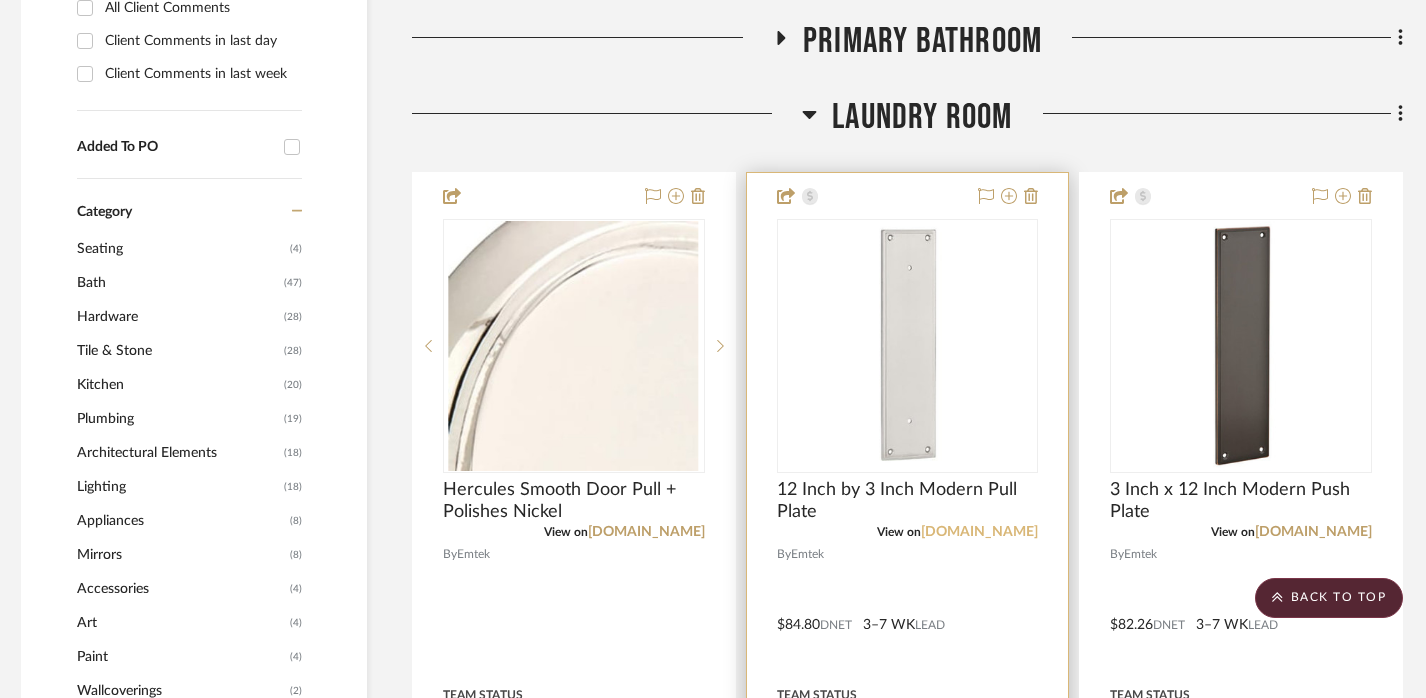 click on "[DOMAIN_NAME]" at bounding box center (979, 532) 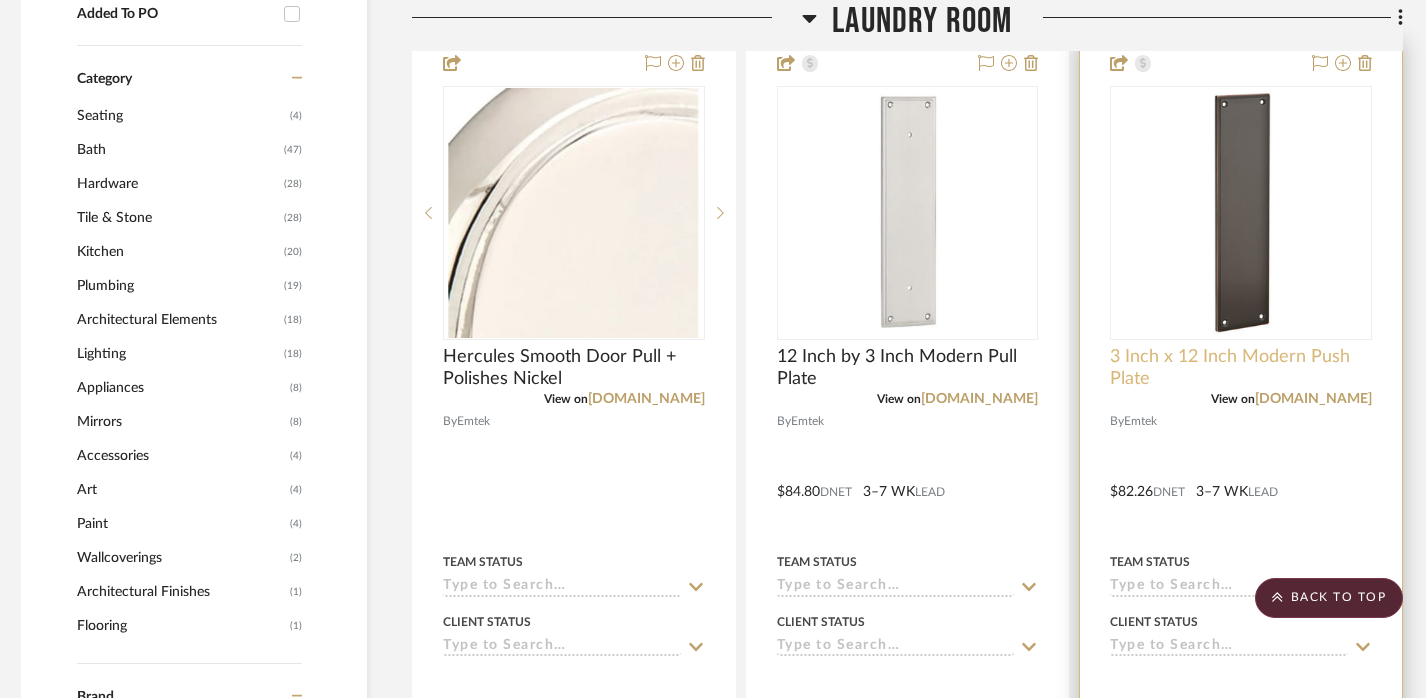 scroll, scrollTop: 1623, scrollLeft: 9, axis: both 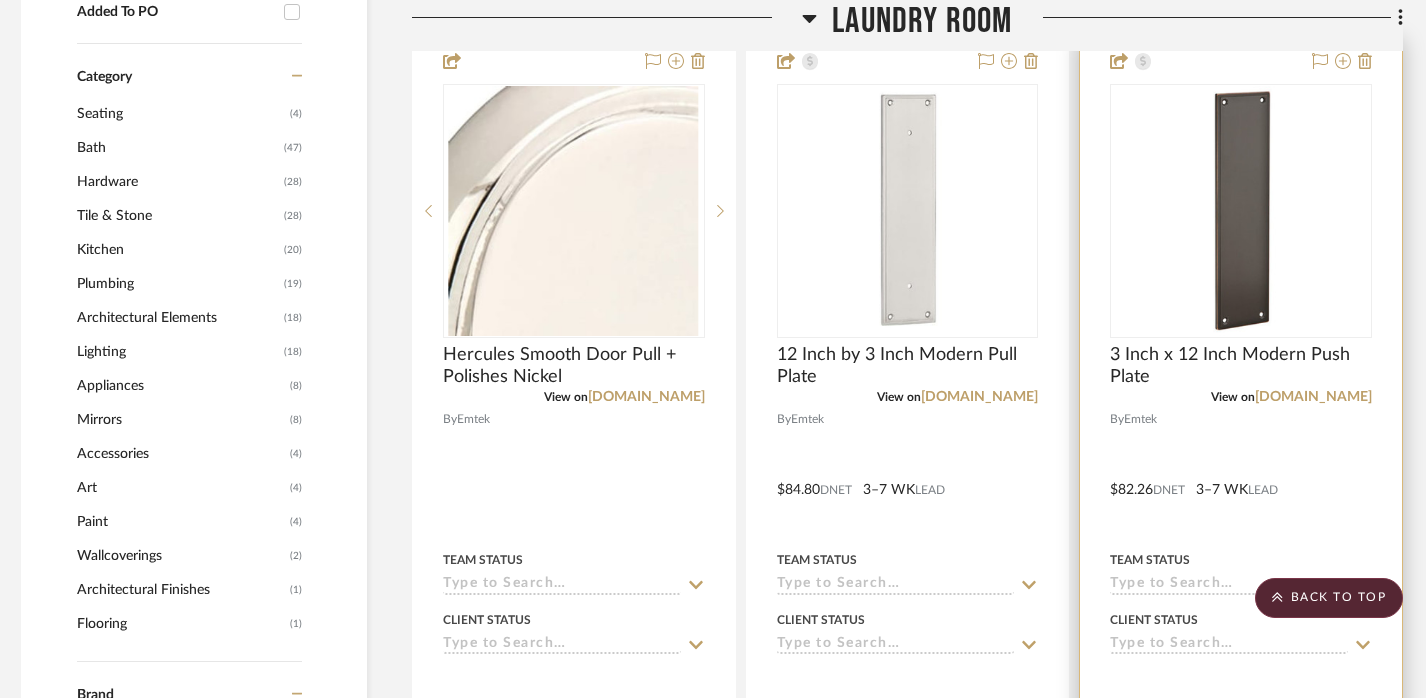 click at bounding box center [1241, 475] 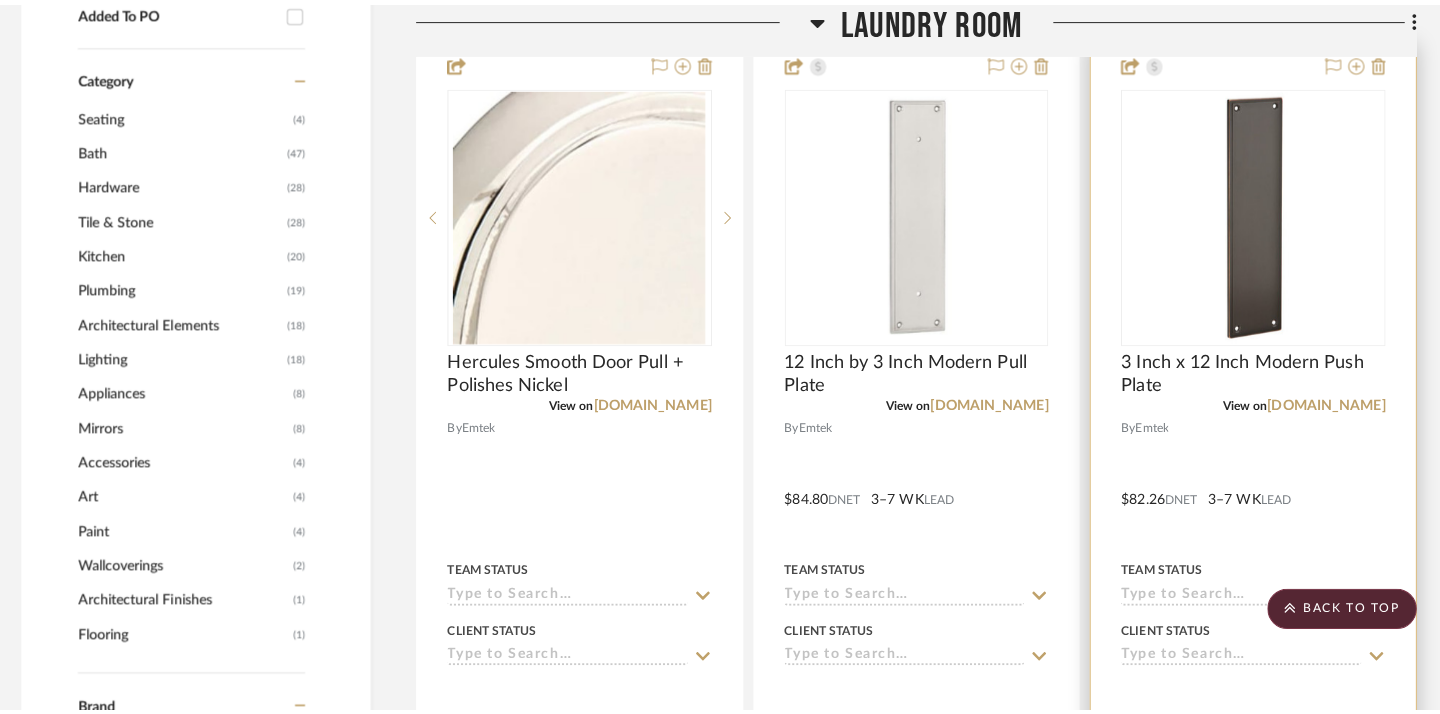 scroll, scrollTop: 0, scrollLeft: 0, axis: both 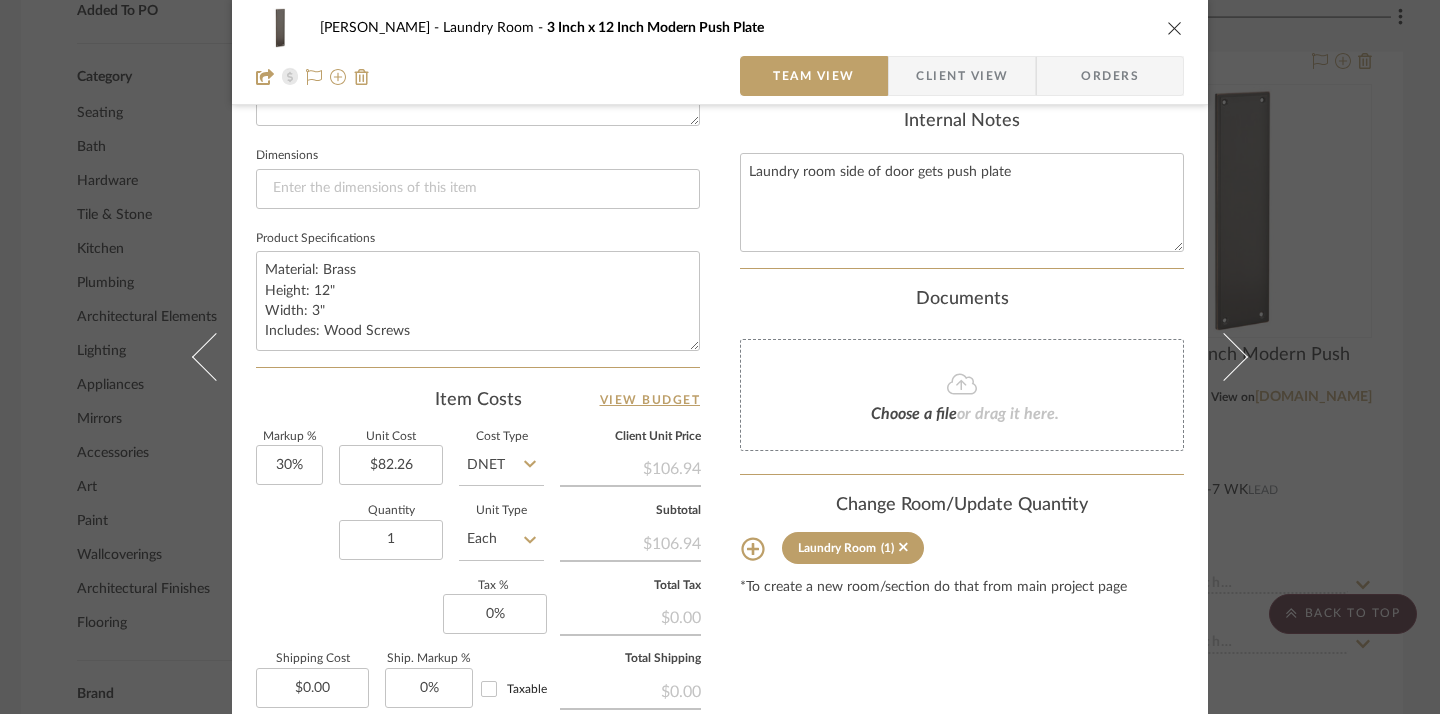 click at bounding box center [1175, 28] 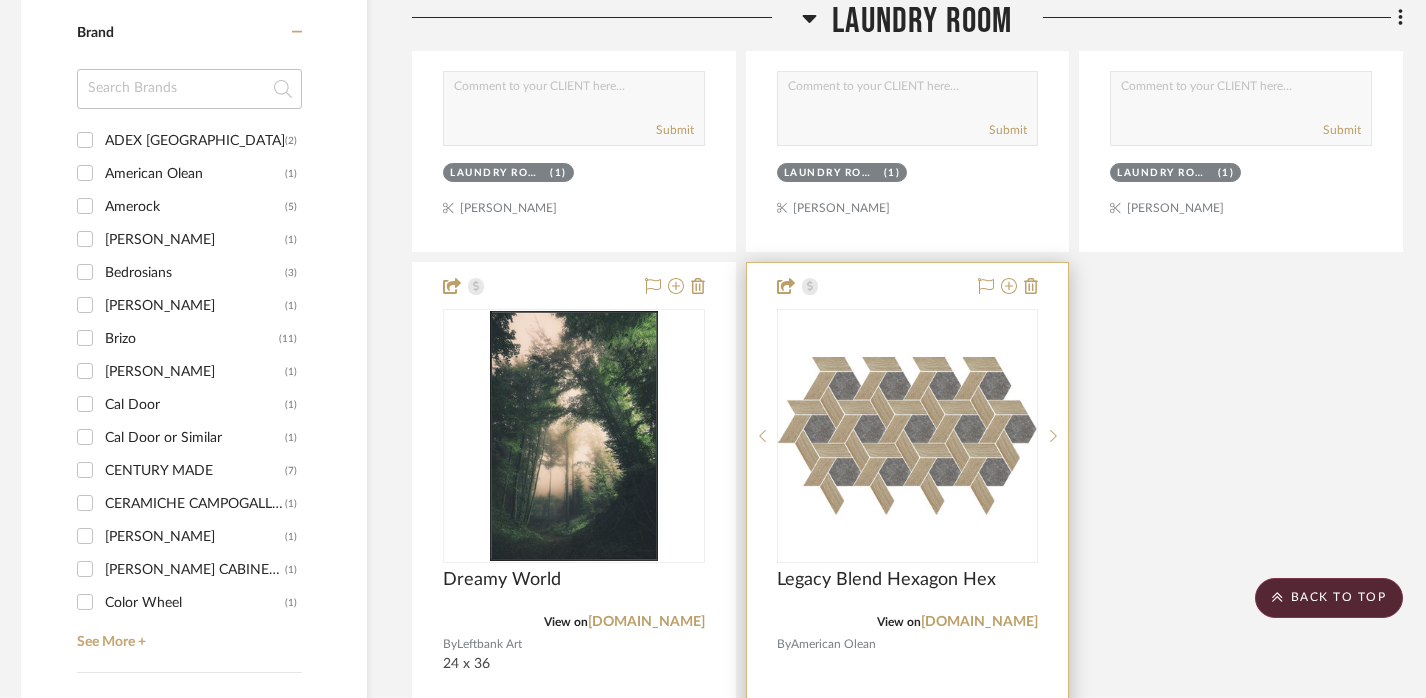 scroll, scrollTop: 2010, scrollLeft: 9, axis: both 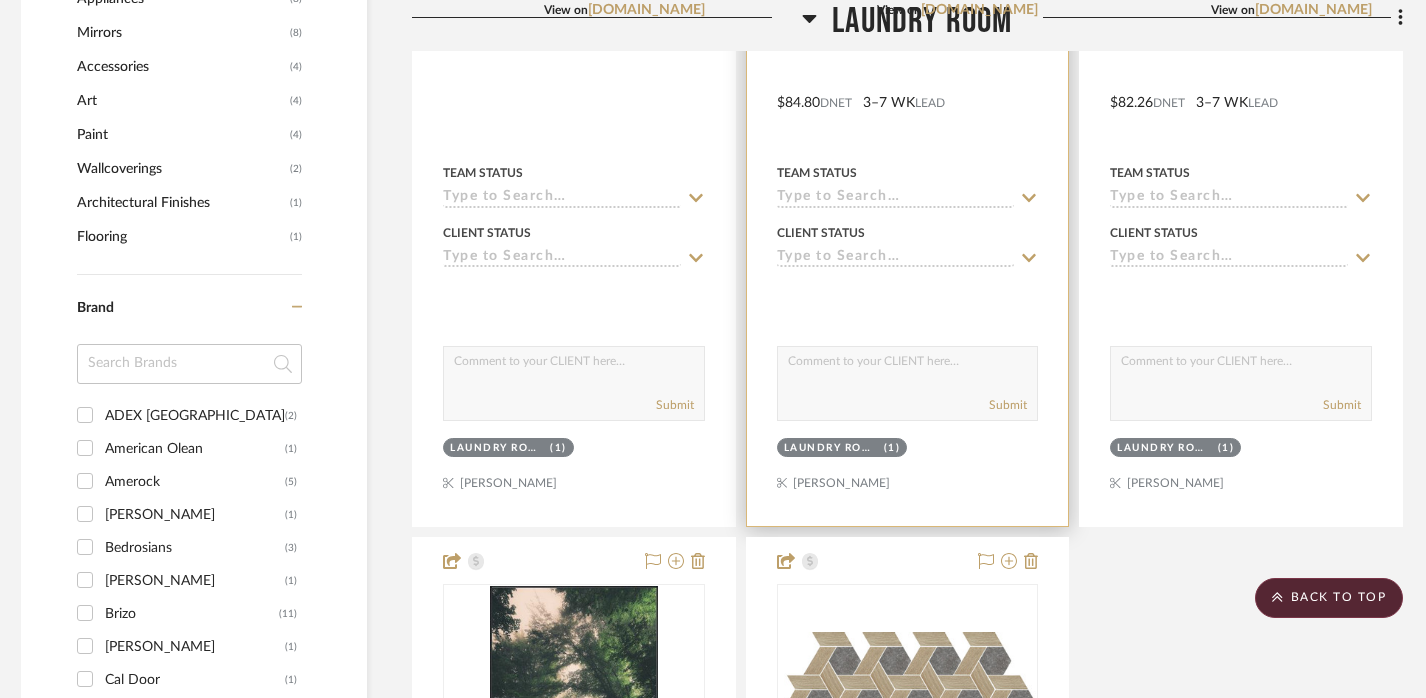 click on "View on" at bounding box center [899, 10] 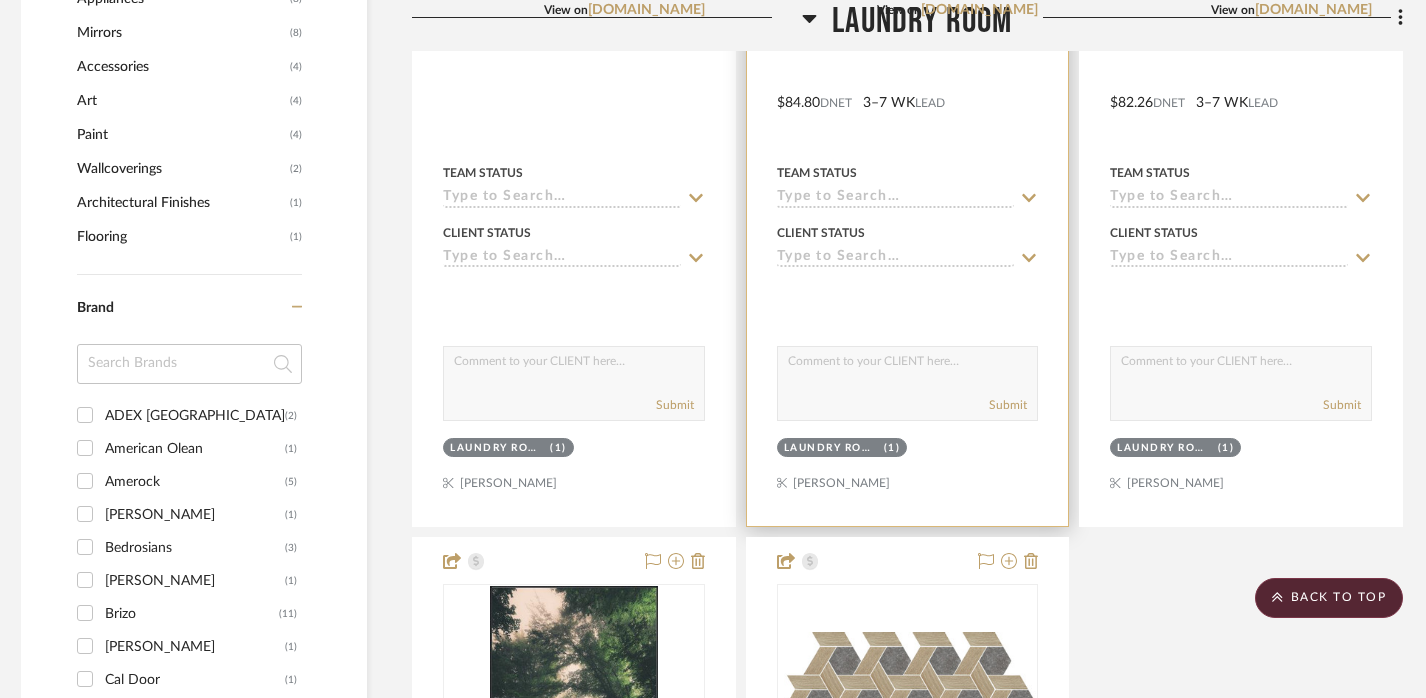 click on "View on  [DOMAIN_NAME]" at bounding box center (908, 10) 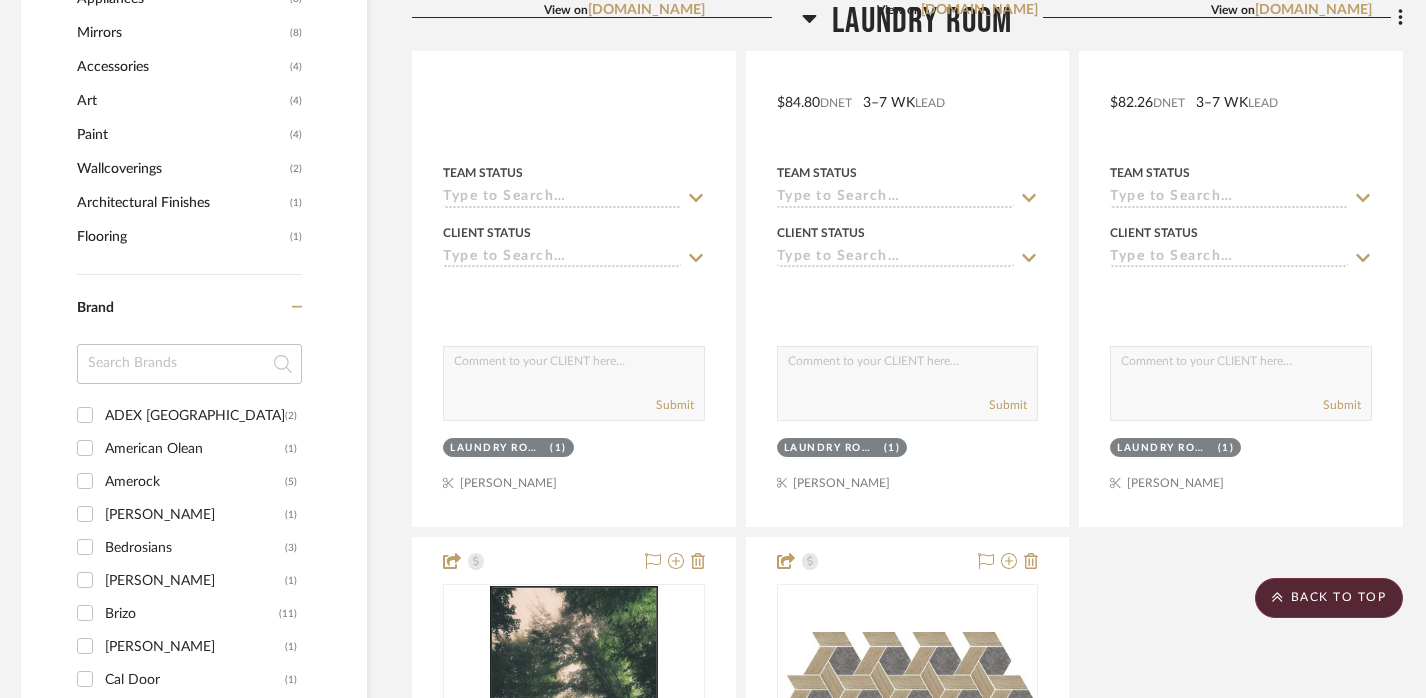 click 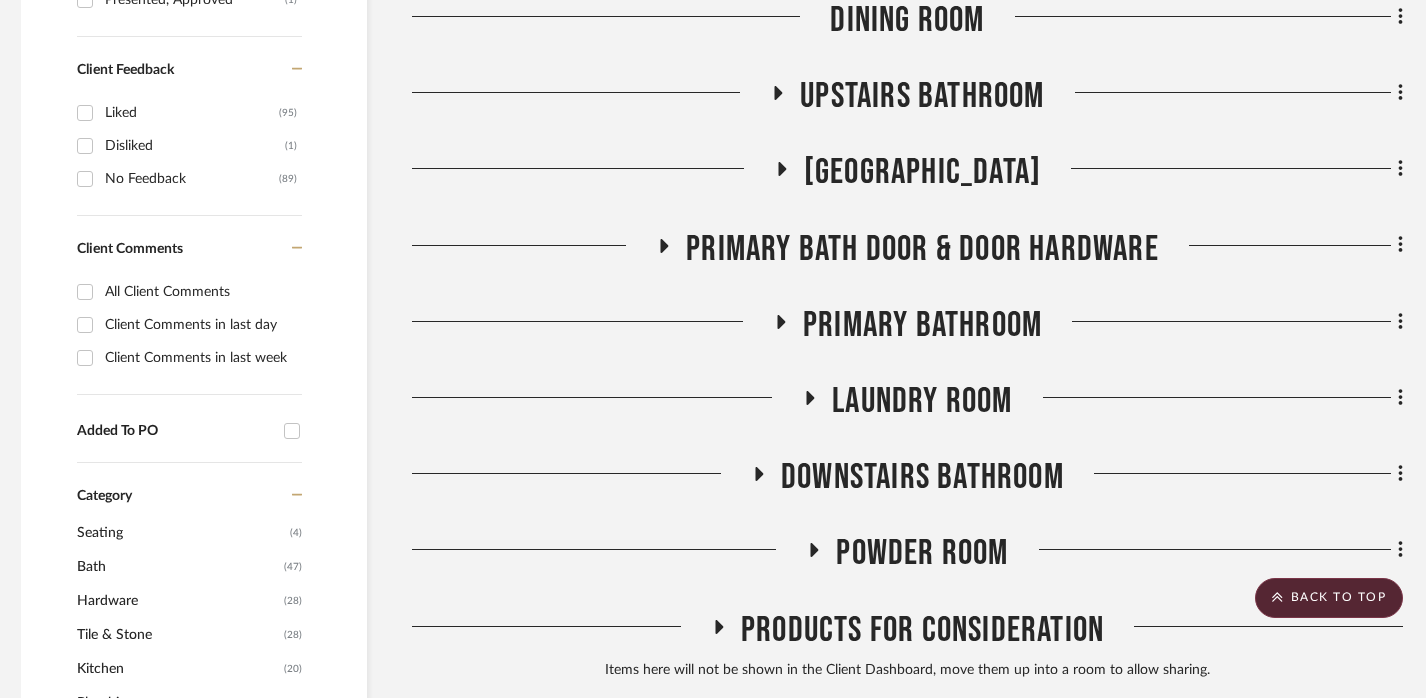 scroll, scrollTop: 1291, scrollLeft: 9, axis: both 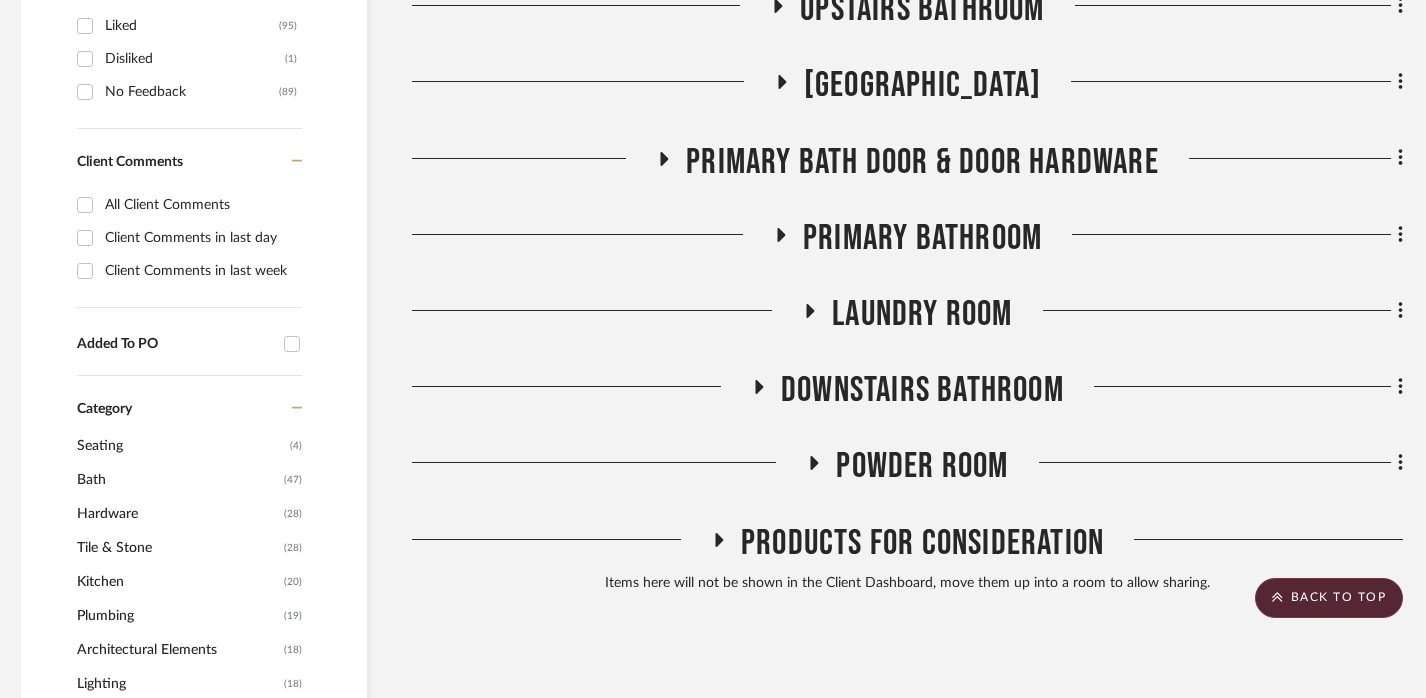click on "Downstairs Bathroom" 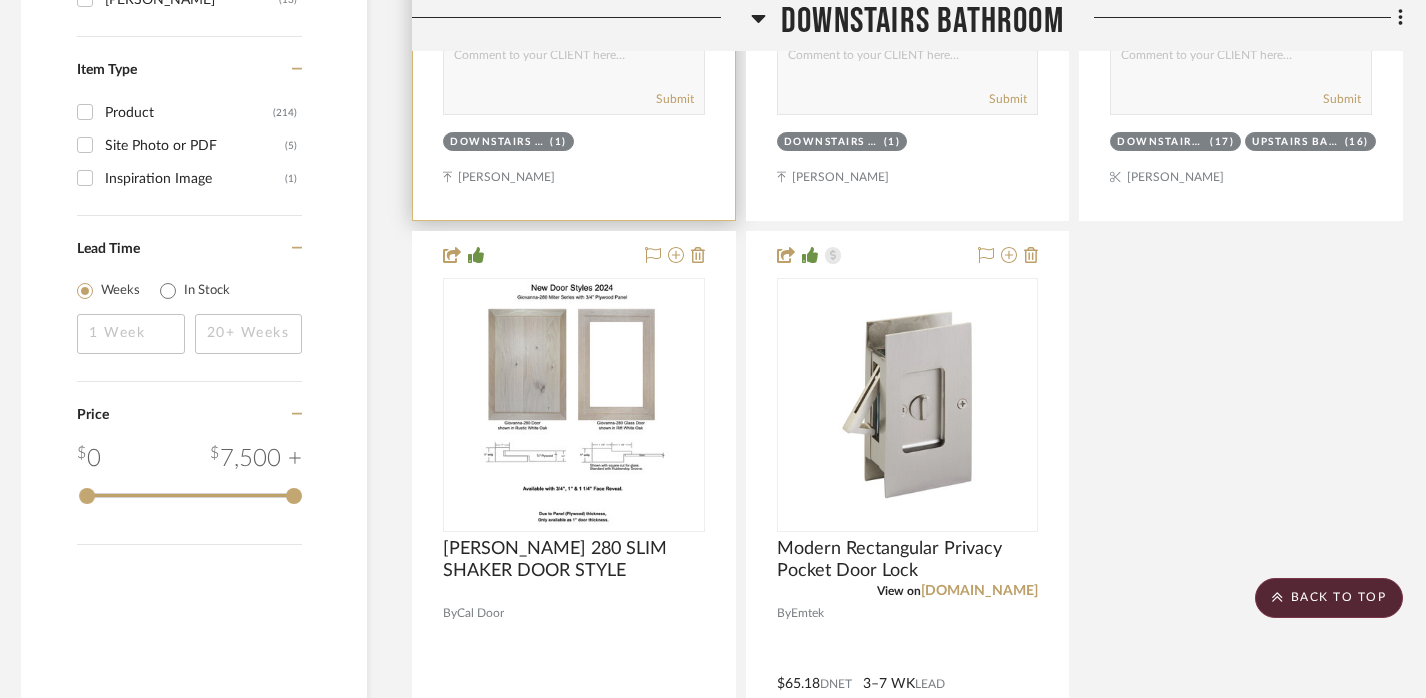 scroll, scrollTop: 3296, scrollLeft: 9, axis: both 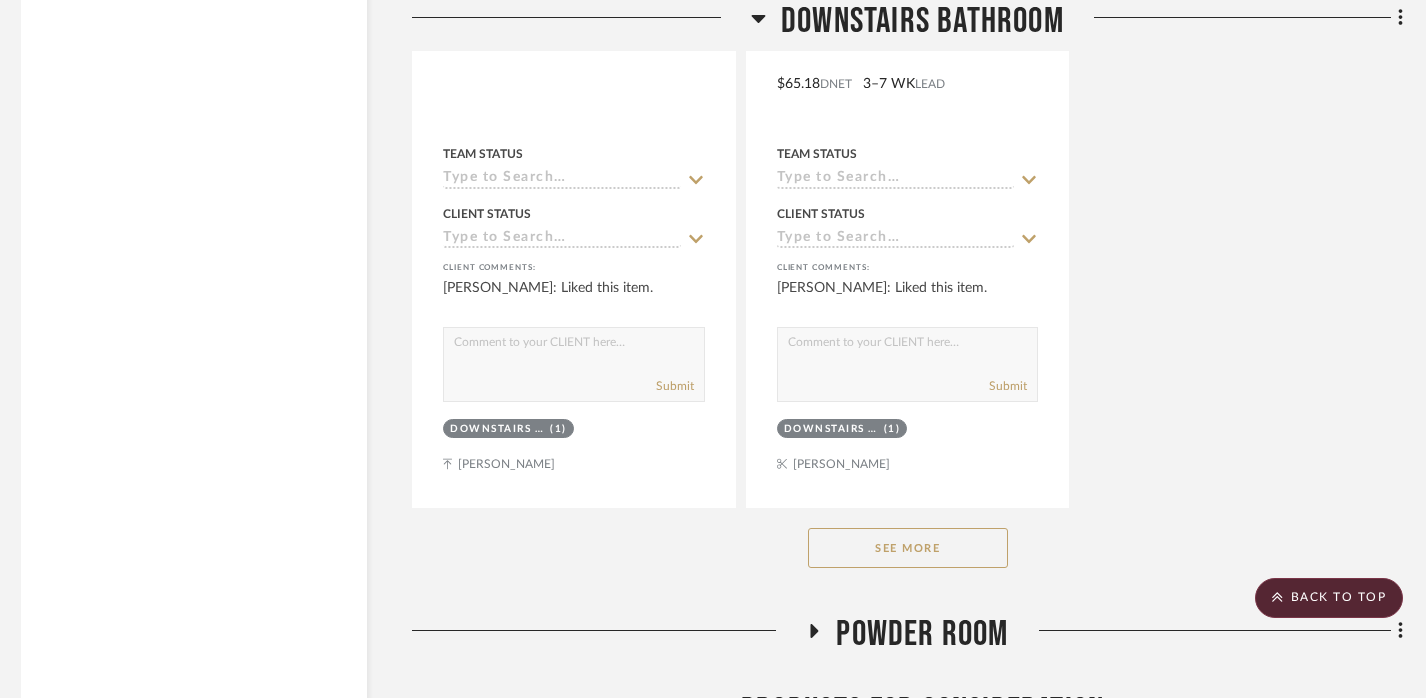 click on "See More" 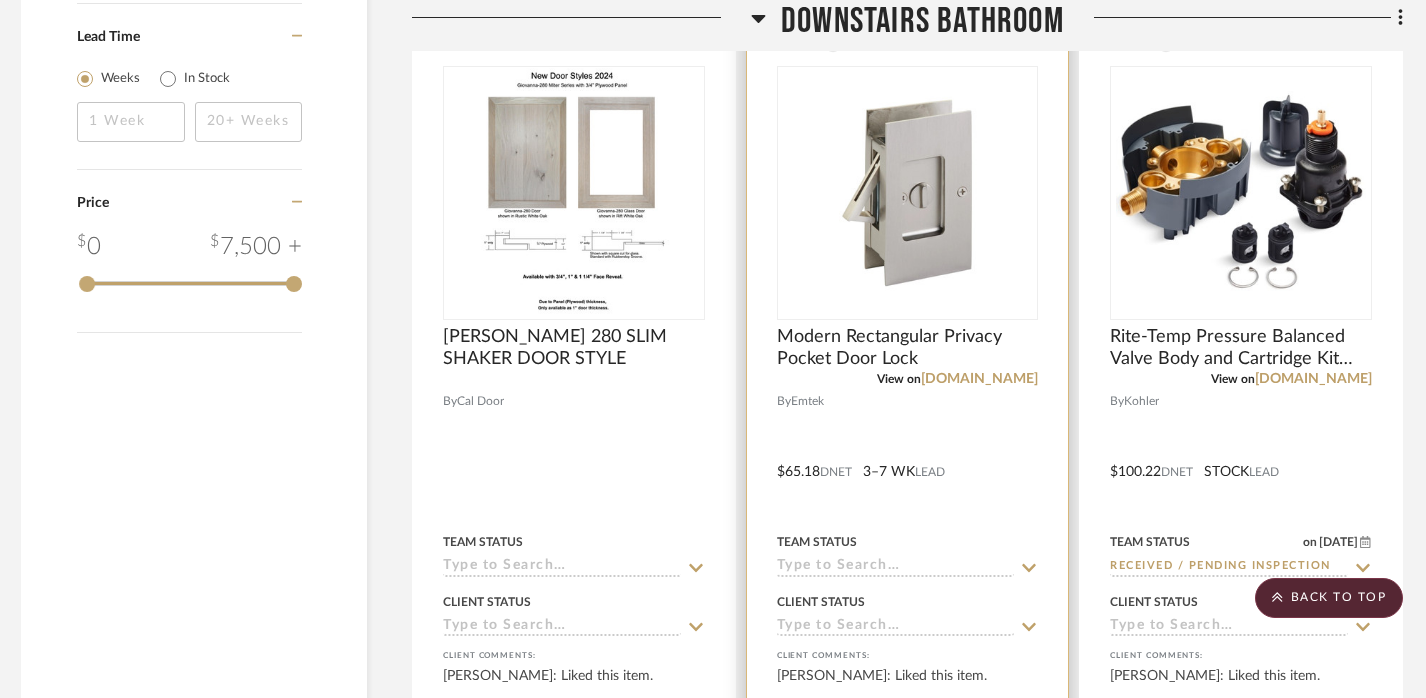 scroll, scrollTop: 3359, scrollLeft: 9, axis: both 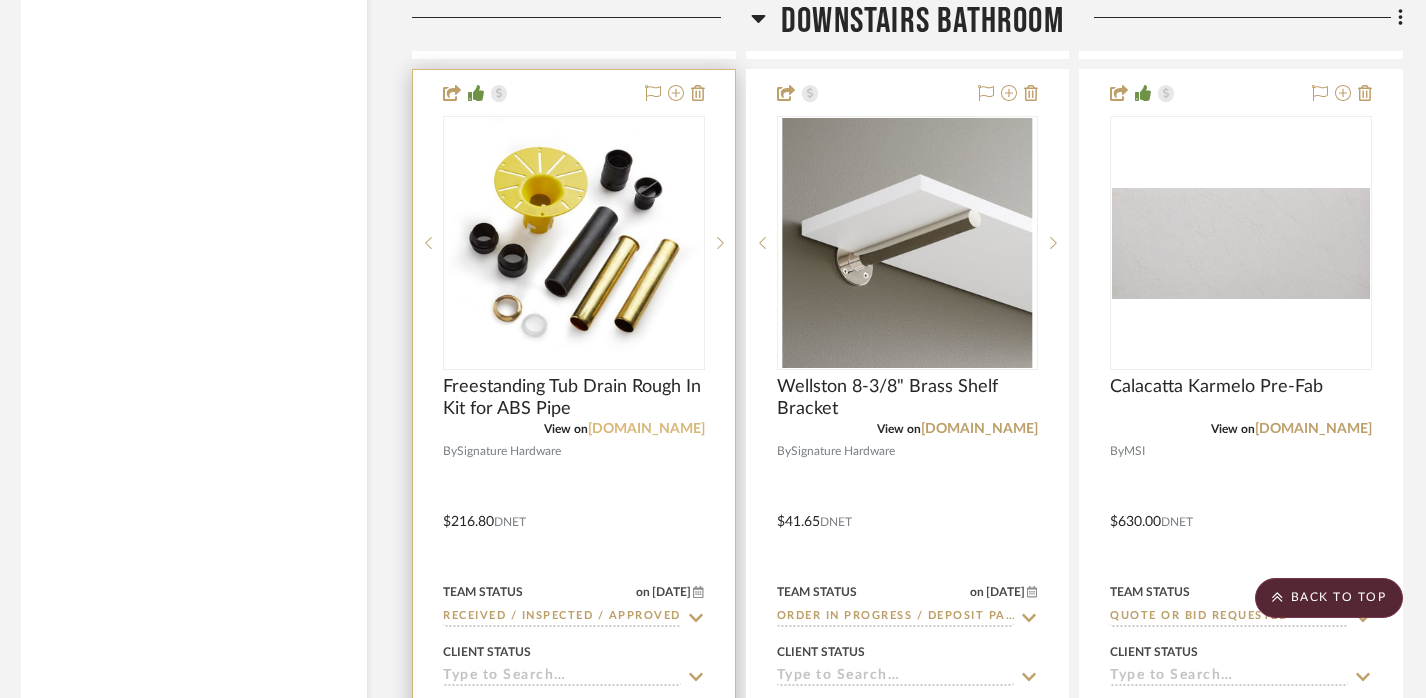 click on "[DOMAIN_NAME]" at bounding box center (646, 429) 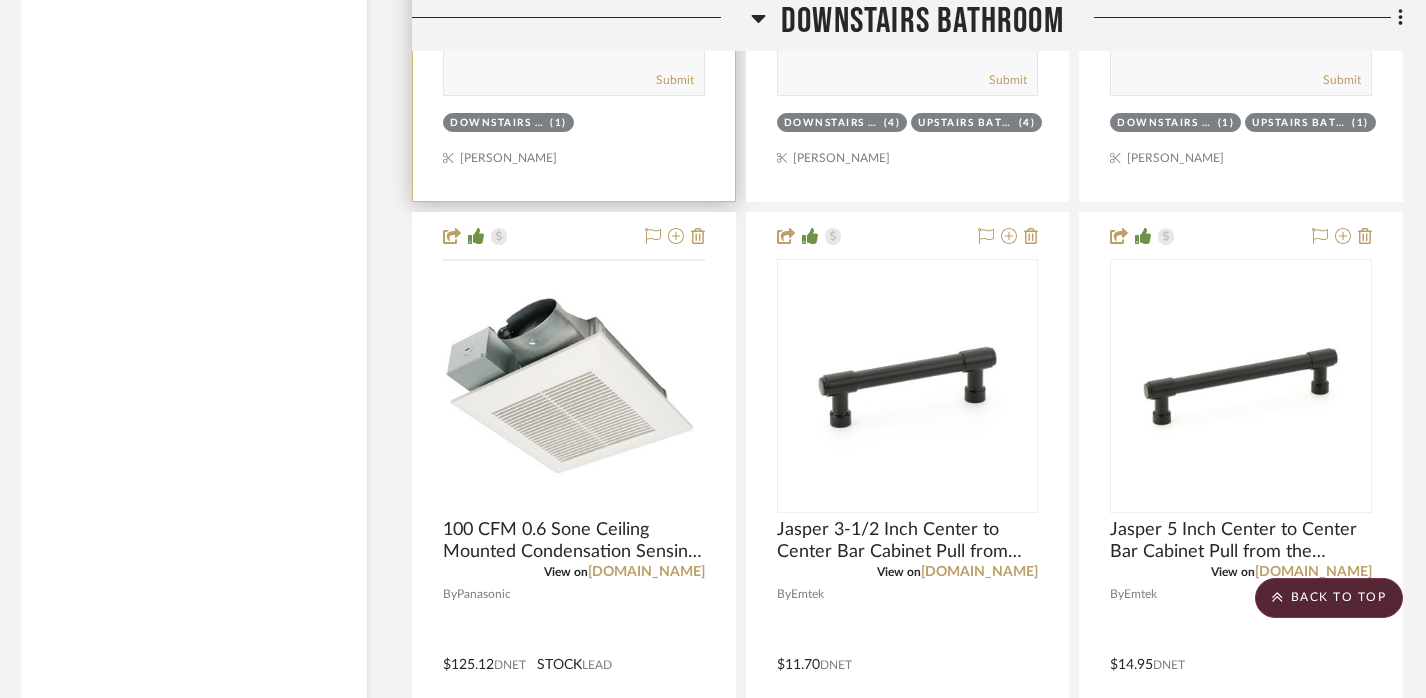 scroll, scrollTop: 5182, scrollLeft: 9, axis: both 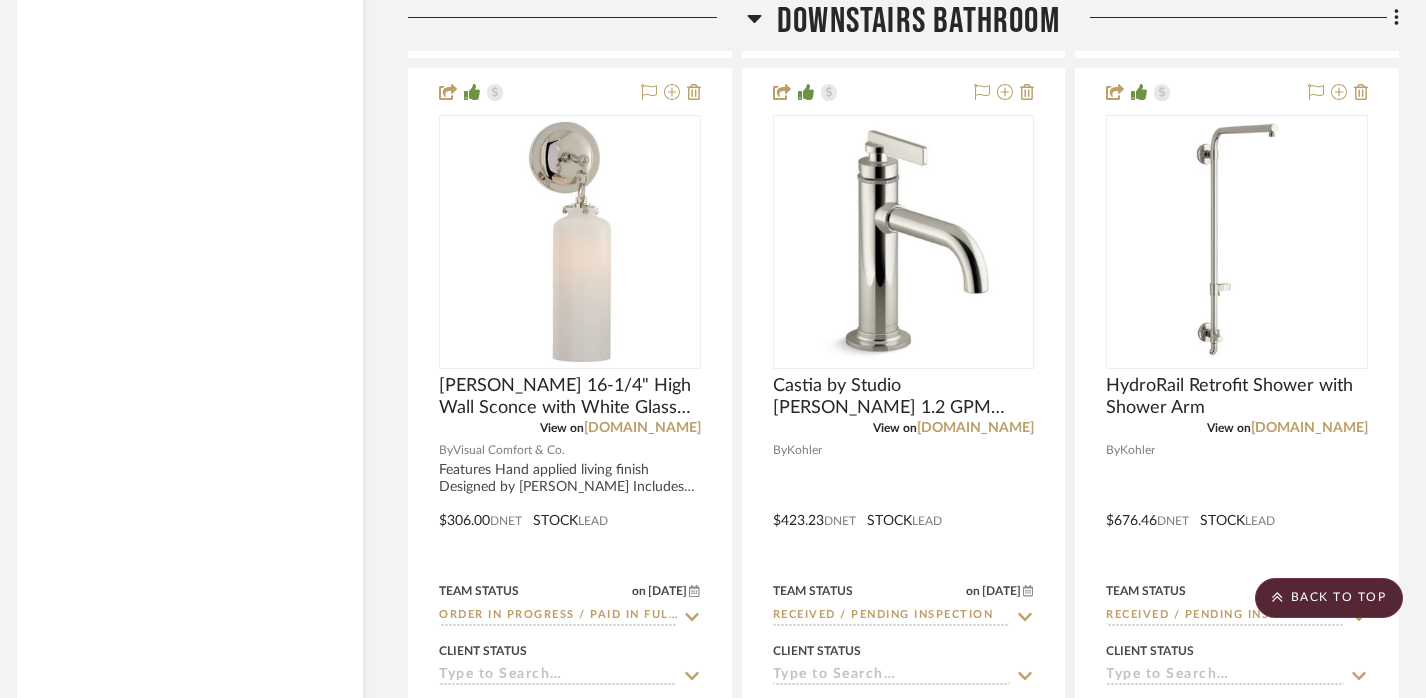 drag, startPoint x: 654, startPoint y: 400, endPoint x: 521, endPoint y: 1, distance: 420.58292 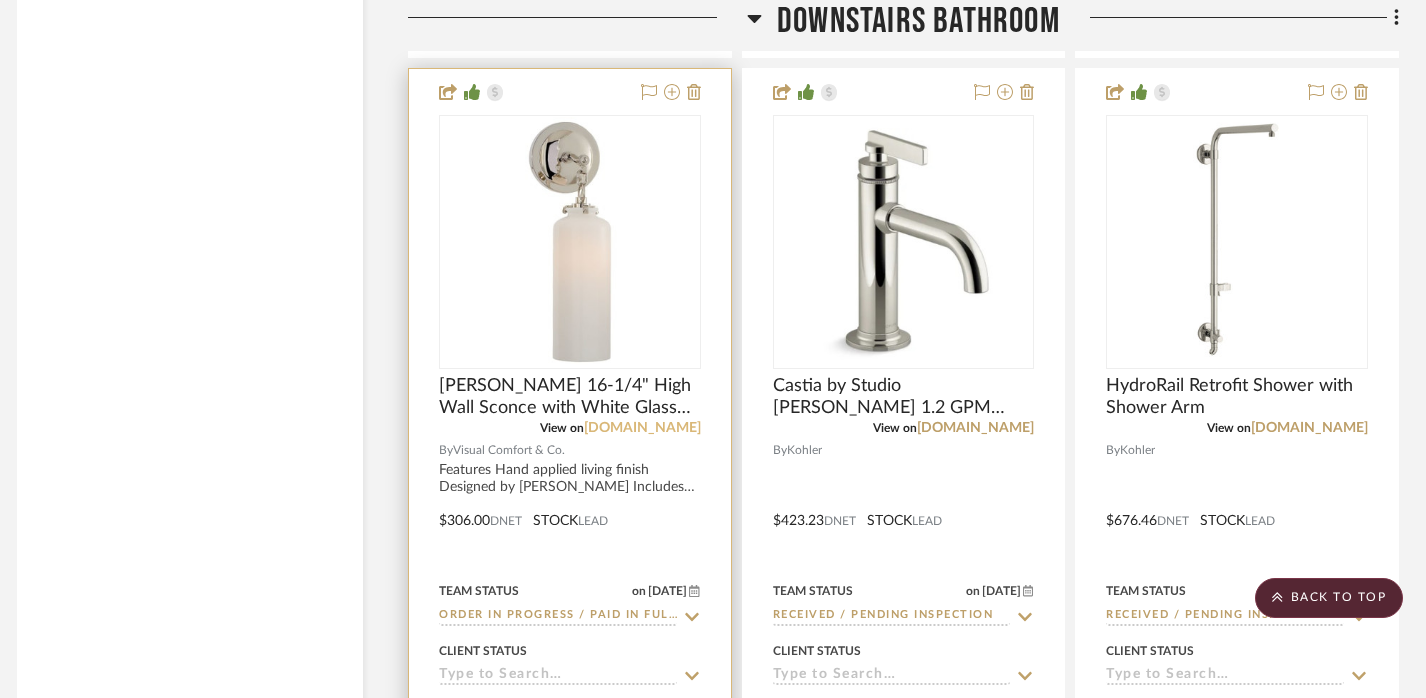 click on "[DOMAIN_NAME]" at bounding box center [642, 428] 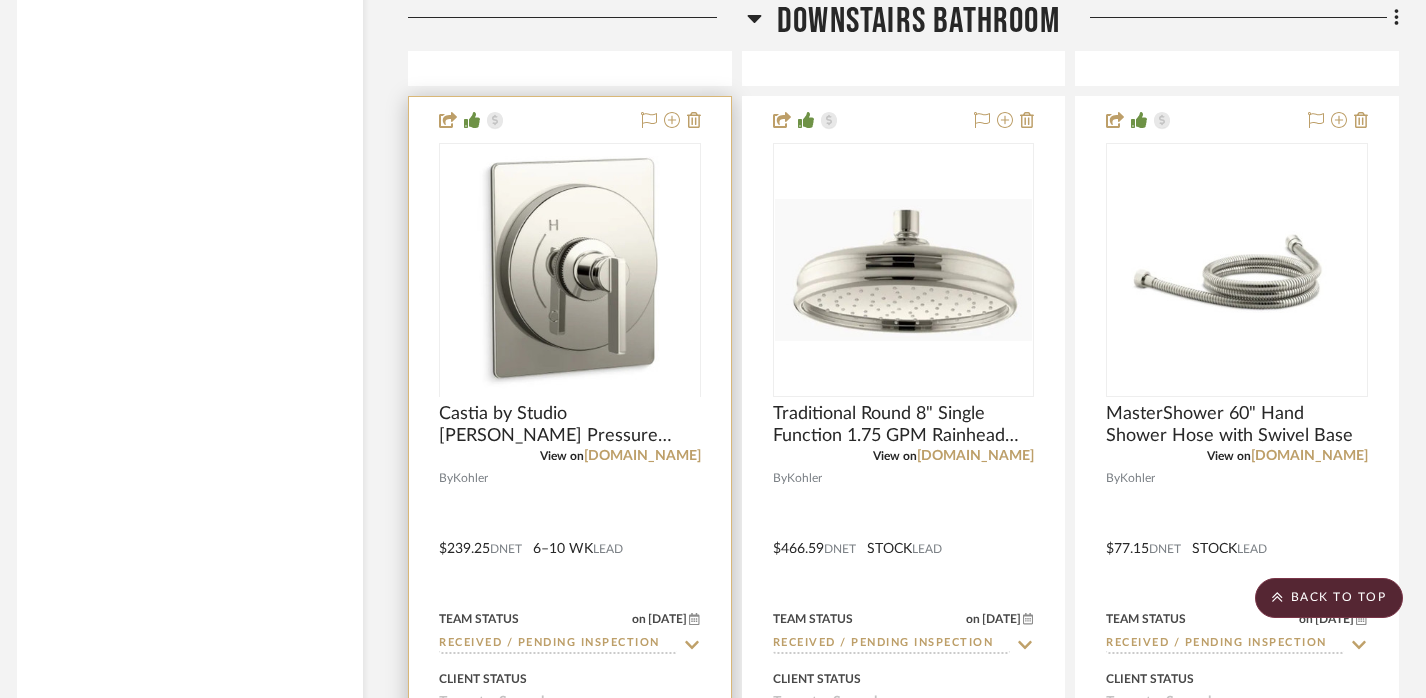 scroll, scrollTop: 10511, scrollLeft: 13, axis: both 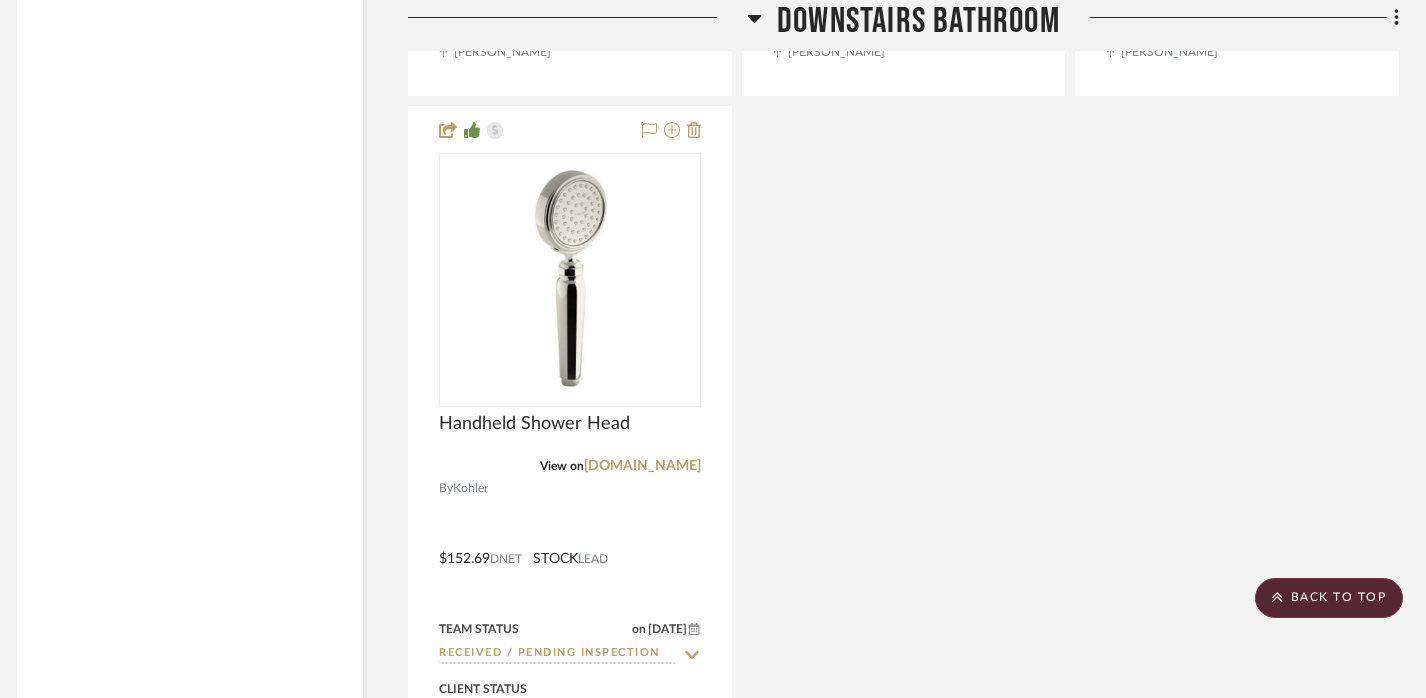 click on "Downstairs Bathroom" 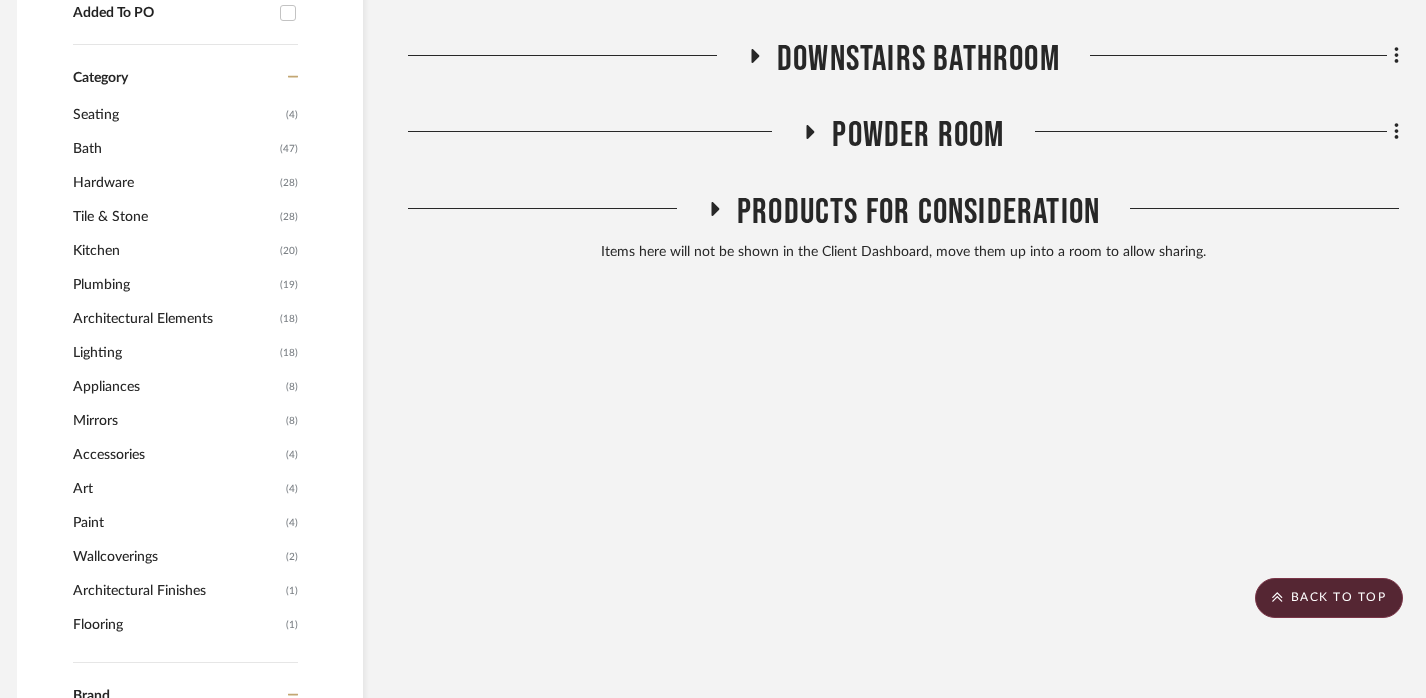scroll, scrollTop: 1545, scrollLeft: 13, axis: both 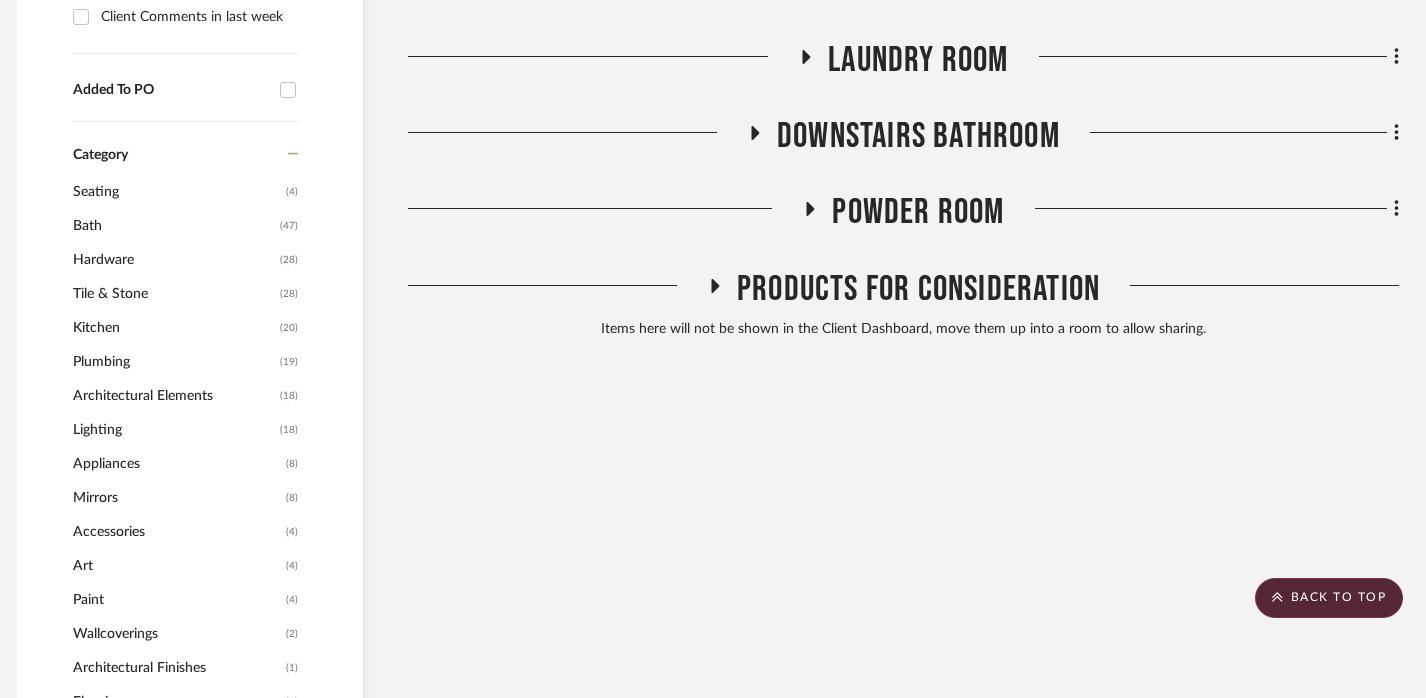 click on "Powder Room" 